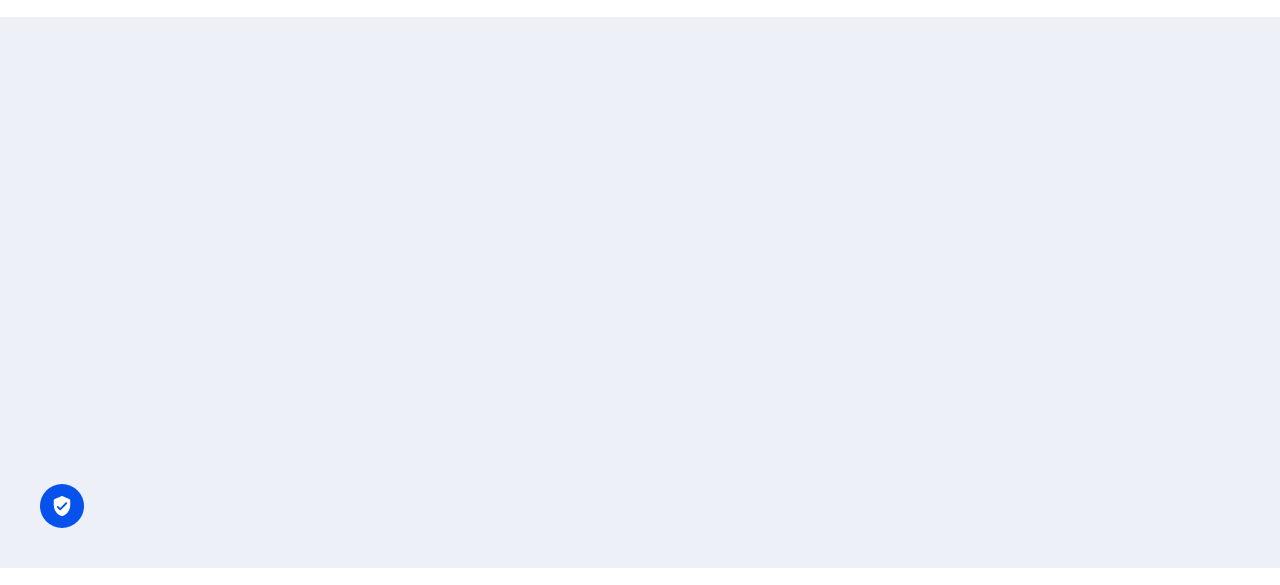scroll, scrollTop: 0, scrollLeft: 0, axis: both 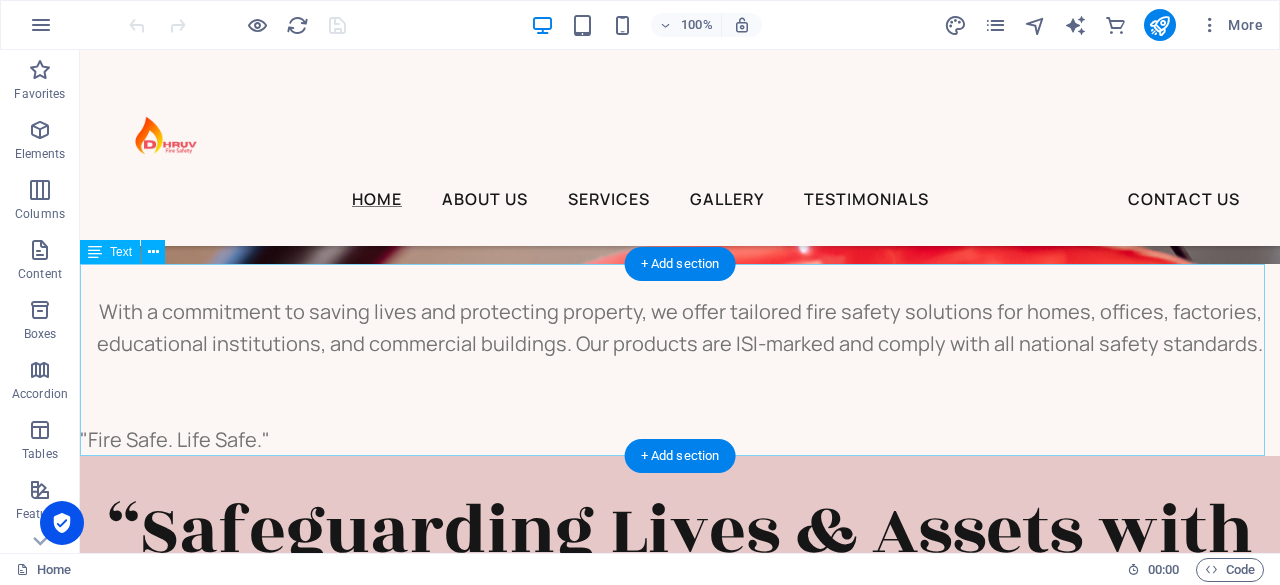 click on "With a commitment to saving lives and protecting property, we offer tailored fire safety solutions for homes, offices, factories, educational institutions, and commercial buildings. Our products are ISI-marked and comply with all national safety standards.                                                                                                                                              "Fire Safe. Life Safe."" at bounding box center (680, 360) 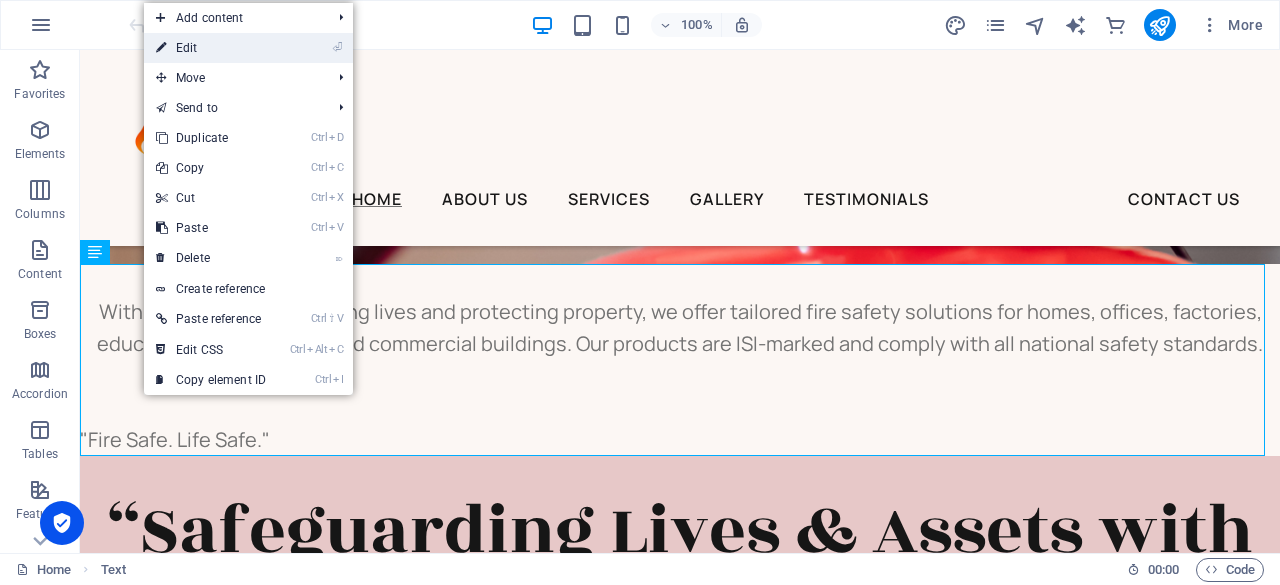 click on "⏎  Edit" at bounding box center [211, 48] 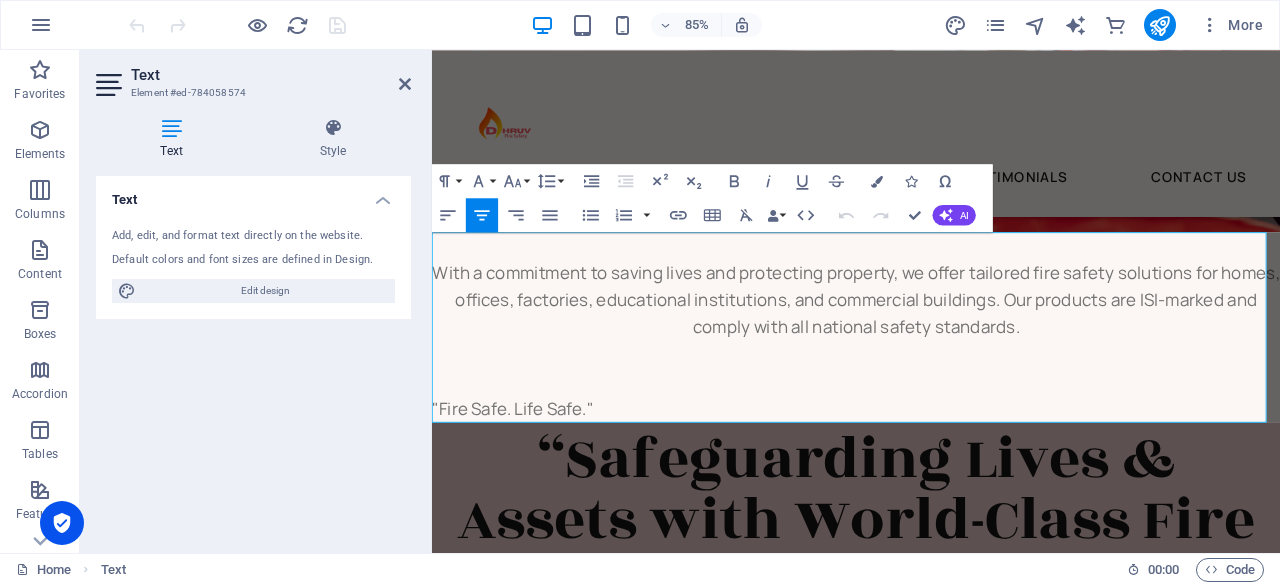 click on ""Fire Safe. Life Safe."" at bounding box center (527, 471) 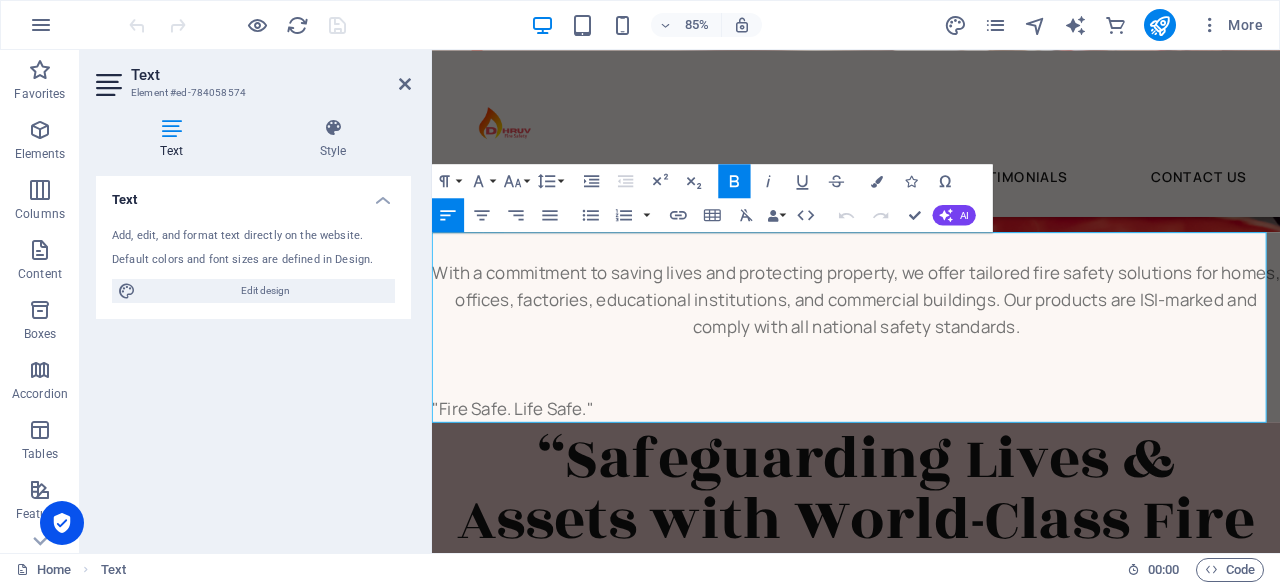 click on ""Fire Safe. Life Safe."" at bounding box center (527, 471) 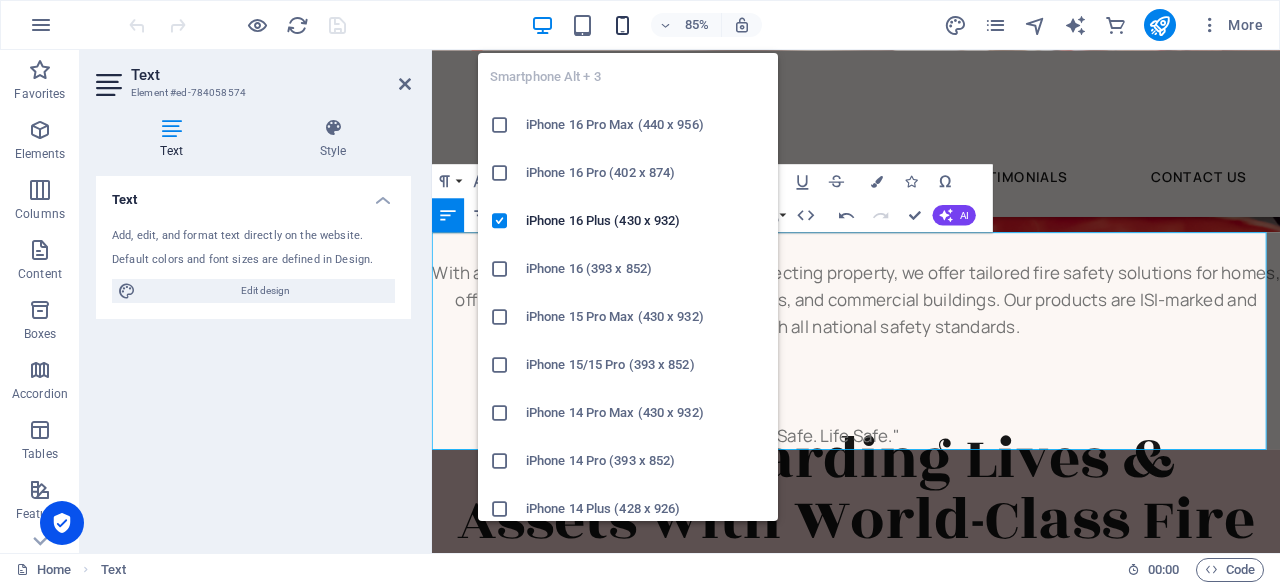 click at bounding box center [622, 25] 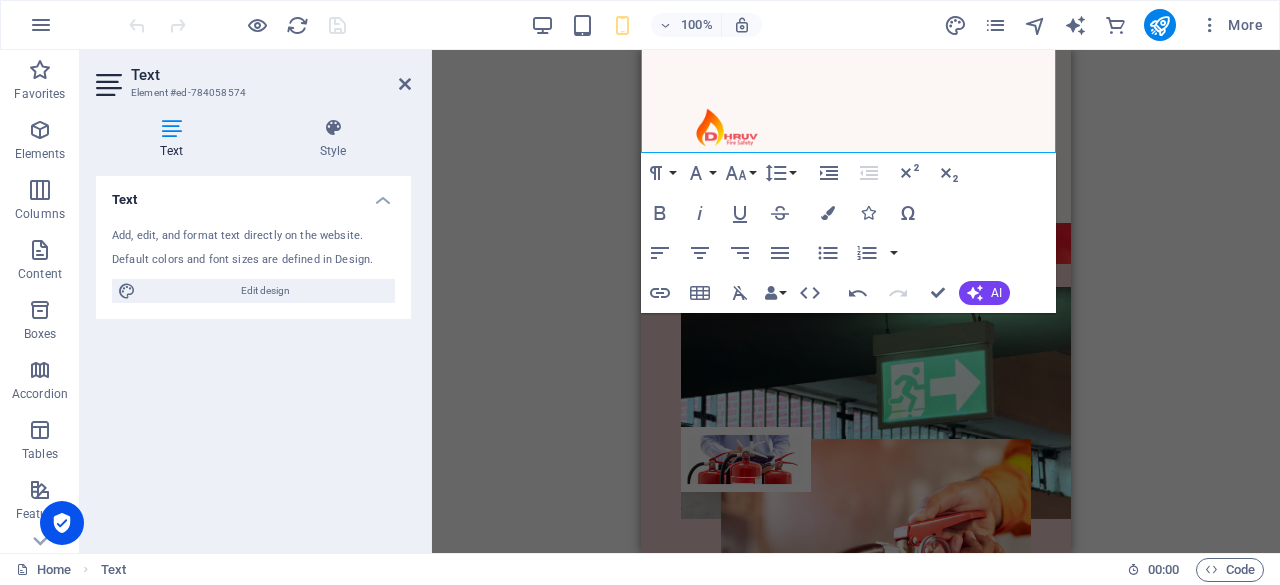 click on "Drag here to replace the existing content. Press “Ctrl” if you want to create a new element.
H2   Banner   Banner   Container   Button   Text   Menu   Menu Bar   Logo   Container Paragraph Format Normal Heading 1 Heading 2 Heading 3 Heading 4 Heading 5 Heading 6 Code Font Family Arial [US_STATE] Impact Tahoma Times New Roman Verdana Manrope Rozha One Font Size 8 9 10 11 12 14 18 24 30 36 48 60 72 96 Line Height Default Single 1.15 1.5 Double Increase Indent Decrease Indent Superscript Subscript Bold Italic Underline Strikethrough Colors Icons Special Characters Align Left Align Center Align Right Align Justify Unordered List   Default Circle Disc Square    Ordered List   Default Lower Alpha Lower Greek Lower Roman Upper Alpha Upper Roman    Insert Link Insert Table Clear Formatting Data Bindings Company First name Last name Street ZIP code City Email Phone Mobile Fax Custom field 1 Custom field 2 Custom field 3 Custom field 4 Custom field 5 Custom field 6 HTML Undo Redo Confirm (Ctrl+⏎)" at bounding box center (856, 301) 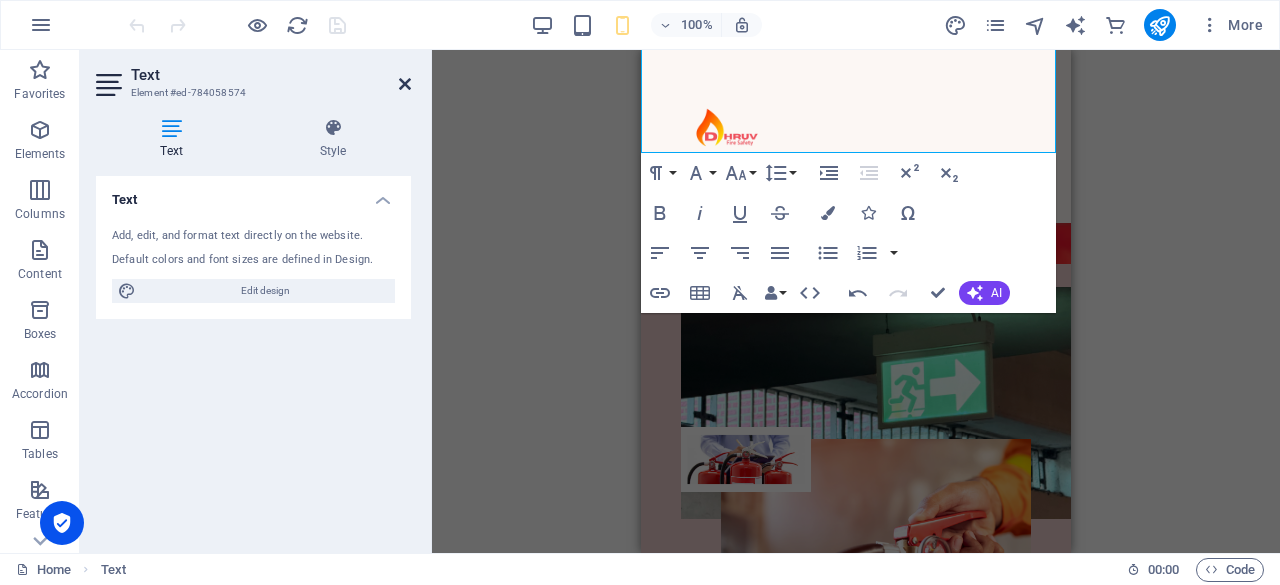 click at bounding box center [405, 84] 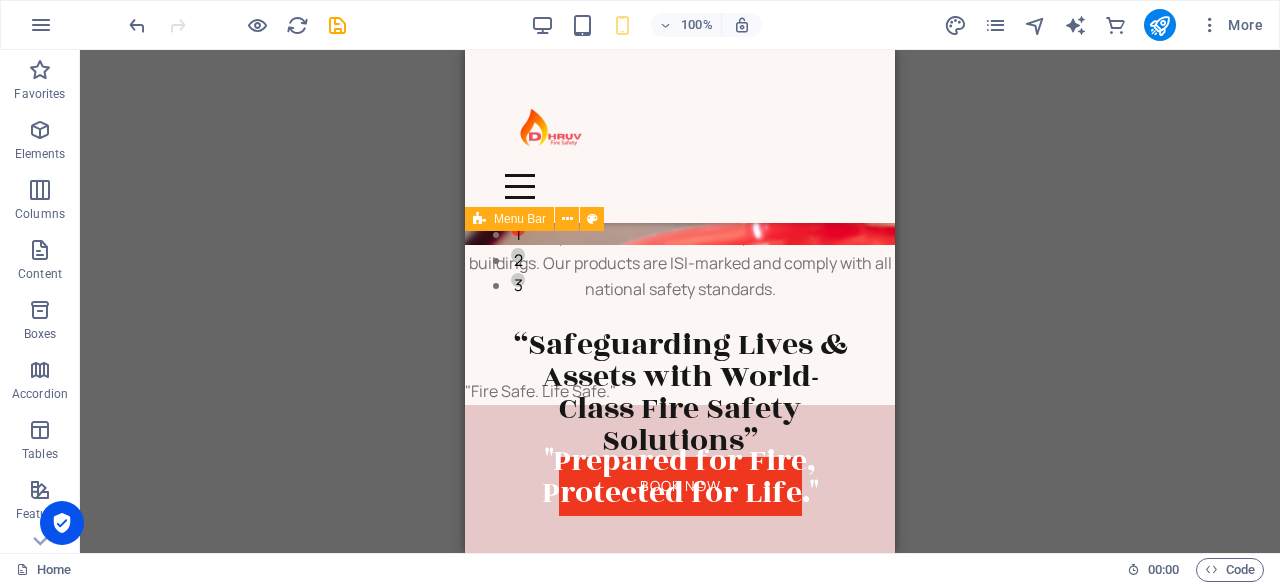 scroll, scrollTop: 286, scrollLeft: 0, axis: vertical 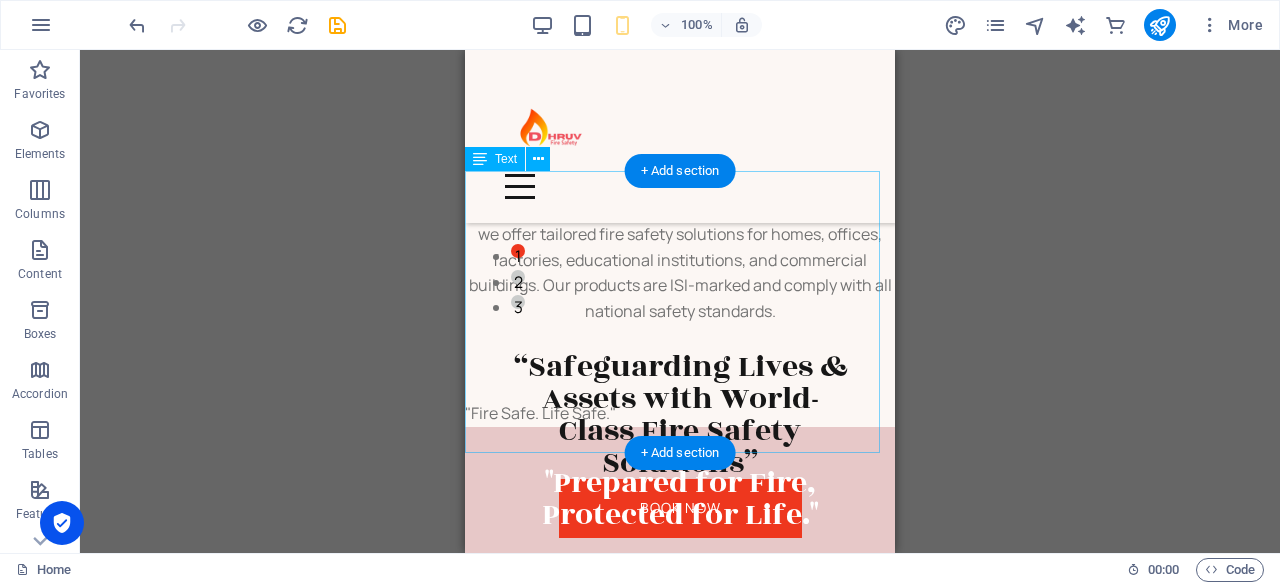 click on "With a commitment to saving lives and protecting property, we offer tailored fire safety solutions for homes, offices, factories, educational institutions, and commercial buildings. Our products are ISI-marked and comply with all national safety standards.                                                                                                                                                                                                                                                                                      "Fire Safe. Life Safe."" at bounding box center [680, 299] 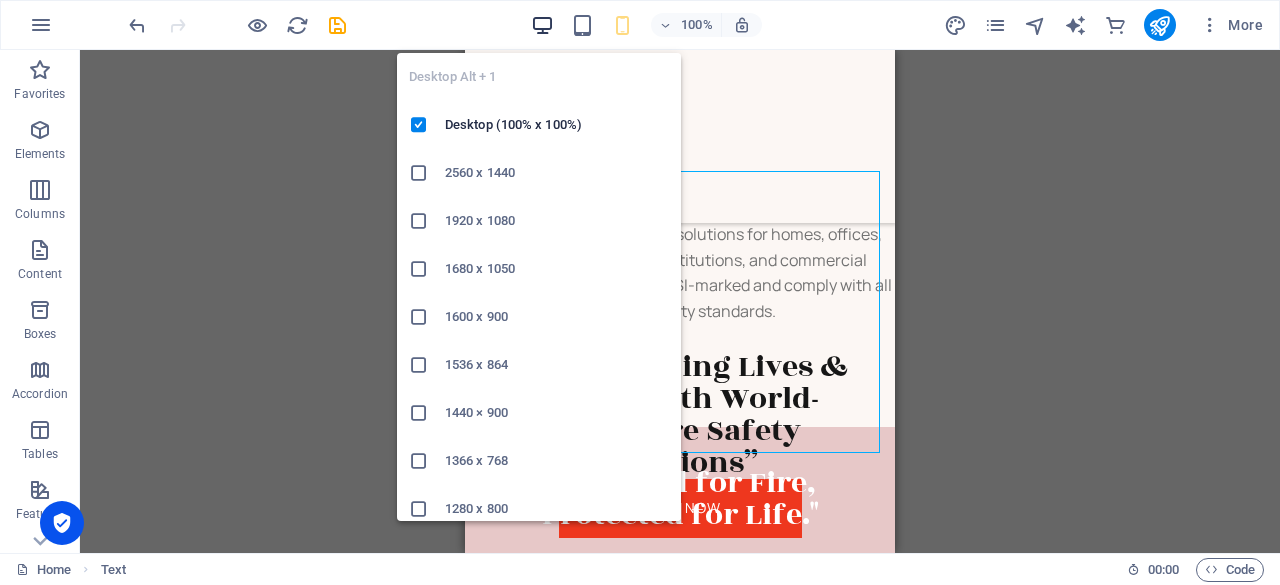 click at bounding box center [542, 25] 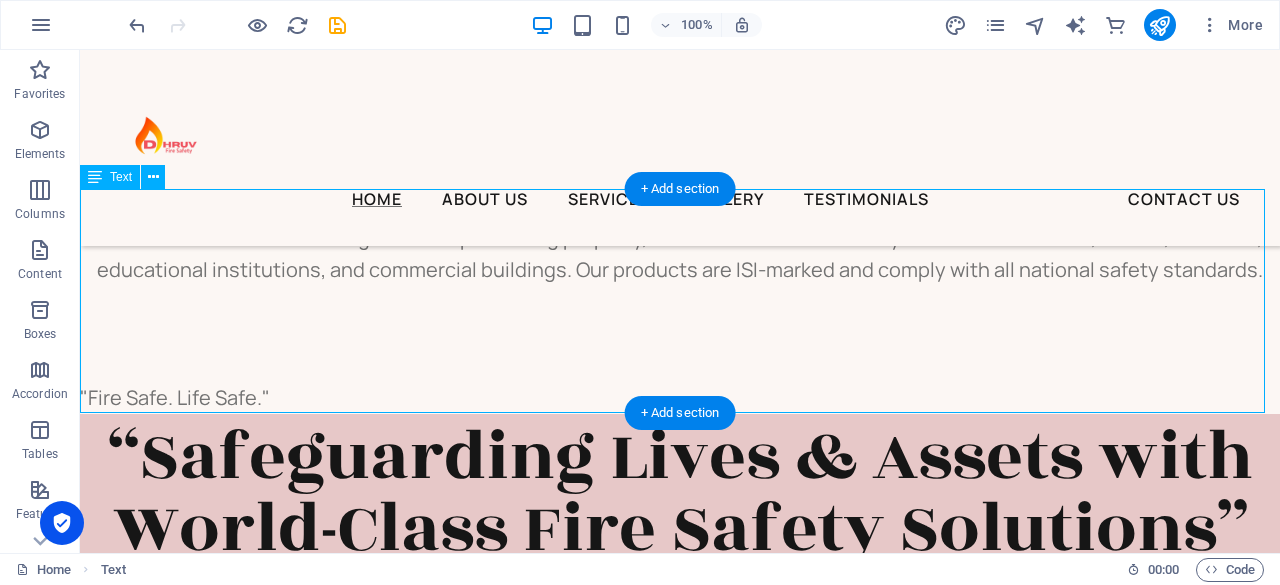 click on "With a commitment to saving lives and protecting property, we offer tailored fire safety solutions for homes, offices, factories, educational institutions, and commercial buildings. Our products are ISI-marked and comply with all national safety standards.                                                                                                                                                                                                                                                                                      "Fire Safe. Life Safe."" at bounding box center (680, 302) 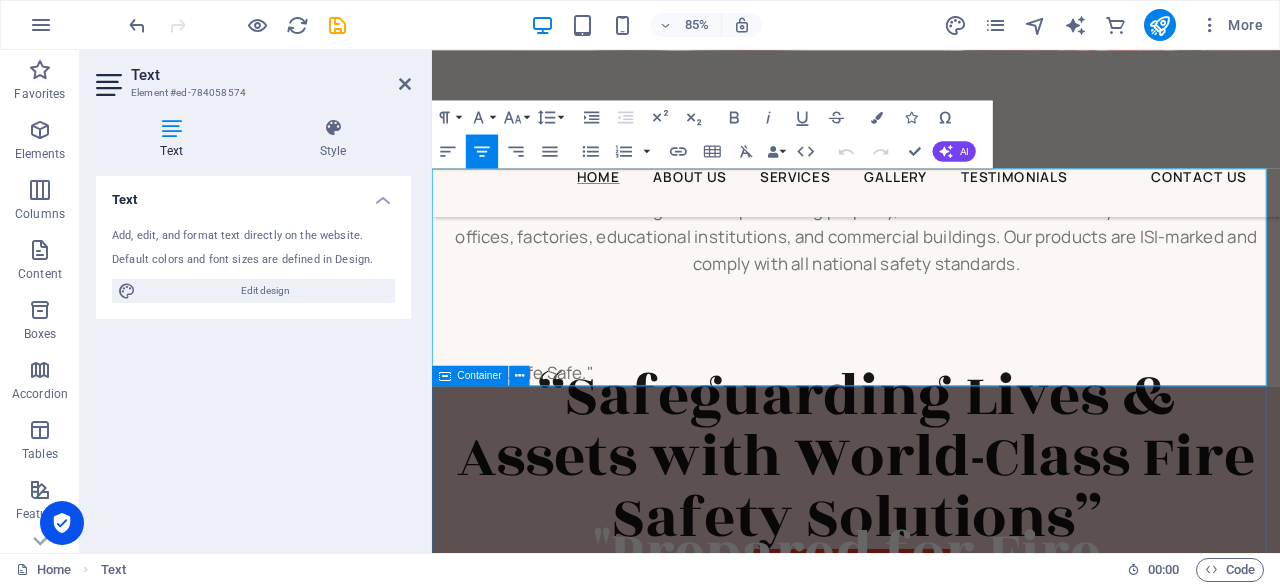 click on ""Prepared for Fire, Protected for Life." buy now" at bounding box center (931, 1384) 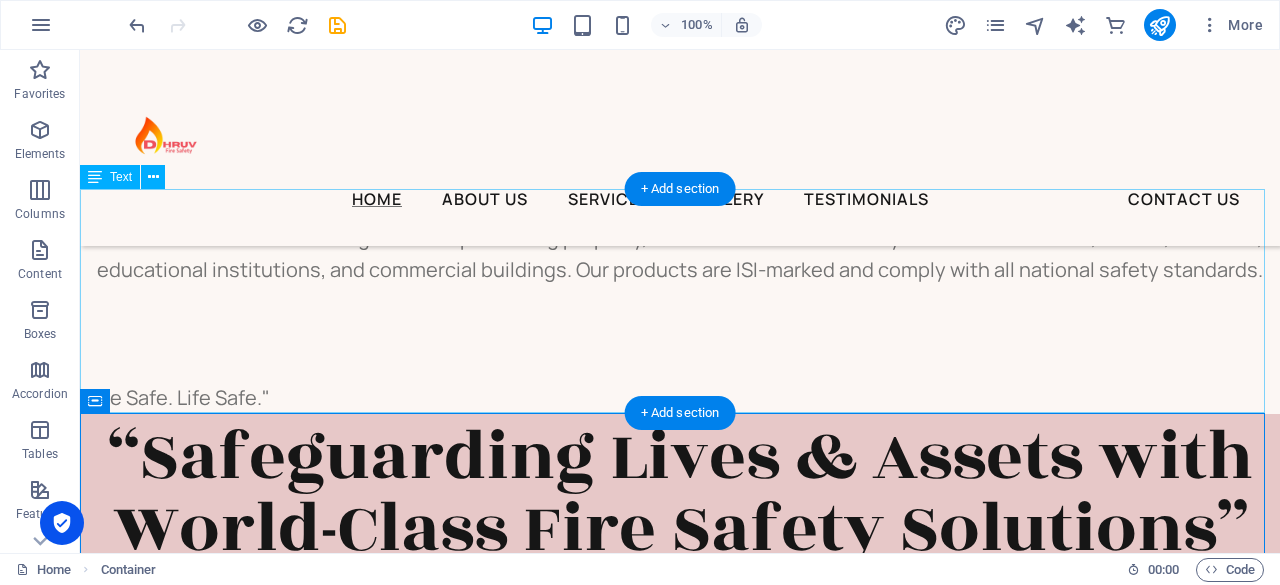 click on "With a commitment to saving lives and protecting property, we offer tailored fire safety solutions for homes, offices, factories, educational institutions, and commercial buildings. Our products are ISI-marked and comply with all national safety standards.                                                                                                                                                                                                                                                                                      "Fire Safe. Life Safe."" at bounding box center [680, 302] 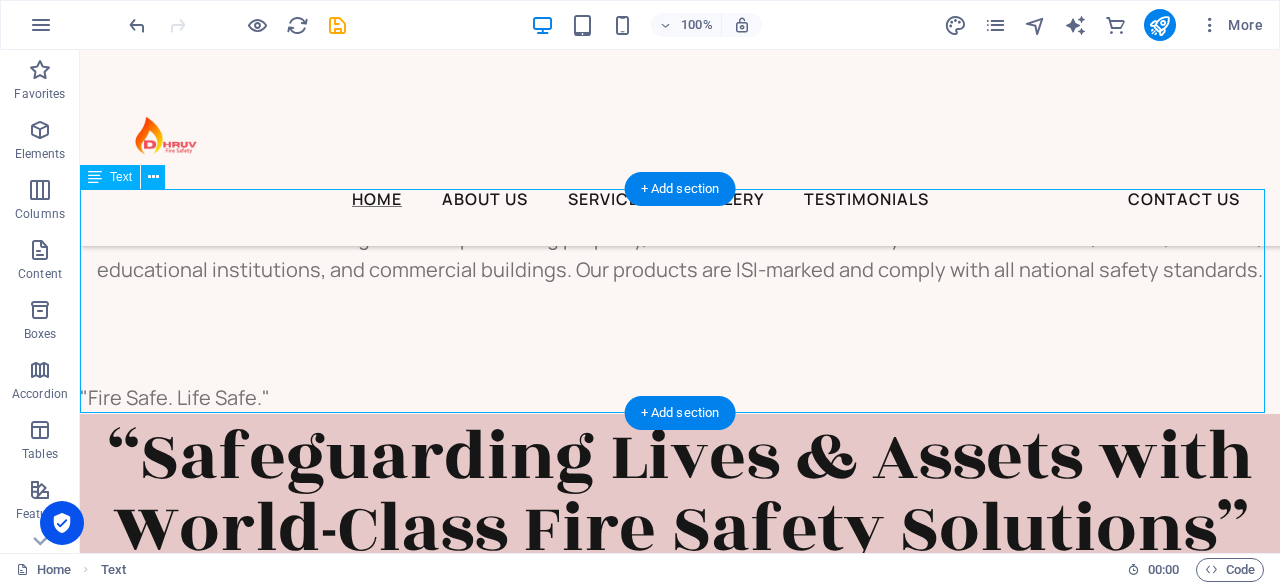 click on "With a commitment to saving lives and protecting property, we offer tailored fire safety solutions for homes, offices, factories, educational institutions, and commercial buildings. Our products are ISI-marked and comply with all national safety standards.                                                                                                                                                                                                                                                                                      "Fire Safe. Life Safe."" at bounding box center [680, 302] 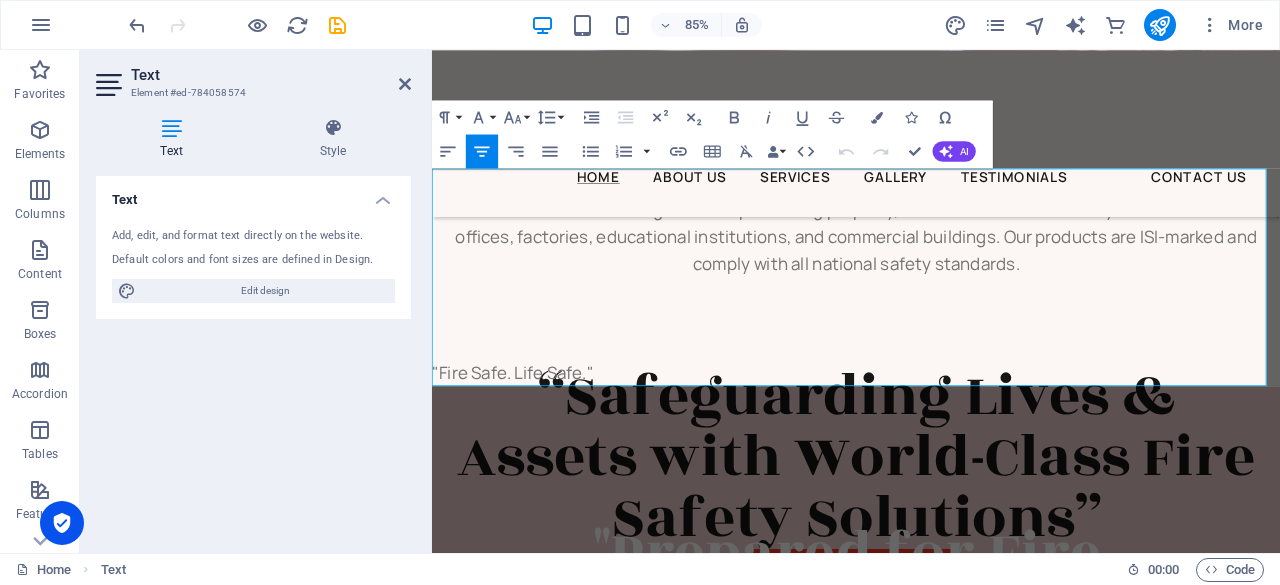 click on ""Fire Safe. Life Safe."" at bounding box center (527, 429) 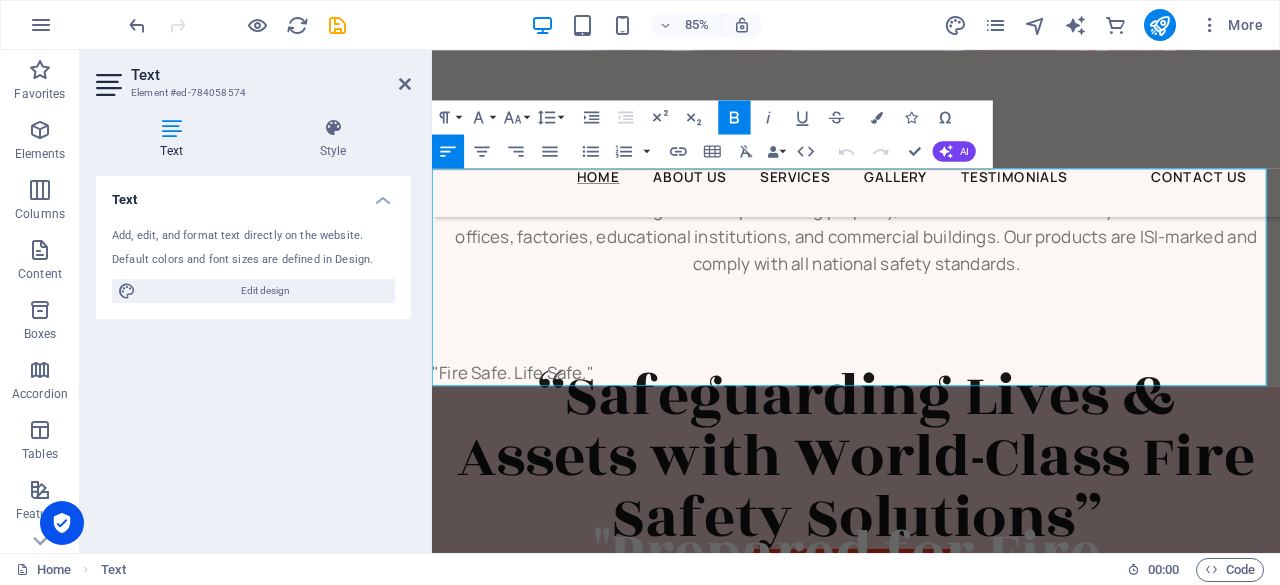 click on ""Fire Safe. Life Safe."" at bounding box center [931, 398] 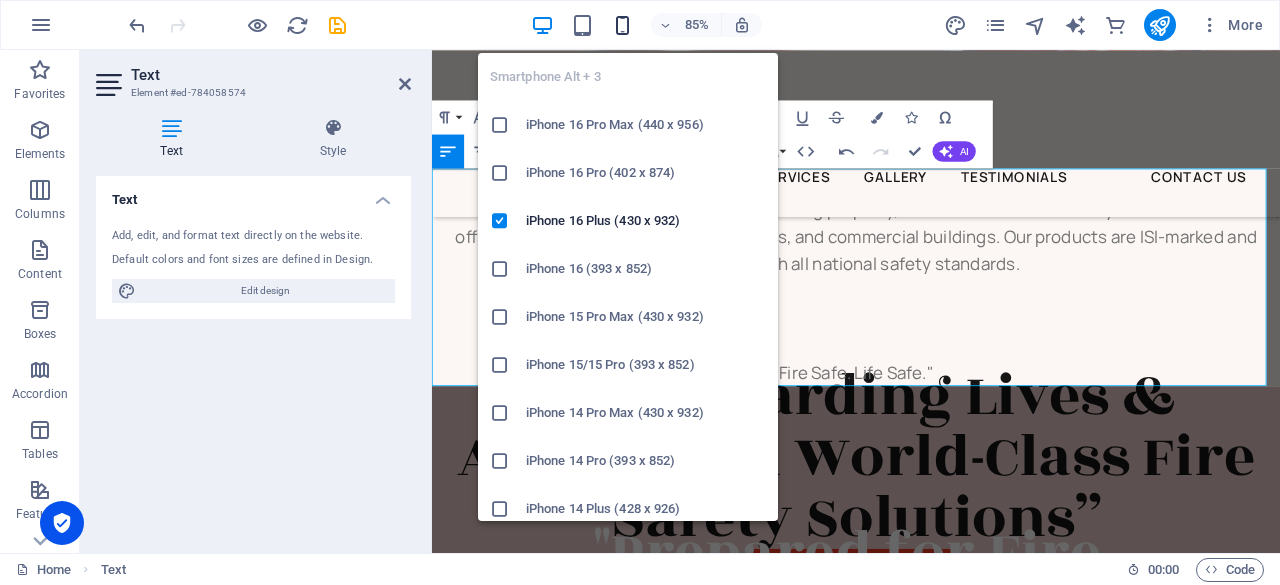 click at bounding box center (622, 25) 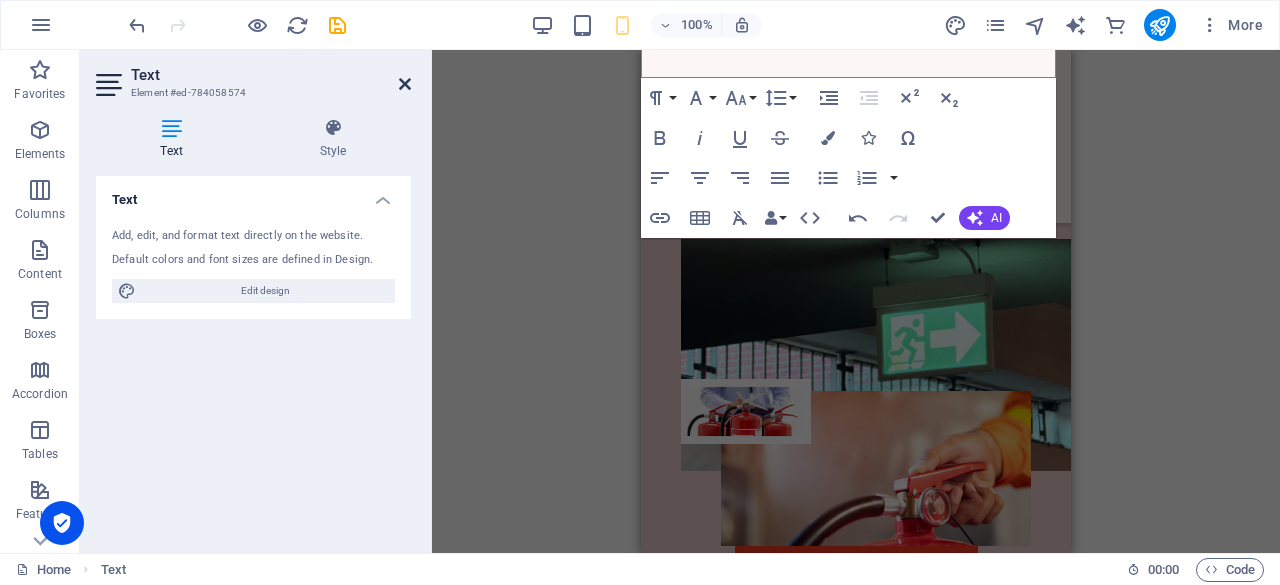 click at bounding box center (405, 84) 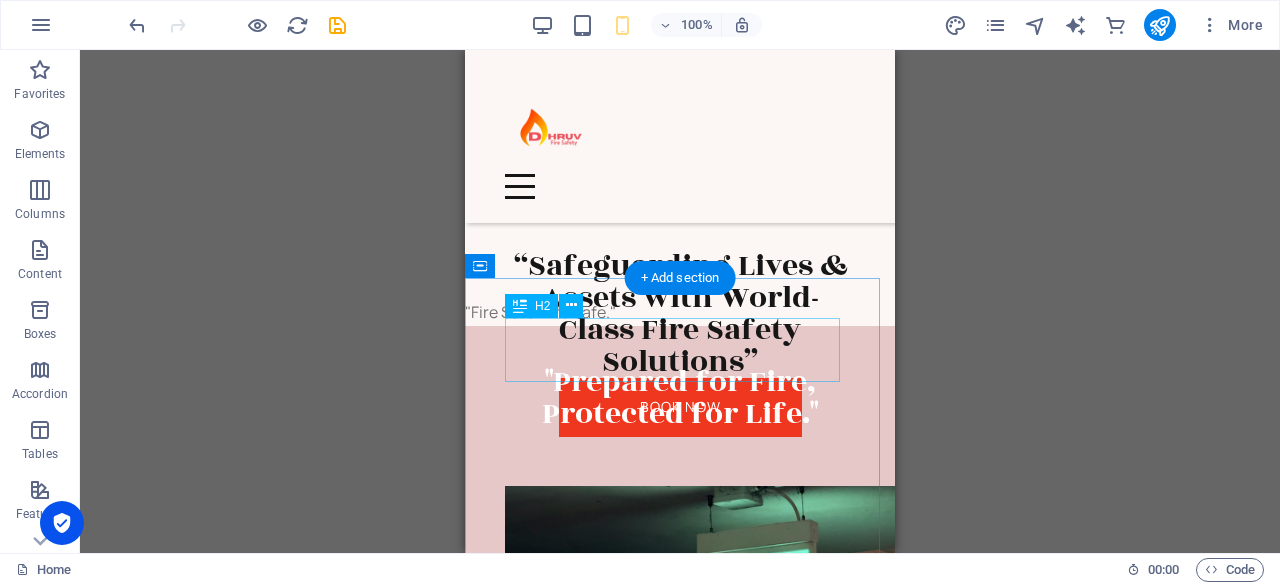 scroll, scrollTop: 360, scrollLeft: 0, axis: vertical 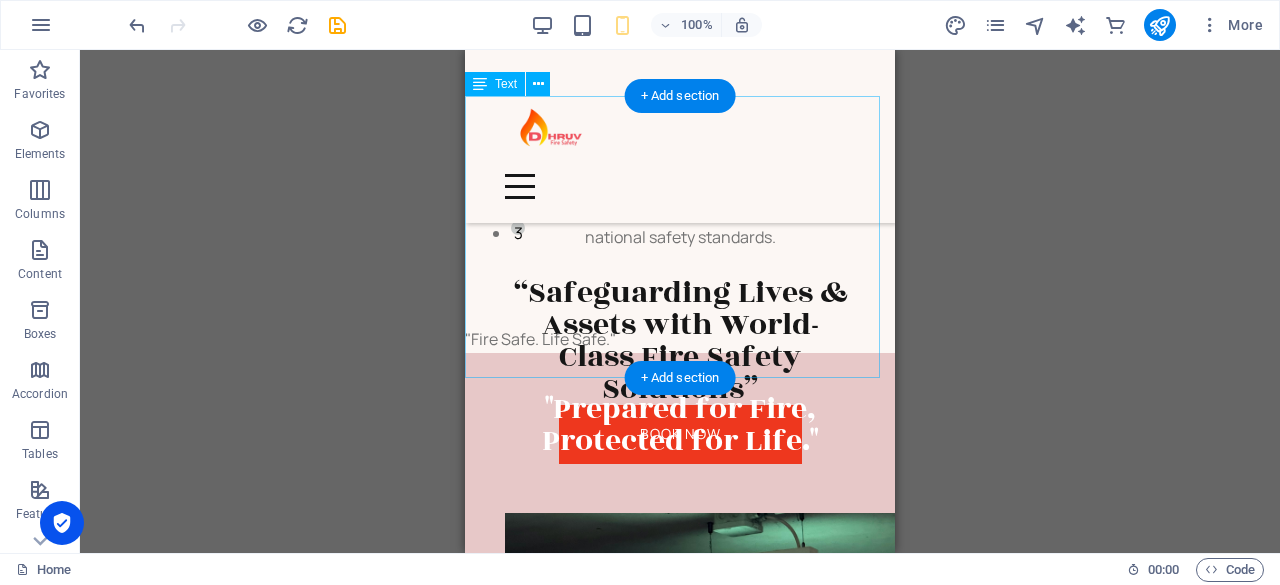 click on "With a commitment to saving lives and protecting property, we offer tailored fire safety solutions for homes, offices, factories, educational institutions, and commercial buildings. Our products are ISI-marked and comply with all national safety standards.                                                                                                                                                                                                                                                                                                "Fire Safe. Life Safe."" at bounding box center (680, 225) 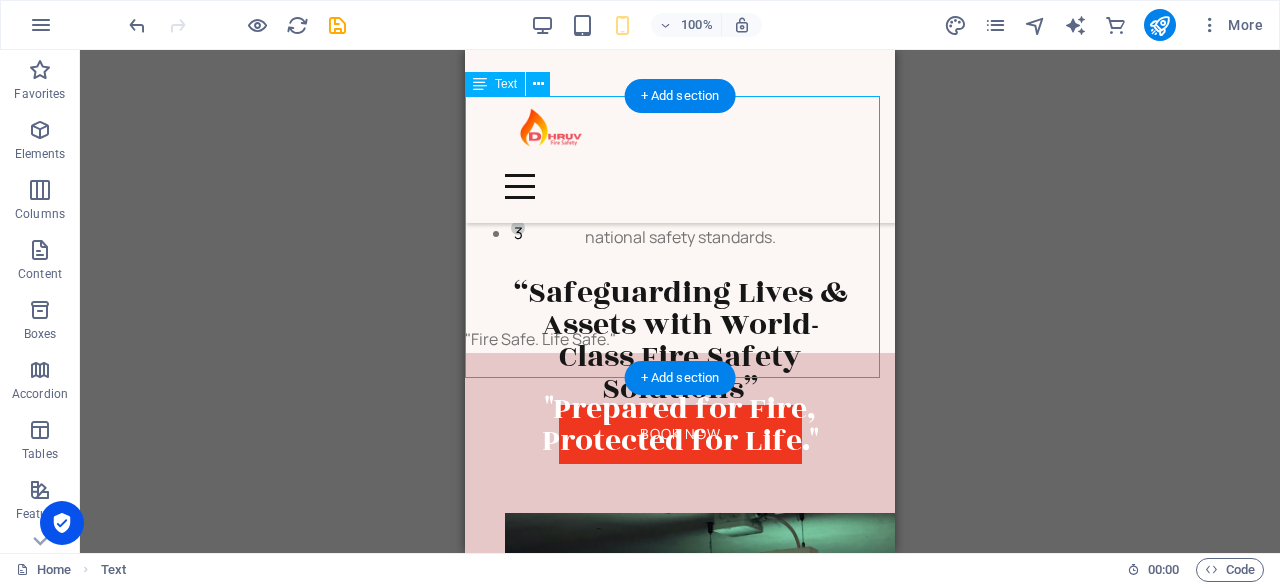 click on "With a commitment to saving lives and protecting property, we offer tailored fire safety solutions for homes, offices, factories, educational institutions, and commercial buildings. Our products are ISI-marked and comply with all national safety standards.                                                                                                                                                                                                                                                                                                "Fire Safe. Life Safe."" at bounding box center [680, 225] 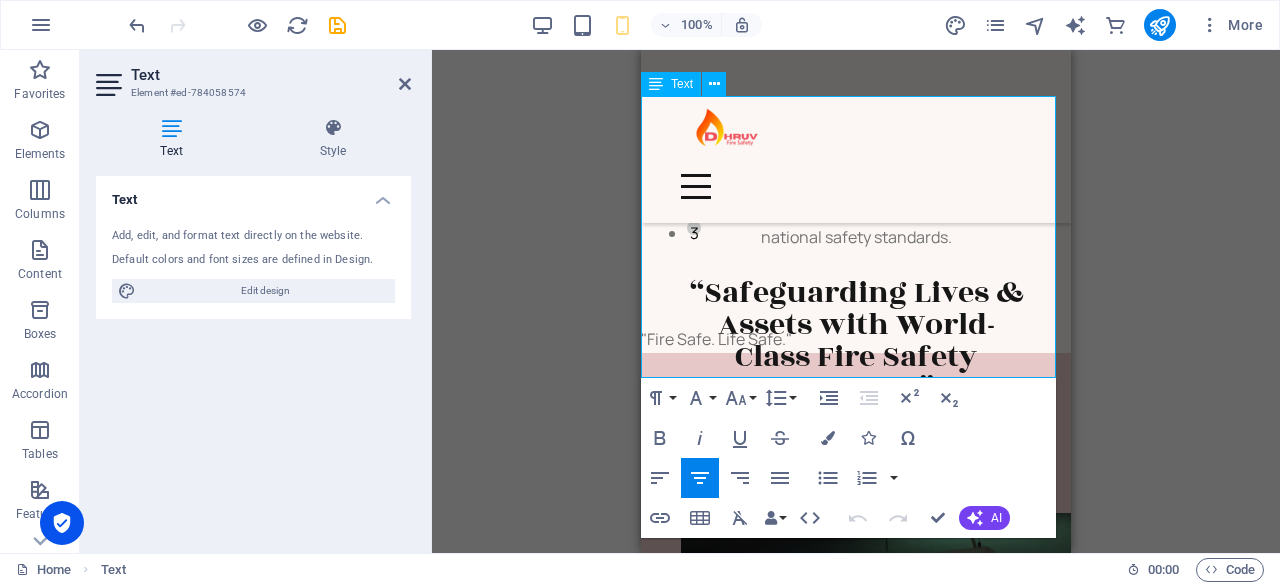 click on ""Fire Safe. Life Safe."" at bounding box center [716, 339] 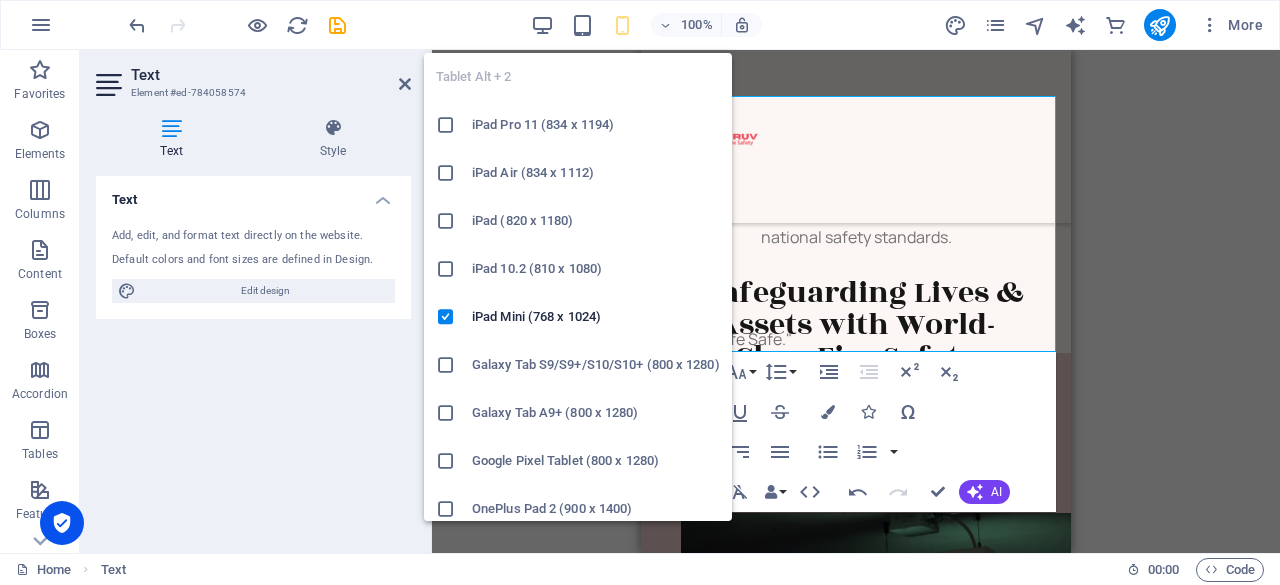 click on "Tablet Alt + 2 iPad Pro 11 (834 x 1194) iPad Air (834 x 1112) iPad (820 x 1180) iPad 10.2 (810 x 1080) iPad Mini (768 x 1024) Galaxy Tab S9/S9+/S10/S10+ (800 x 1280) Galaxy Tab A9+ (800 x 1280) Google Pixel Tablet (800 x 1280) OnePlus Pad 2 (900 x 1400) Xiaomi Pad 6 (900 x 1400) Huawei MatePad Pro 13.2 (900 x 1400) Huawei MatePad mini (600 x 1024) Fire HD 10 (800 x 1280) Fire HD 8 (600 x 1024)" at bounding box center [578, 279] 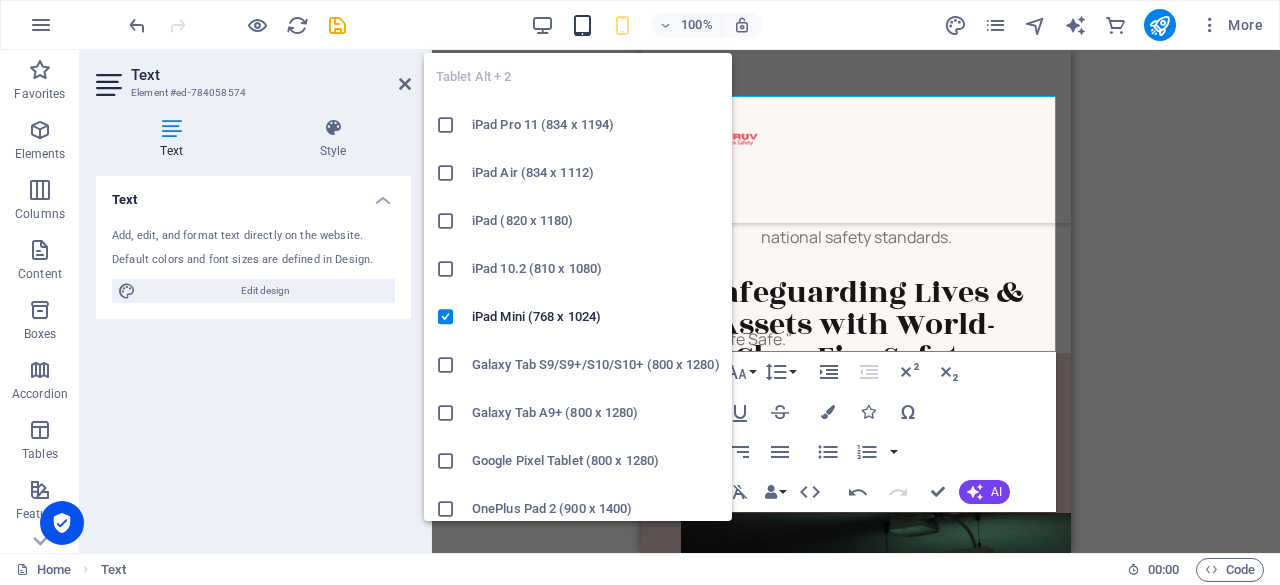 click at bounding box center (582, 25) 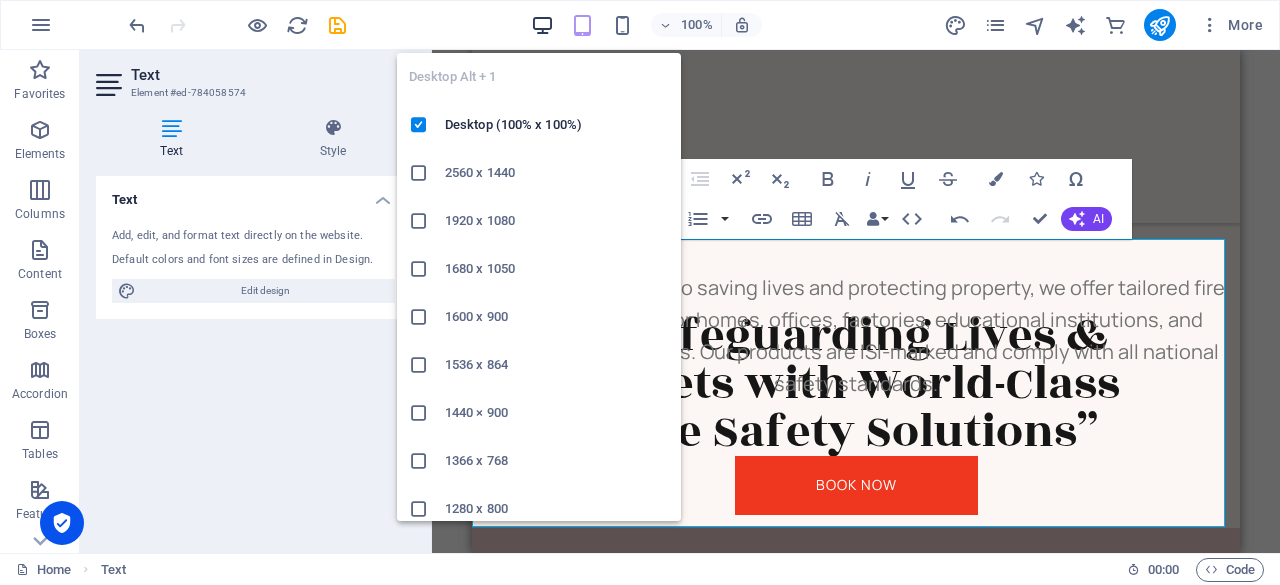 click at bounding box center (542, 25) 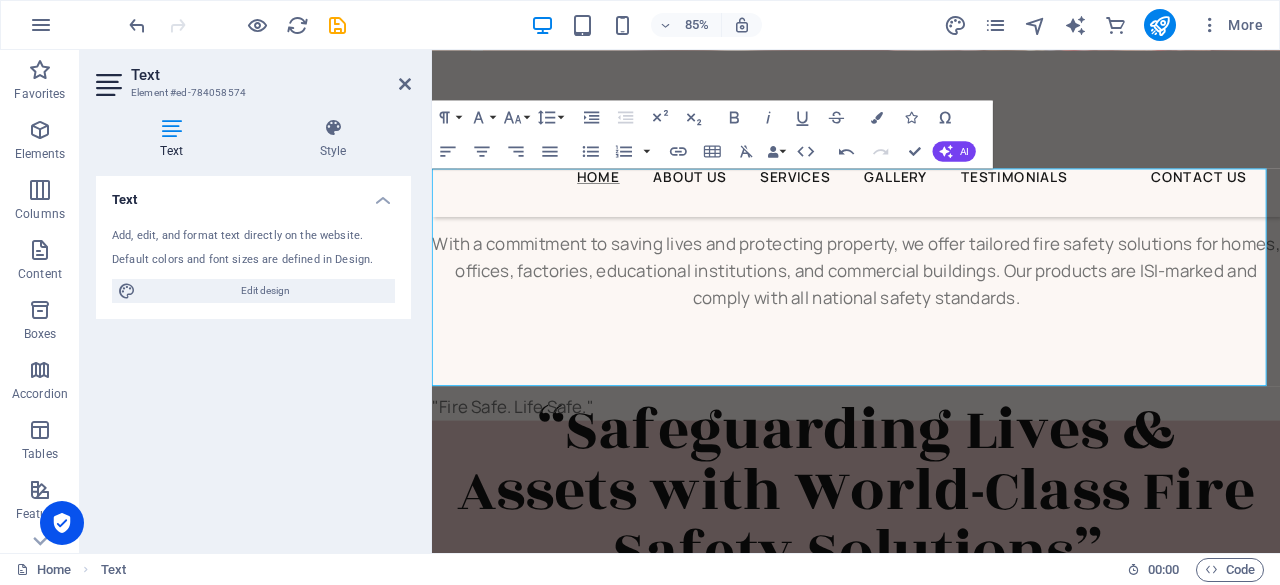 scroll, scrollTop: 660, scrollLeft: 0, axis: vertical 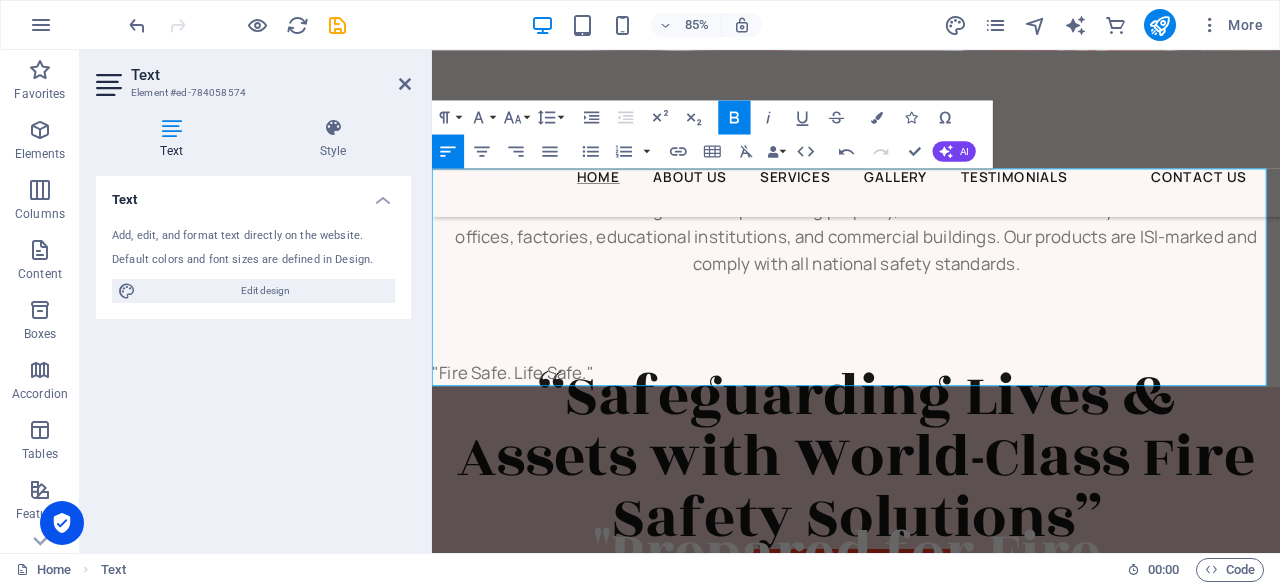 click on ""Fire Safe. Life Safe."" at bounding box center (527, 429) 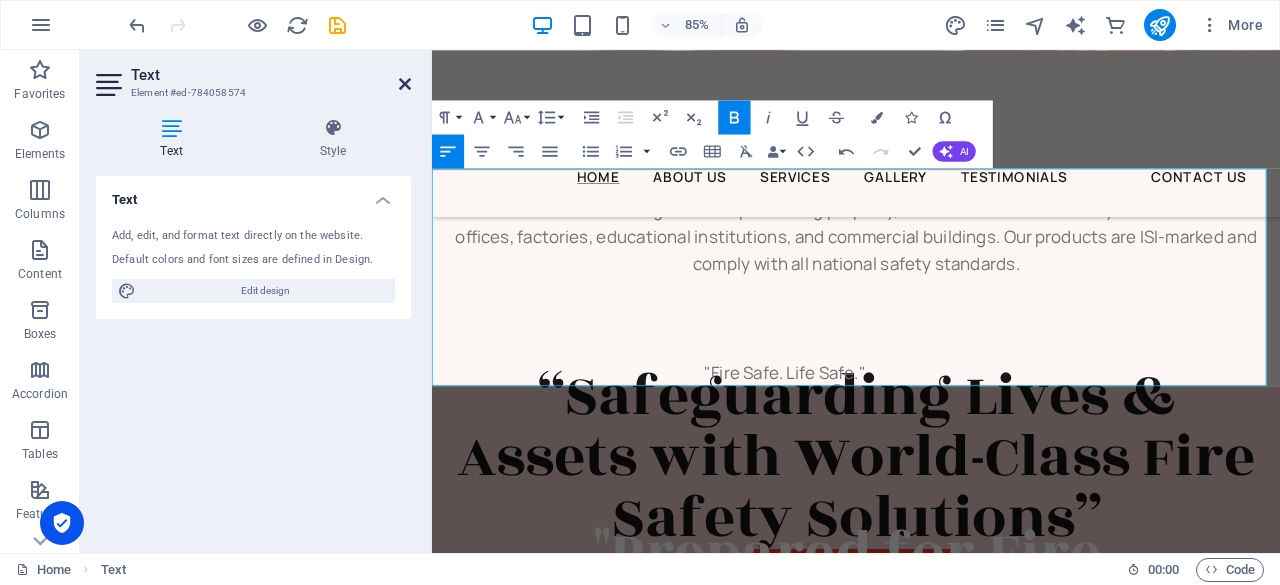 click at bounding box center (405, 84) 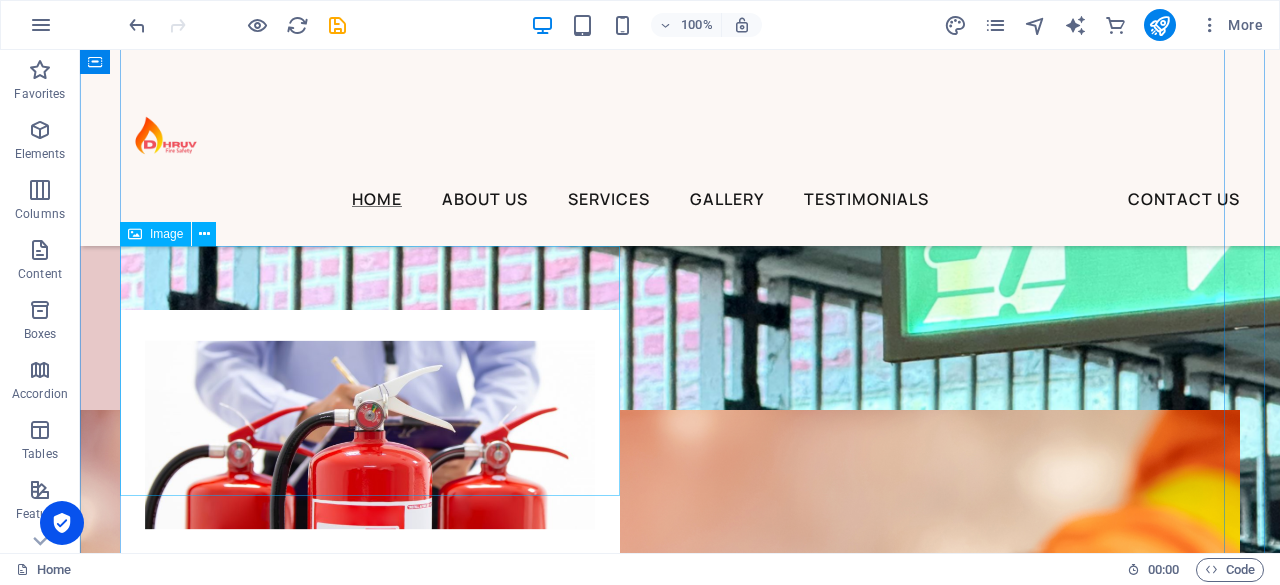 scroll, scrollTop: 1760, scrollLeft: 0, axis: vertical 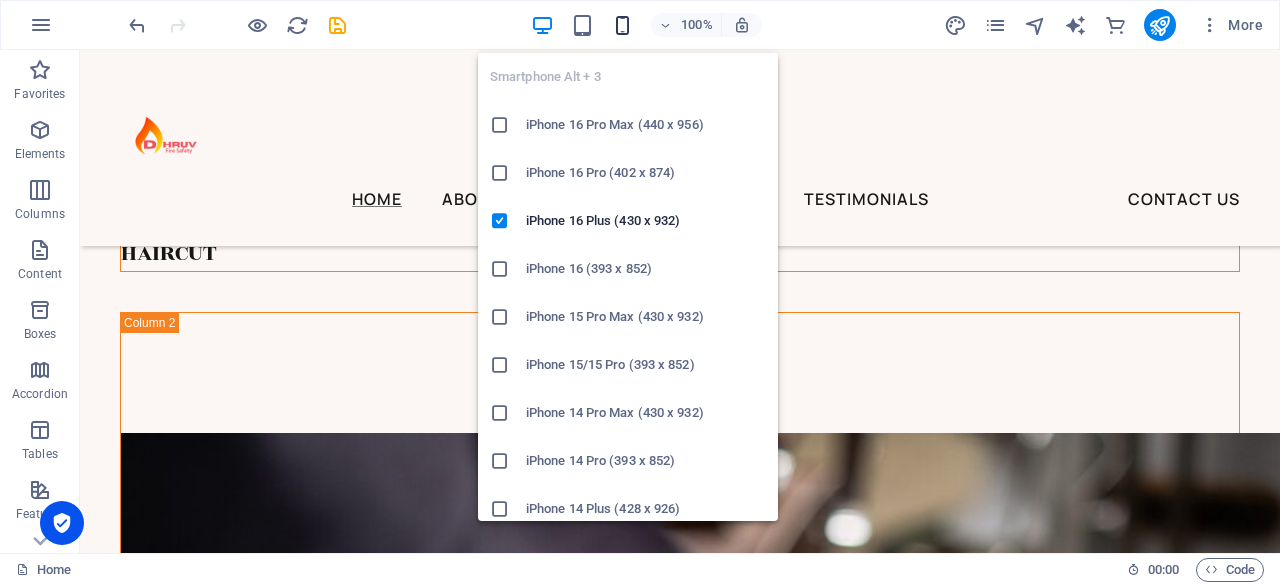 click at bounding box center (622, 25) 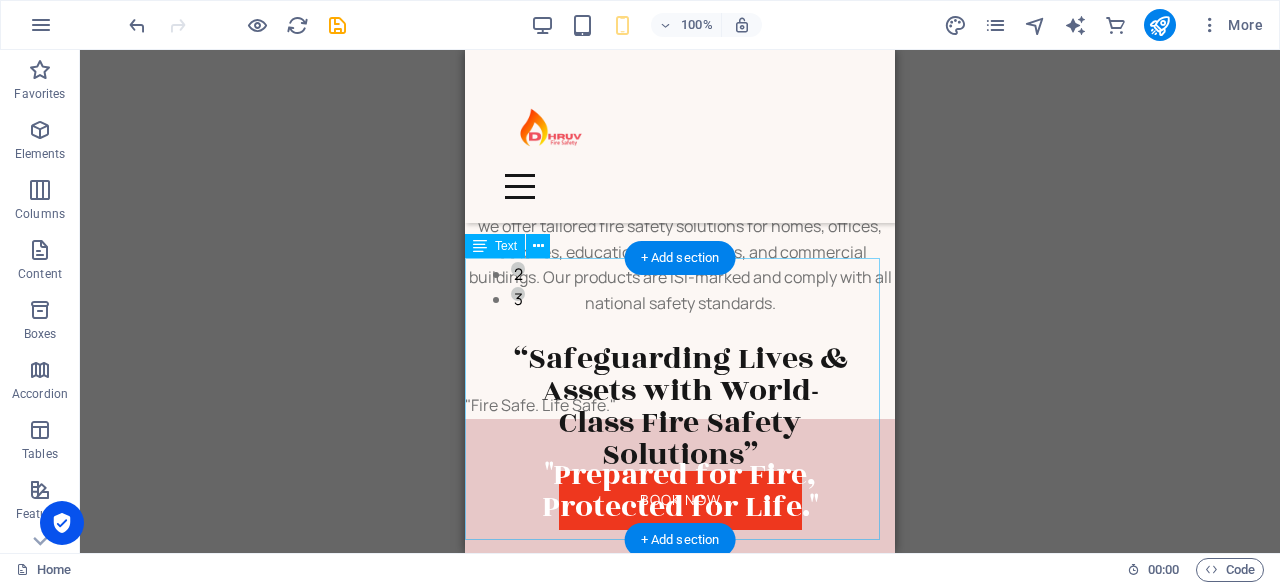 scroll, scrollTop: 198, scrollLeft: 0, axis: vertical 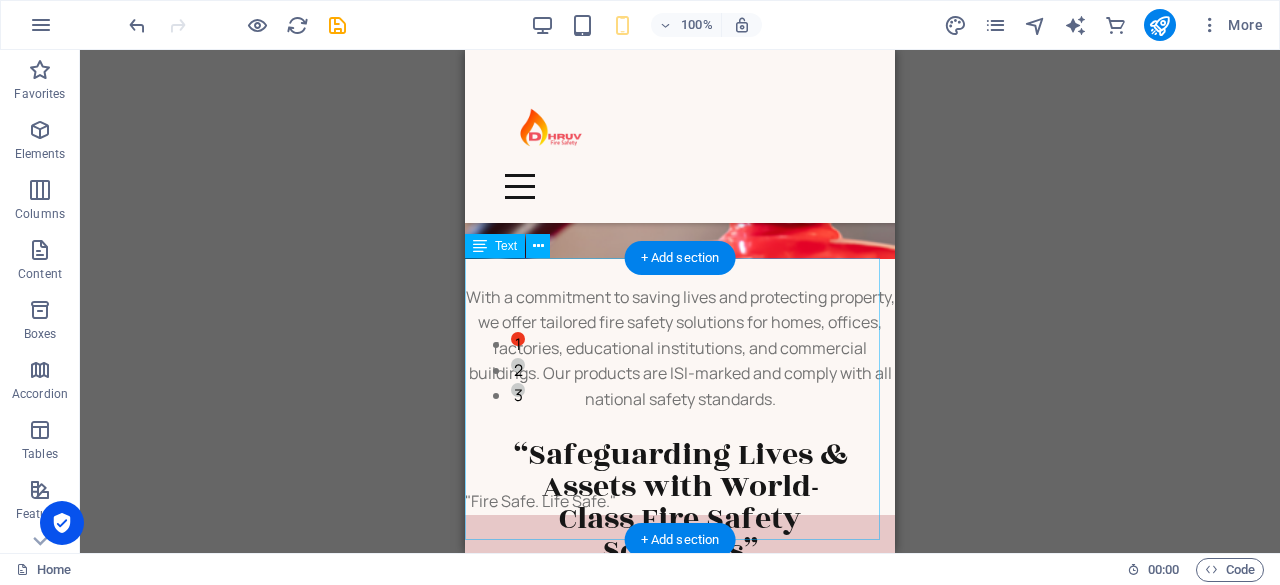 click on "With a commitment to saving lives and protecting property, we offer tailored fire safety solutions for homes, offices, factories, educational institutions, and commercial buildings. Our products are ISI-marked and comply with all national safety standards.                                                                                                                                                                                                                                                                                 "Fire Safe. Life Safe."" at bounding box center [680, 387] 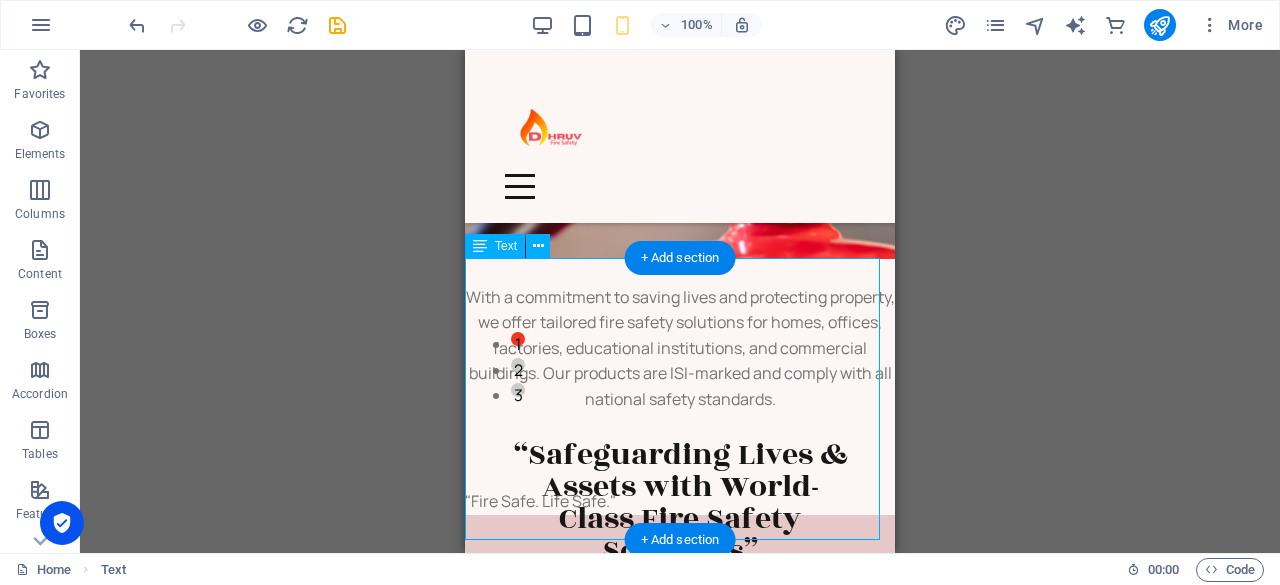 click on "With a commitment to saving lives and protecting property, we offer tailored fire safety solutions for homes, offices, factories, educational institutions, and commercial buildings. Our products are ISI-marked and comply with all national safety standards.                                                                                                                                                                                                                                                                                 "Fire Safe. Life Safe."" at bounding box center [680, 387] 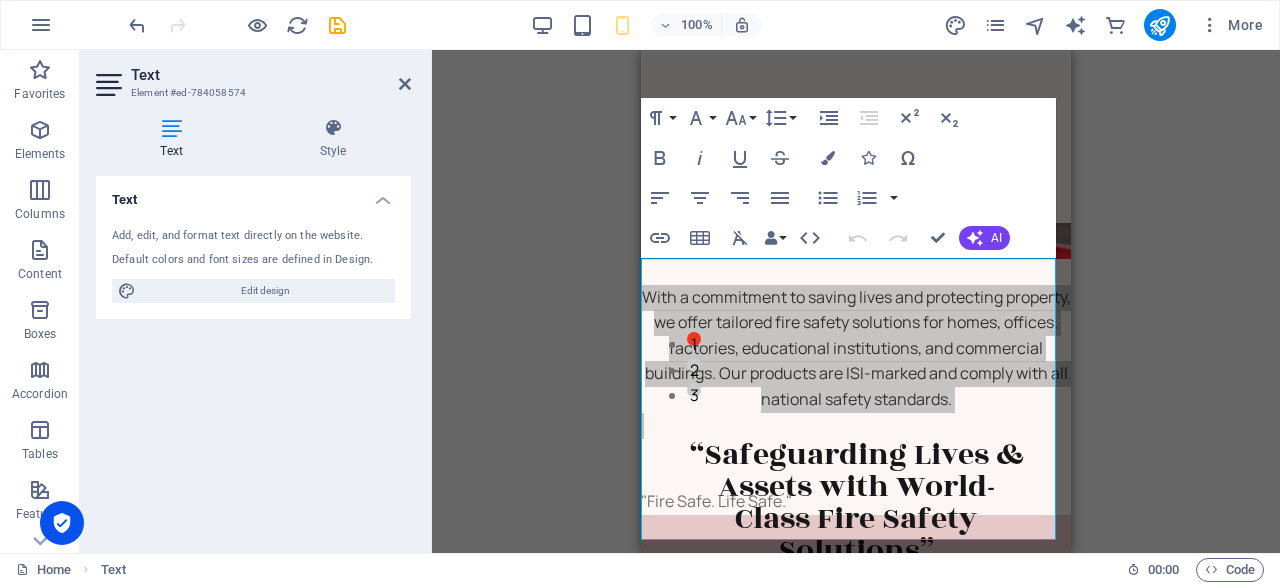 click on "Drag here to replace the existing content. Press “Ctrl” if you want to create a new element.
H2   Banner   Banner   Container   Button   Text   Menu   Menu Bar   Menu Bar   Logo   Container   Container   Container   Image   Container   Container   H2   Spacer   Spacer   Image   Spacer   Button   H2   Container   Image   Container   H2   Spacer   Text   Spacer   20-60-20   Container   Image   20-60-20   20-60-20   Container   Container   Spacer   Container   Container   Image   H4   Image   H4   Spacer   Spacer   Container   20-60-20   Container   Slider   Container   Slider   Container   Container   Slider   Spacer   Container   Button Paragraph Format Normal Heading 1 Heading 2 Heading 3 Heading 4 Heading 5 Heading 6 Code Font Family Arial [US_STATE] Impact Tahoma Times New Roman Verdana Manrope Rozha One Font Size 8 9 10 11 12 14 18 24 30 36 48 60 72 96 Line Height Default Single 1.15 1.5 Double Increase Indent Decrease Indent Superscript Subscript Bold Italic Underline Strikethrough" at bounding box center (856, 301) 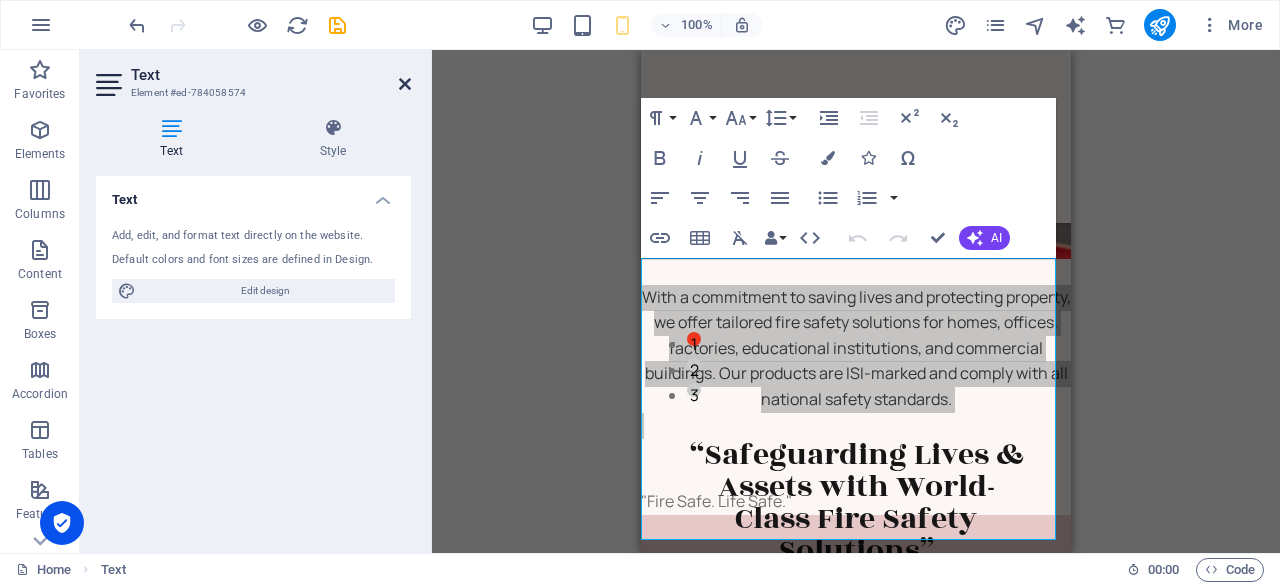click at bounding box center (405, 84) 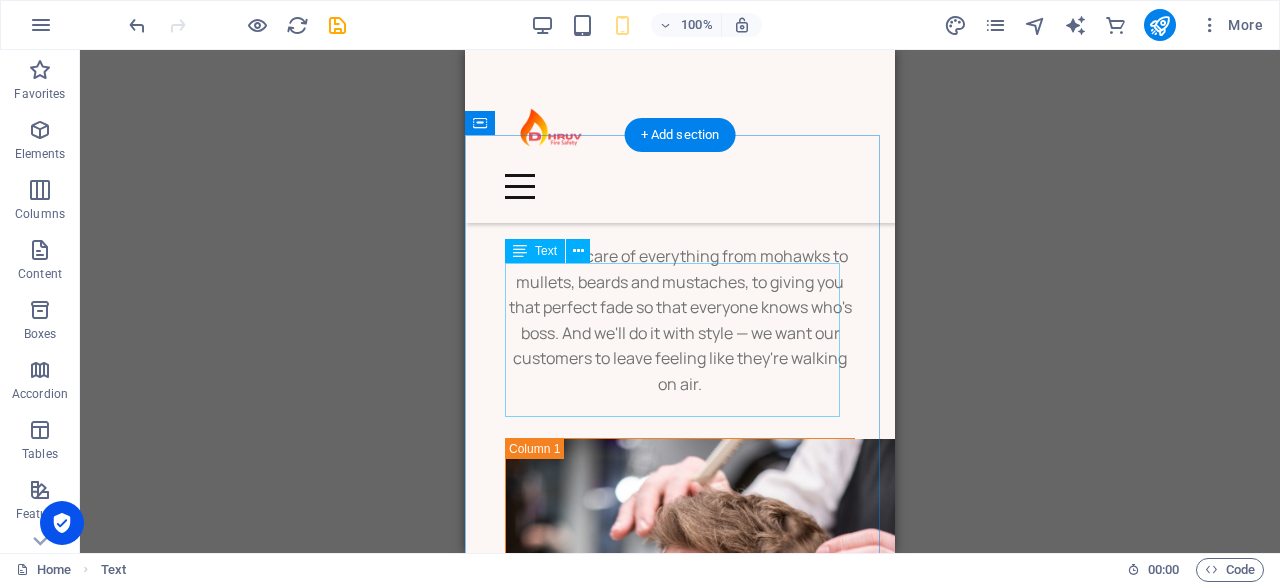 scroll, scrollTop: 1596, scrollLeft: 0, axis: vertical 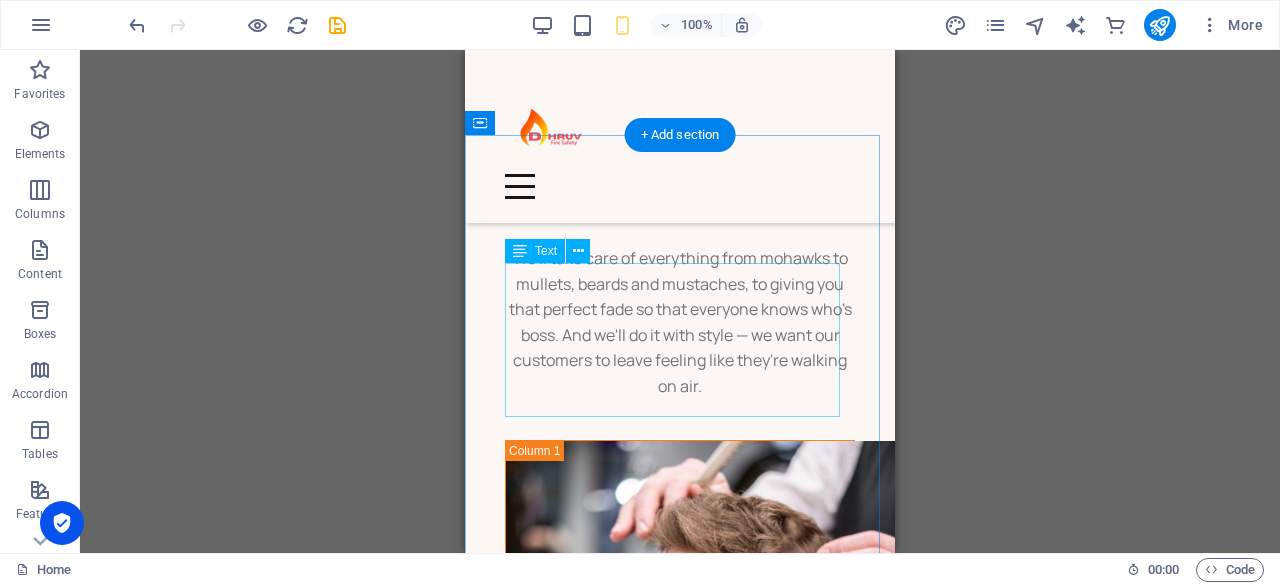 click on "We'll take care of everything from mohawks to mullets, beards and mustaches, to giving you that perfect fade so that everyone knows who's boss. And we'll do it with style — we want our customers to leave feeling like they're walking on air." at bounding box center [680, 323] 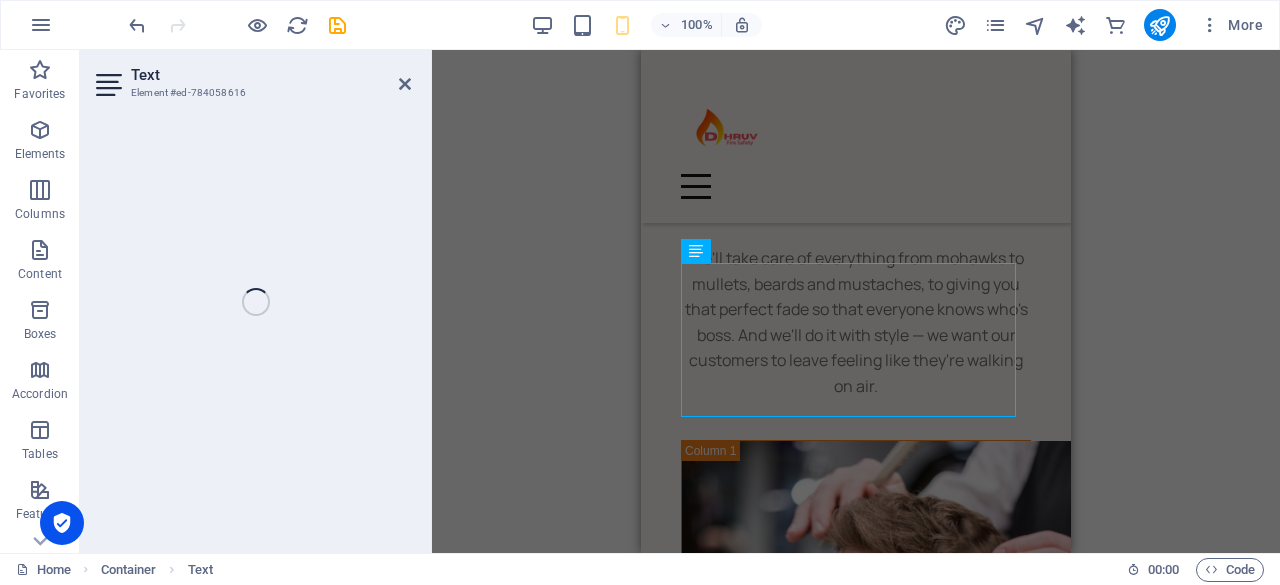 click on "H2   Banner   Banner   Container   Button   Text   Menu   Menu Bar   Menu Bar   Logo   Container   Container   Container   Image   Container   H2   Spacer   Spacer   Image   Spacer   Button   Container   H2   Container   Image   Container   H2   Spacer   Text   Spacer   20-60-20   Container   Image   20-60-20   20-60-20   Container   Container   Spacer   Container   Container   Image   H4   Image   H4   Spacer   Spacer   Container   20-60-20   Container   Slider   Container   Slider   Container   Container   Slider   Spacer   Container   Button" at bounding box center (856, 301) 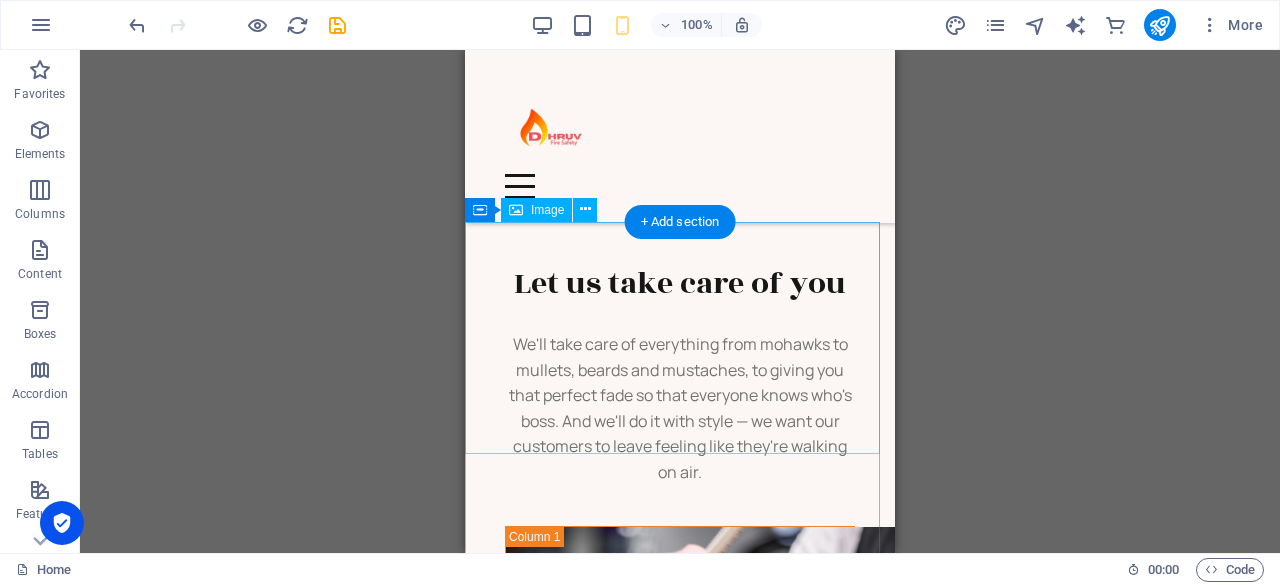 scroll, scrollTop: 1510, scrollLeft: 0, axis: vertical 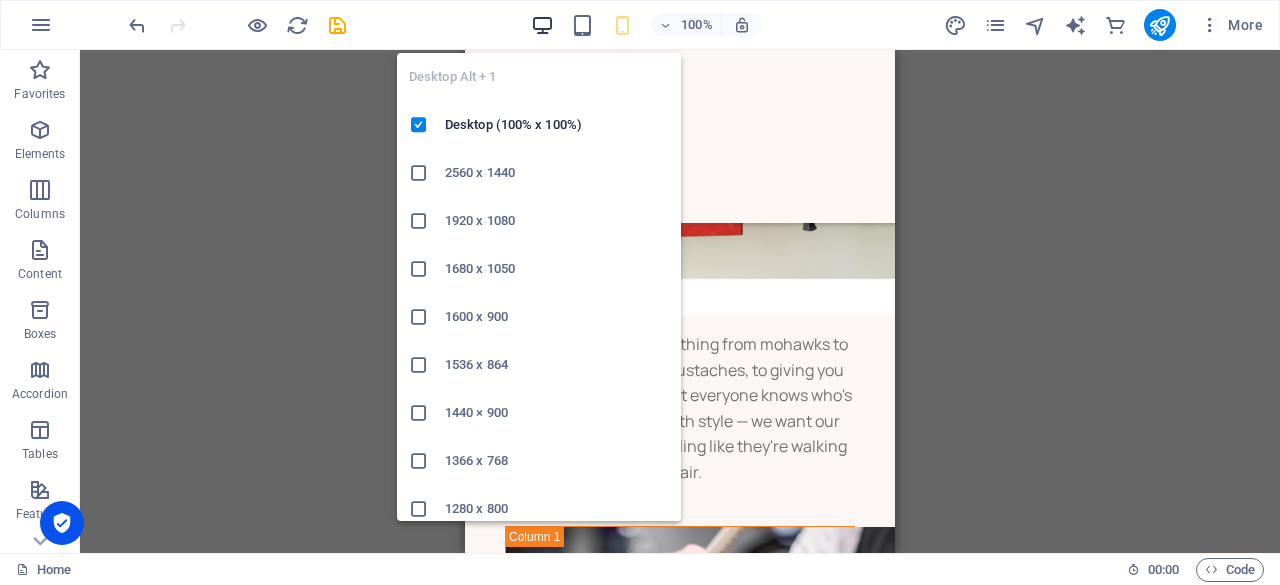 click at bounding box center (542, 25) 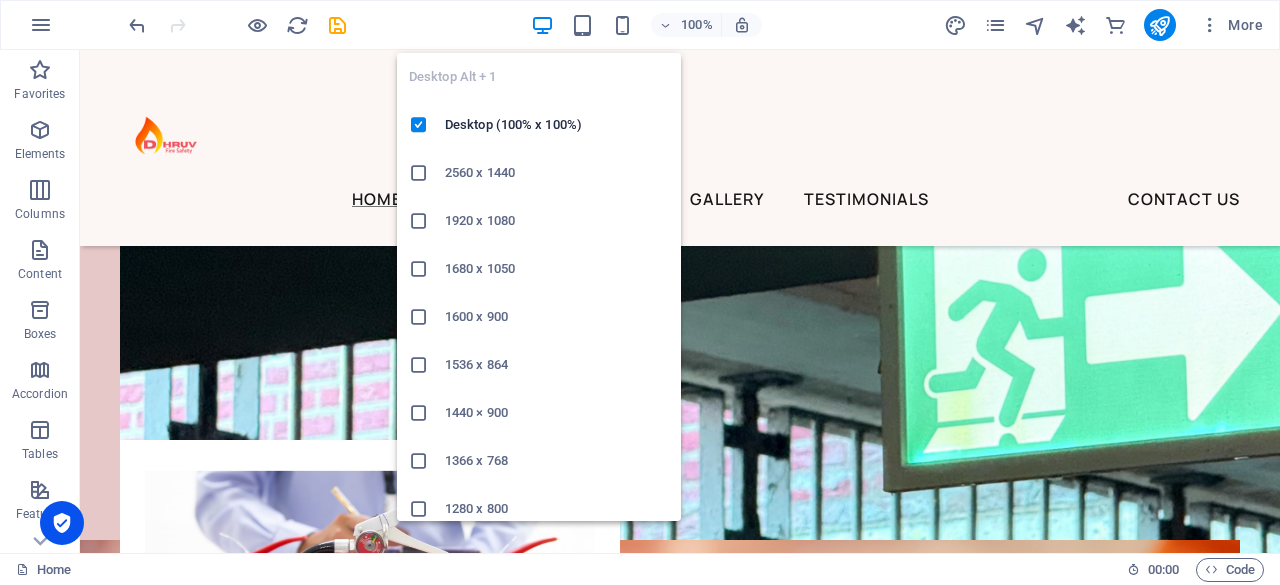 scroll, scrollTop: 3736, scrollLeft: 0, axis: vertical 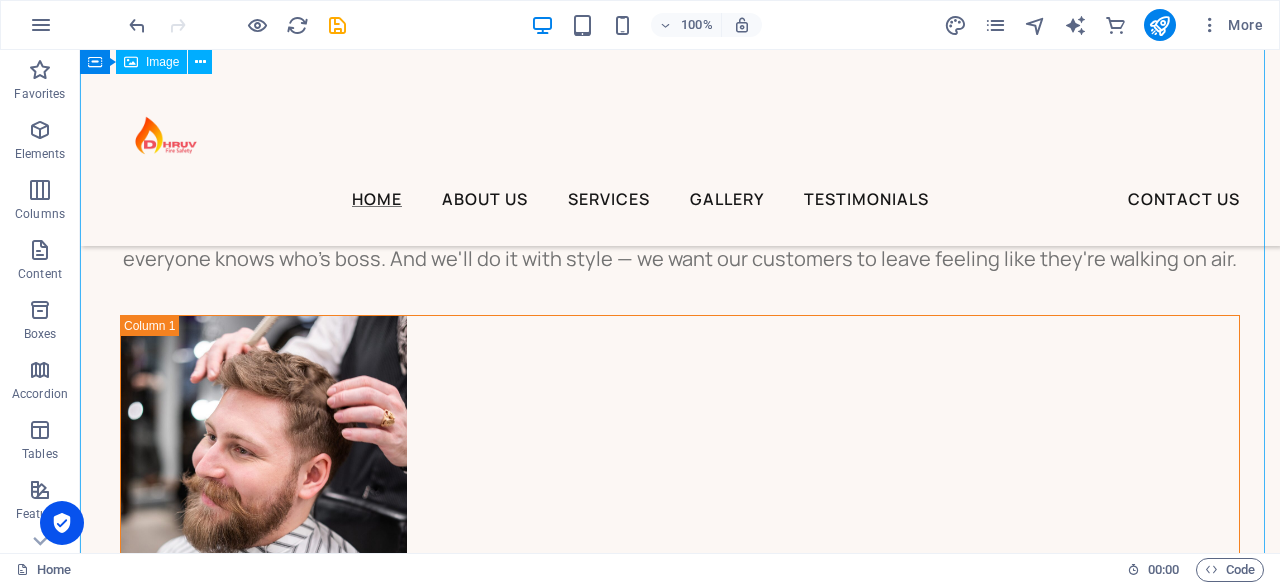 click at bounding box center (680, -3903) 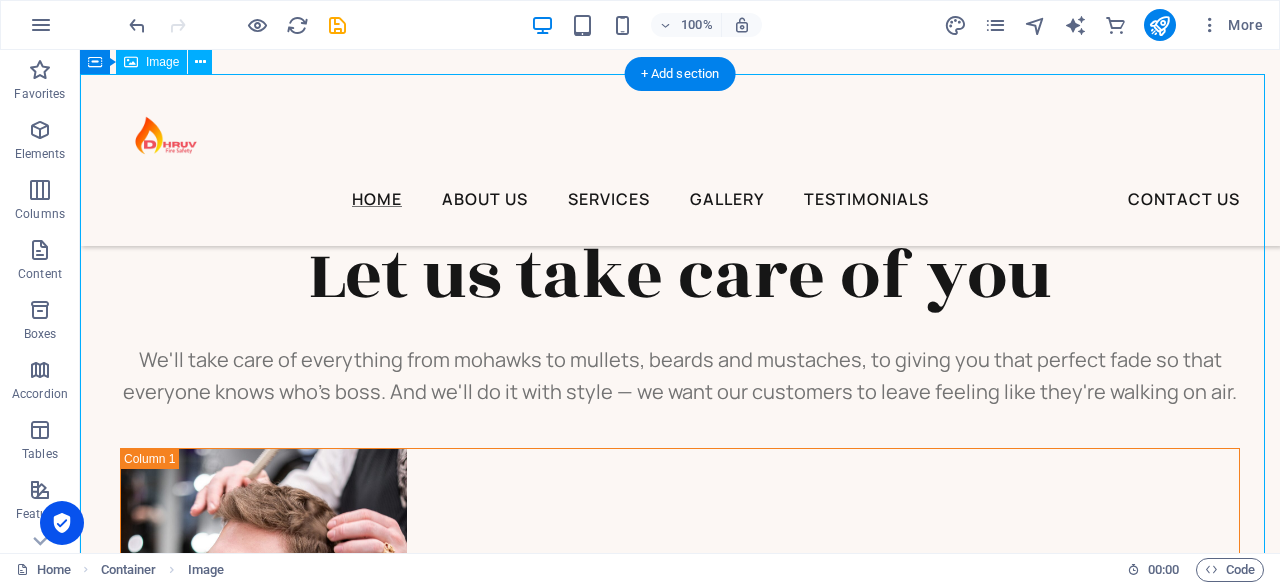 scroll, scrollTop: 4267, scrollLeft: 0, axis: vertical 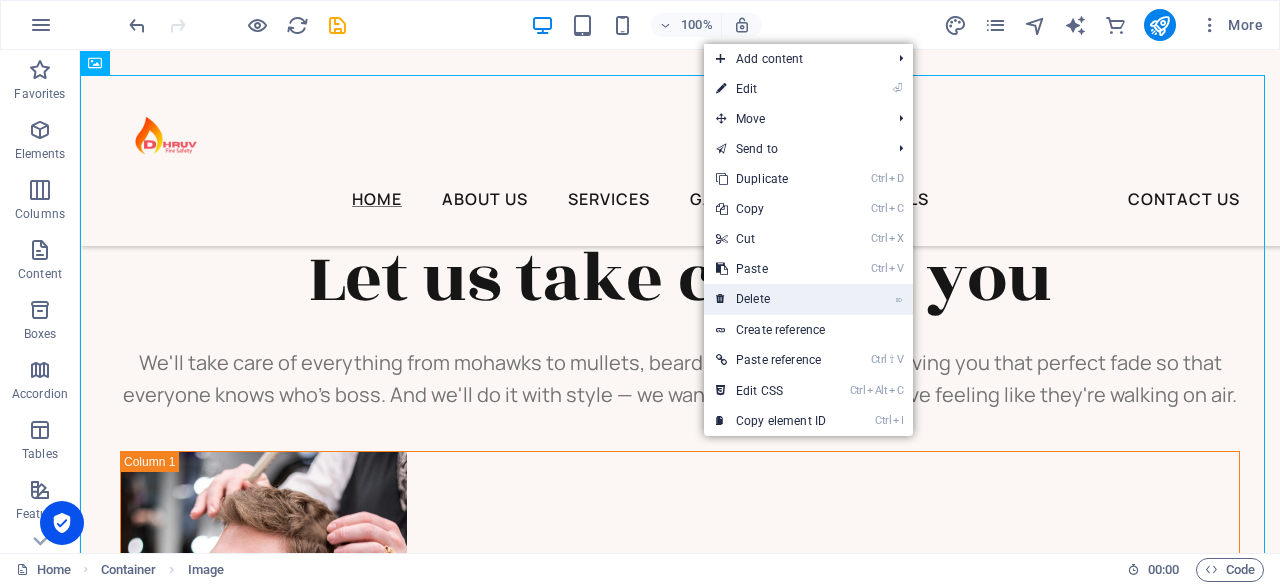 click on "⌦  Delete" at bounding box center (771, 299) 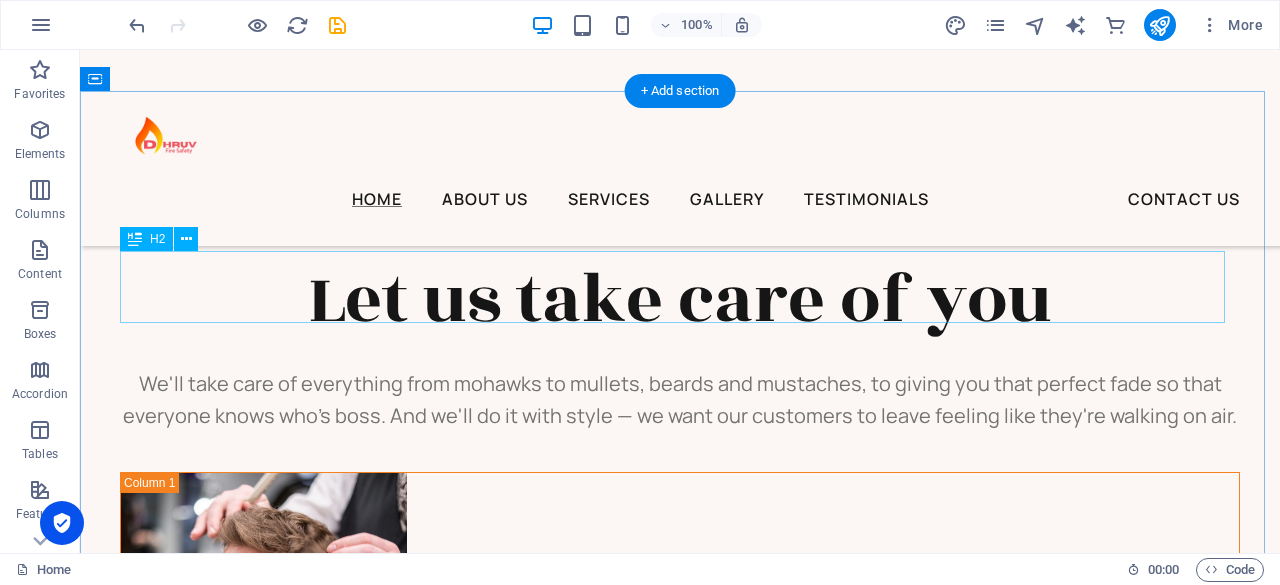 scroll, scrollTop: 4252, scrollLeft: 0, axis: vertical 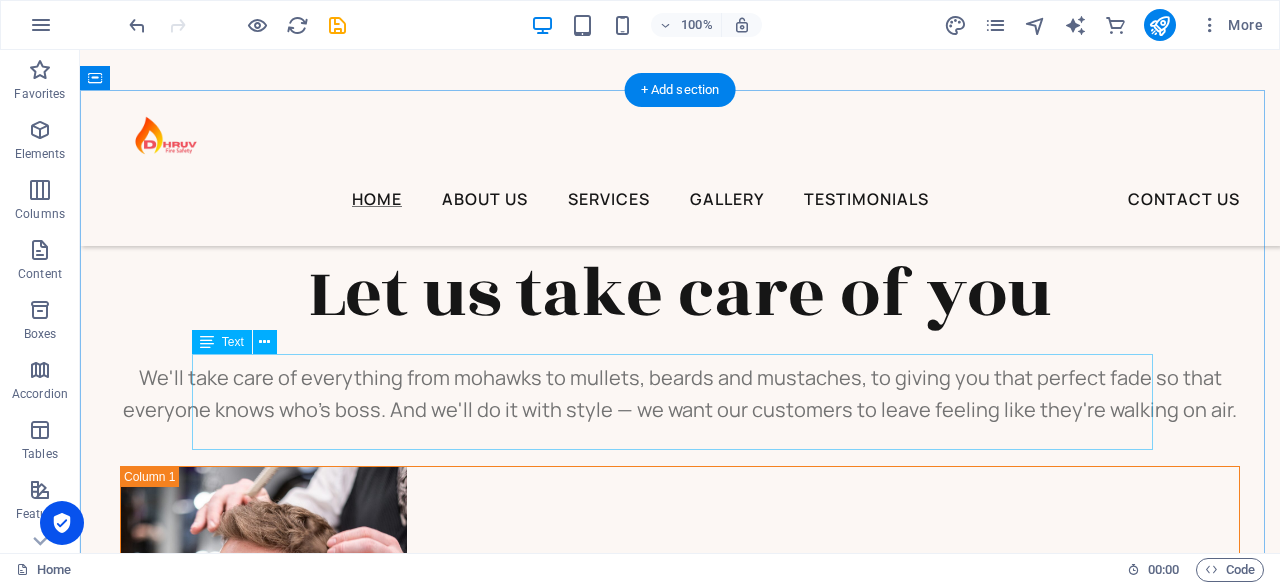 click on "We'll take care of everything from mohawks to mullets, beards and mustaches, to giving you that perfect fade so that everyone knows who's boss. And we'll do it with style — we want our customers to leave feeling like they're walking on air." at bounding box center [680, 394] 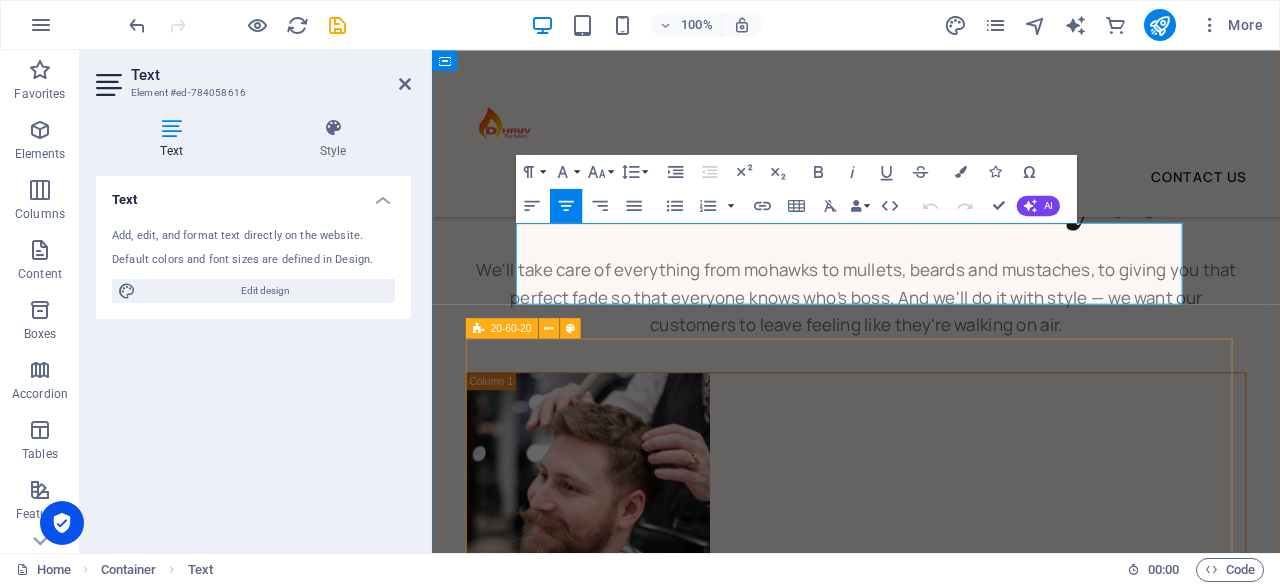 click on "HAIRCUT [PERSON_NAME] GROOMING WELLNESS" at bounding box center [931, 1638] 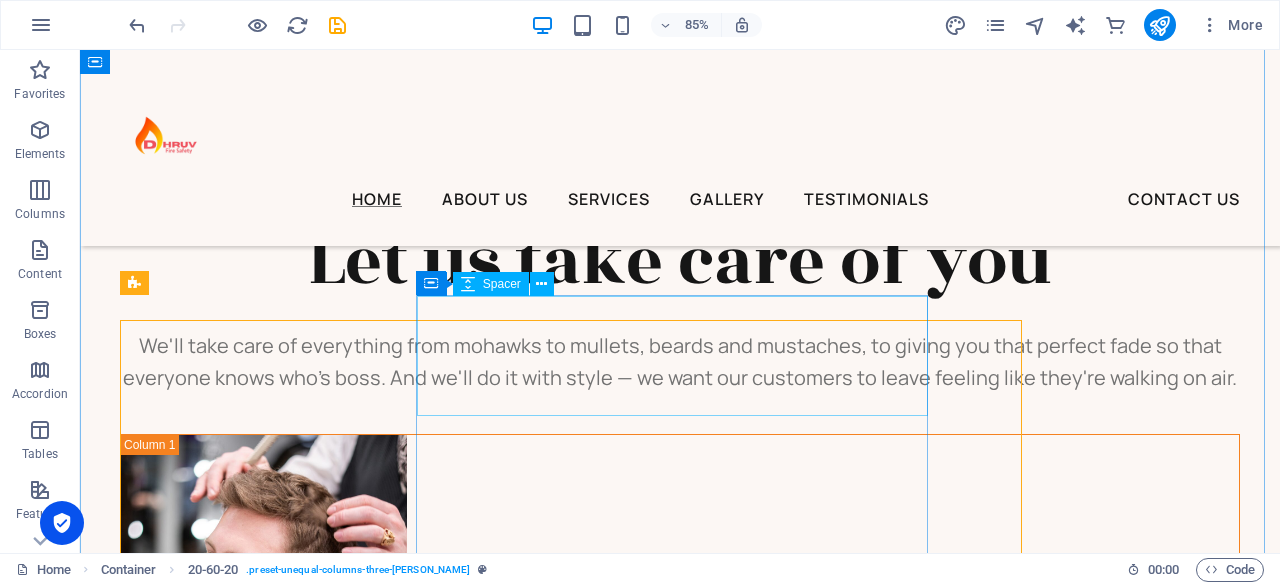 scroll, scrollTop: 4353, scrollLeft: 0, axis: vertical 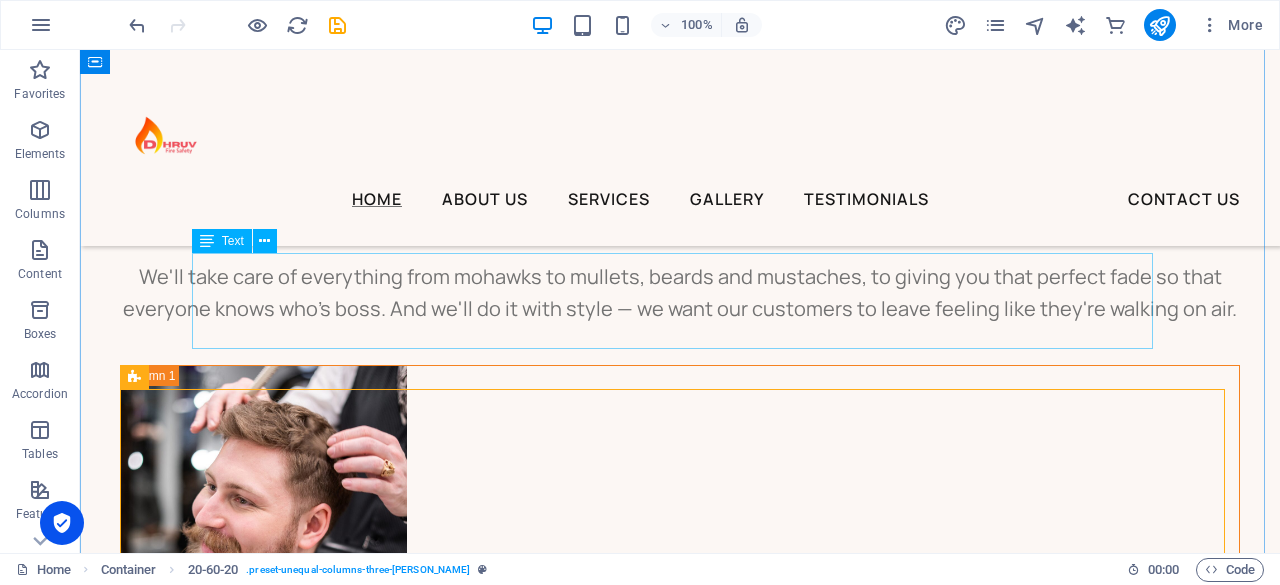 click on "We'll take care of everything from mohawks to mullets, beards and mustaches, to giving you that perfect fade so that everyone knows who's boss. And we'll do it with style — we want our customers to leave feeling like they're walking on air." at bounding box center [680, 293] 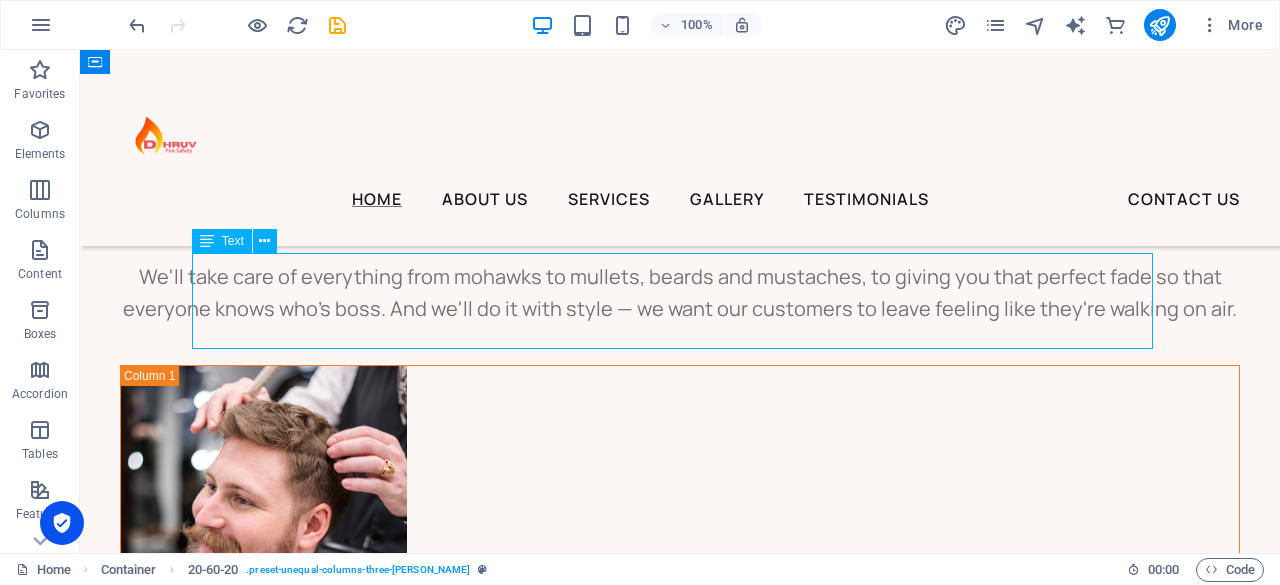 click on "We'll take care of everything from mohawks to mullets, beards and mustaches, to giving you that perfect fade so that everyone knows who's boss. And we'll do it with style — we want our customers to leave feeling like they're walking on air." at bounding box center (680, 293) 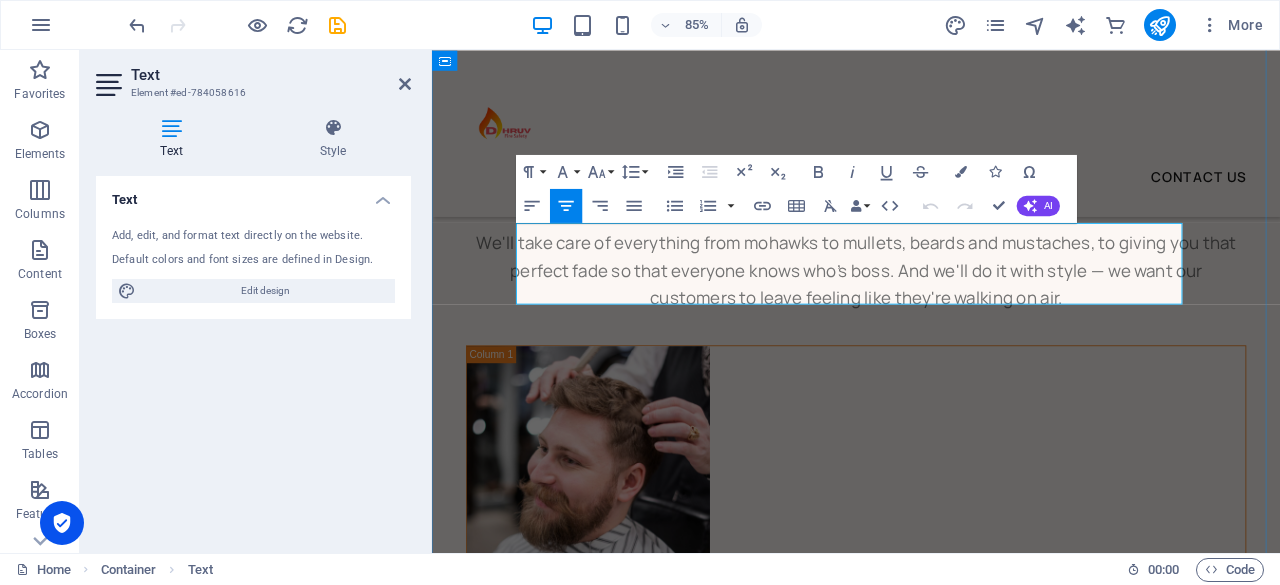 click on "We'll take care of everything from mohawks to mullets, beards and mustaches, to giving you that perfect fade so that everyone knows who's boss. And we'll do it with style — we want our customers to leave feeling like they're walking on air." at bounding box center (931, 309) 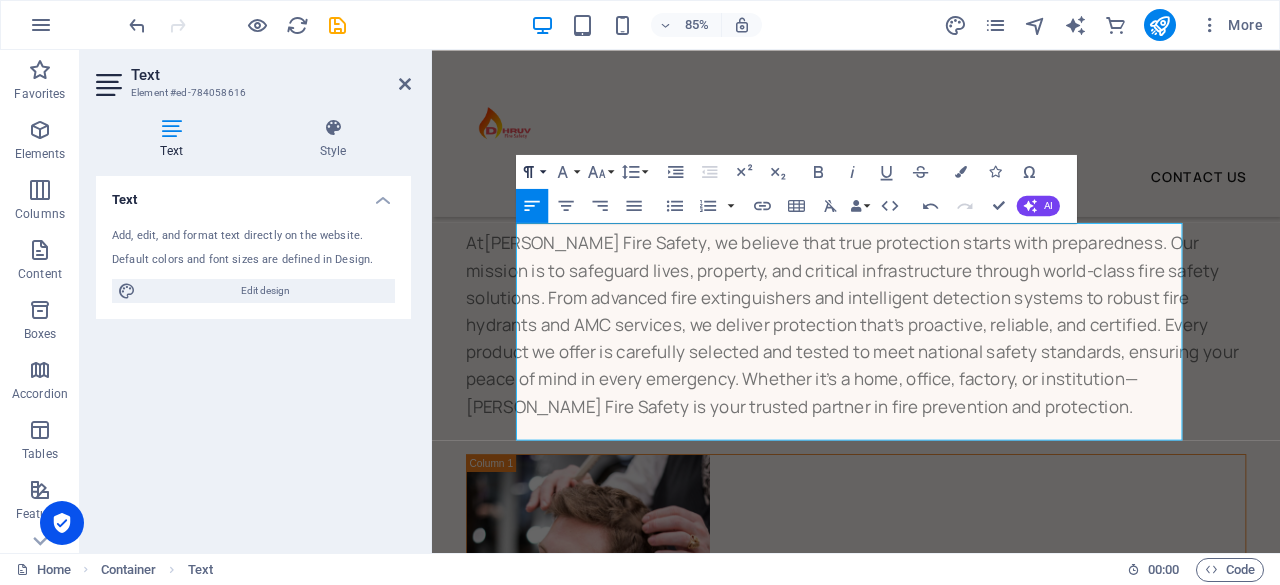 click 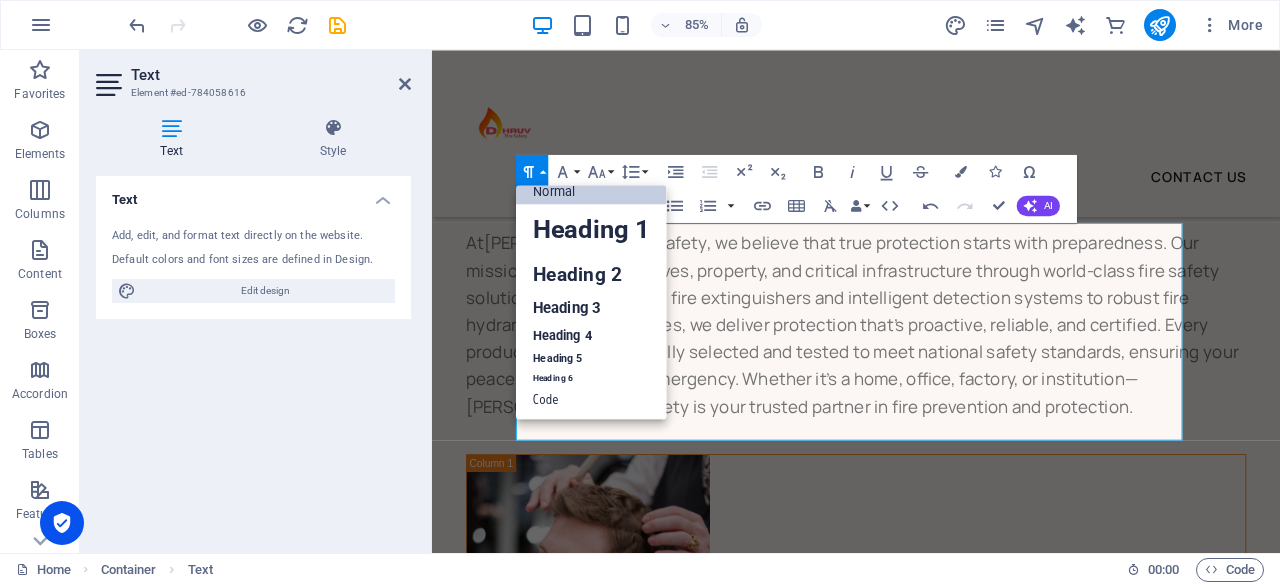 scroll, scrollTop: 16, scrollLeft: 0, axis: vertical 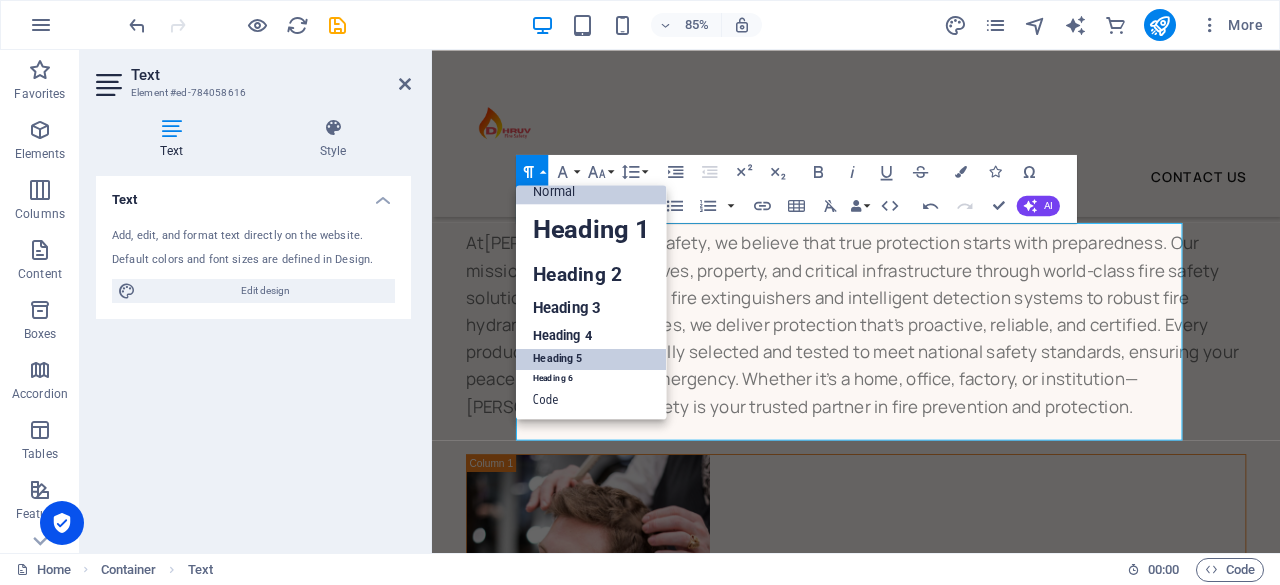 click on "Heading 5" at bounding box center (591, 358) 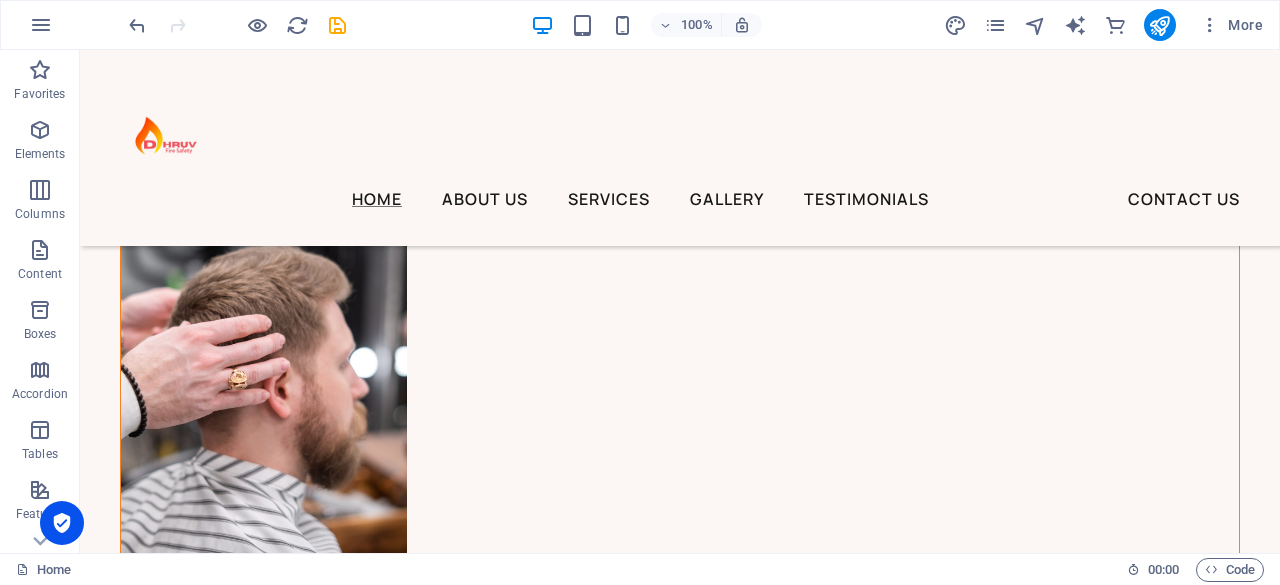 scroll, scrollTop: 6859, scrollLeft: 0, axis: vertical 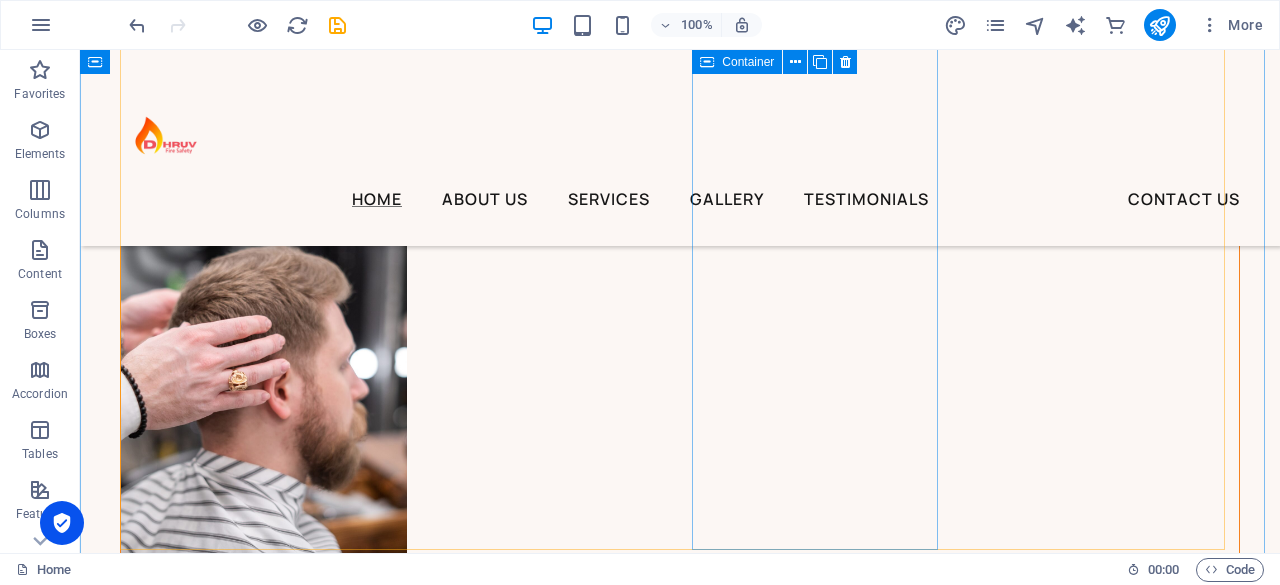 click at bounding box center (680, 3052) 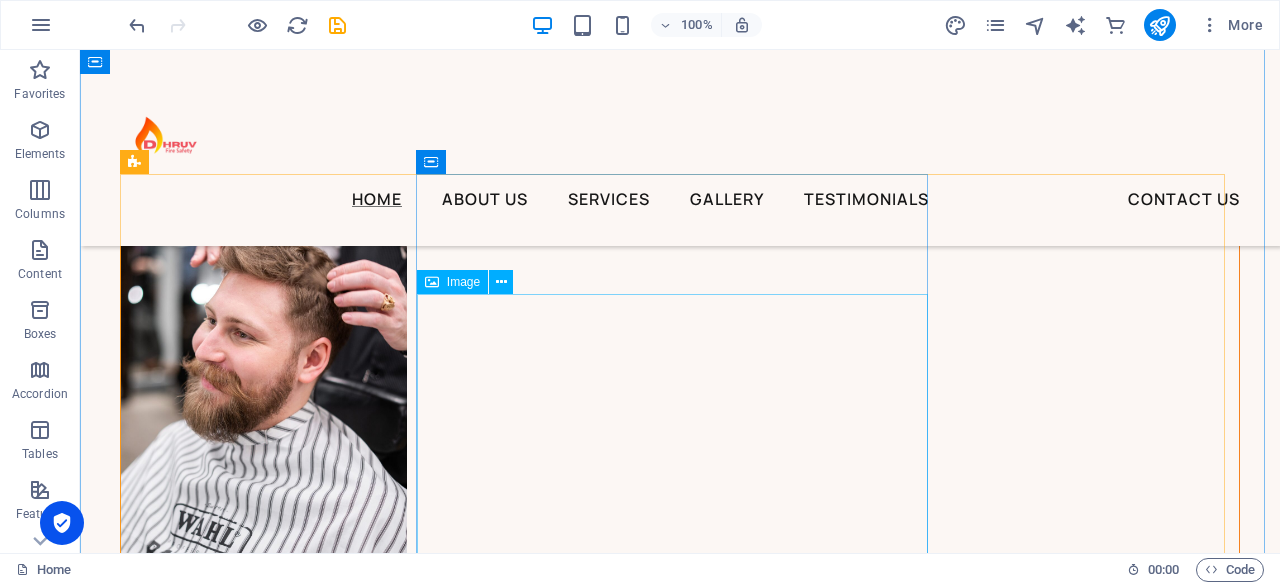 scroll, scrollTop: 4674, scrollLeft: 0, axis: vertical 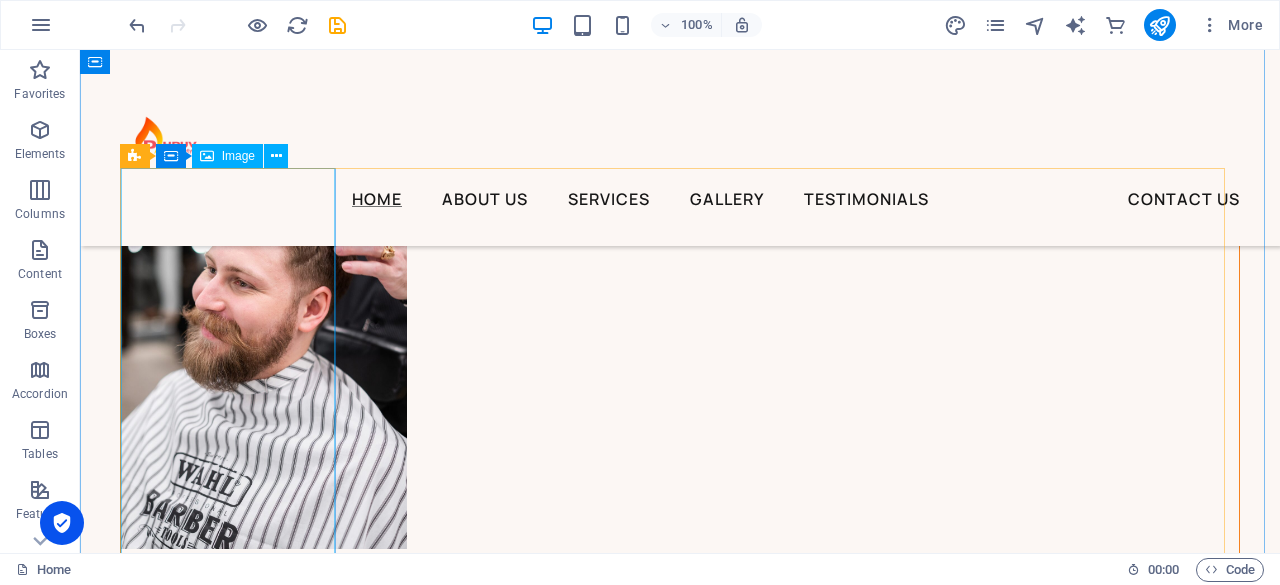click at bounding box center [680, 349] 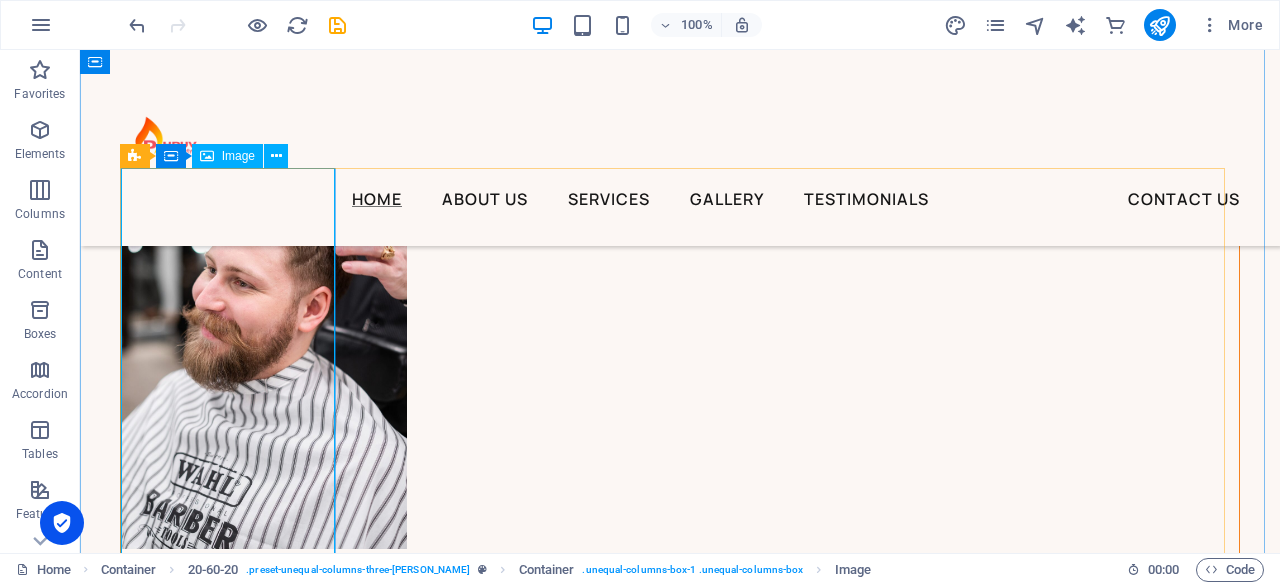 click at bounding box center (680, 349) 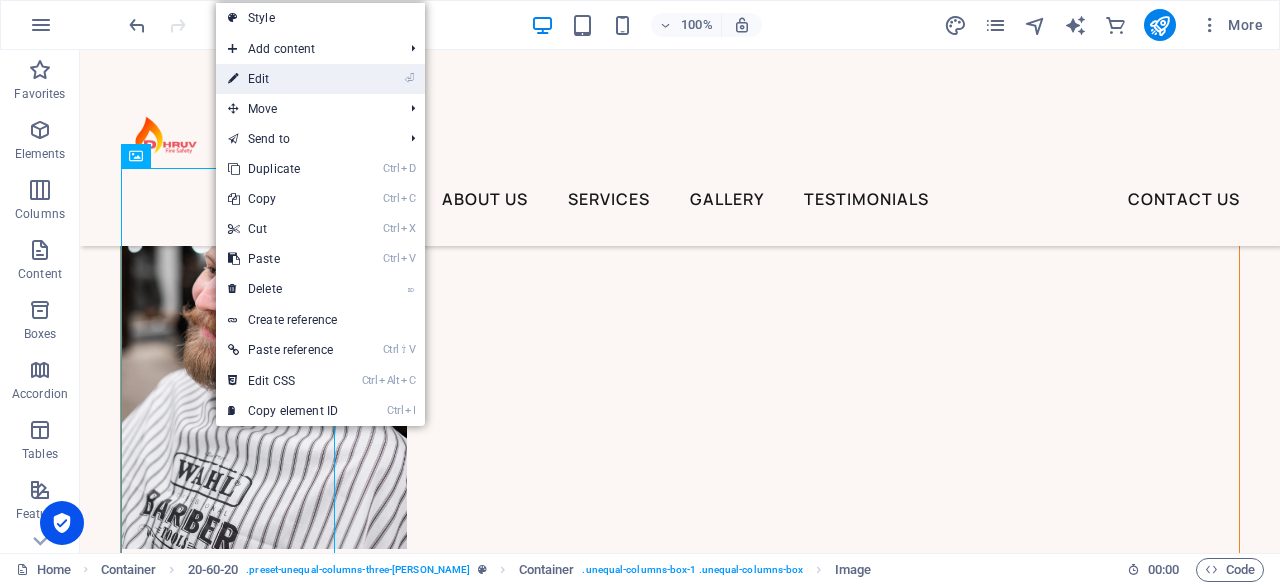 click on "⏎  Edit" at bounding box center [283, 79] 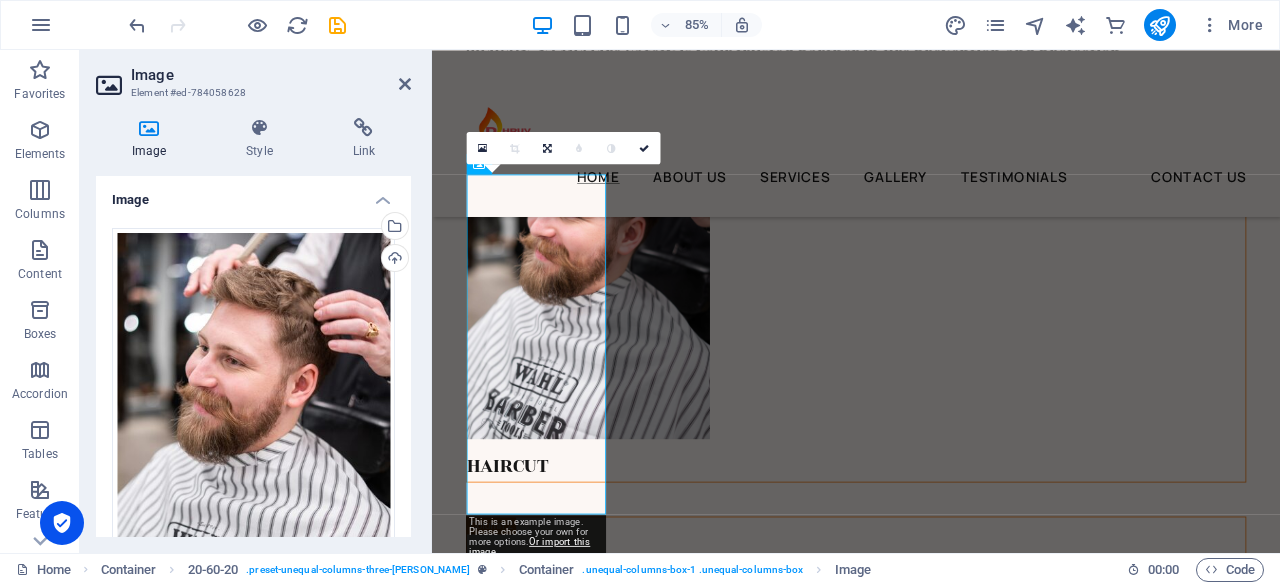 scroll, scrollTop: 4605, scrollLeft: 0, axis: vertical 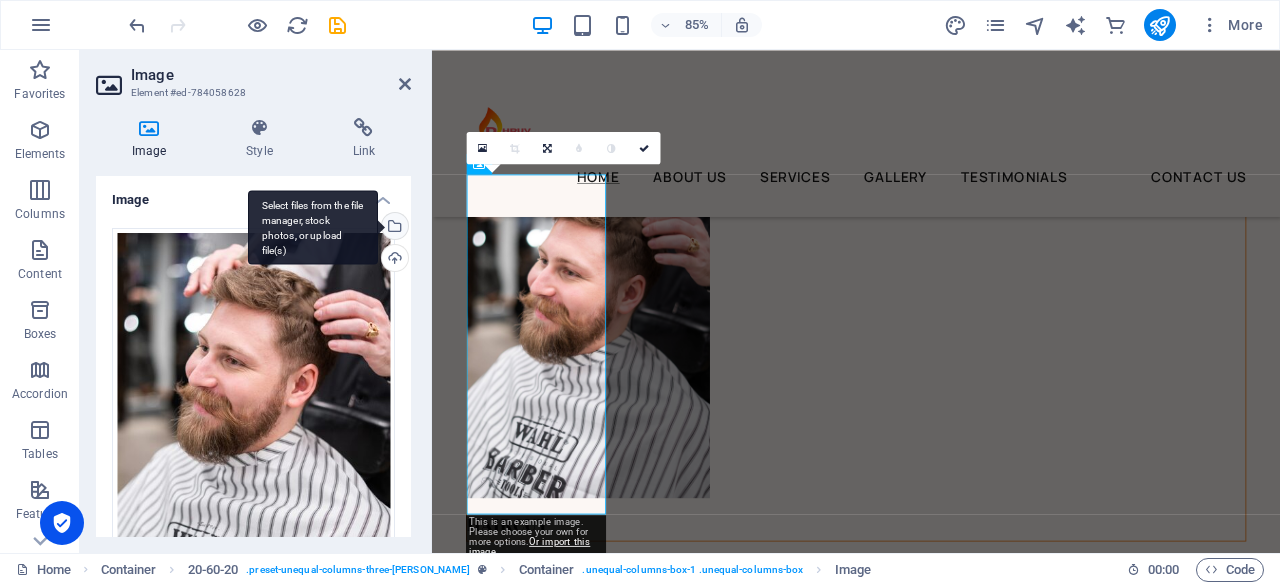click on "Select files from the file manager, stock photos, or upload file(s)" at bounding box center [313, 227] 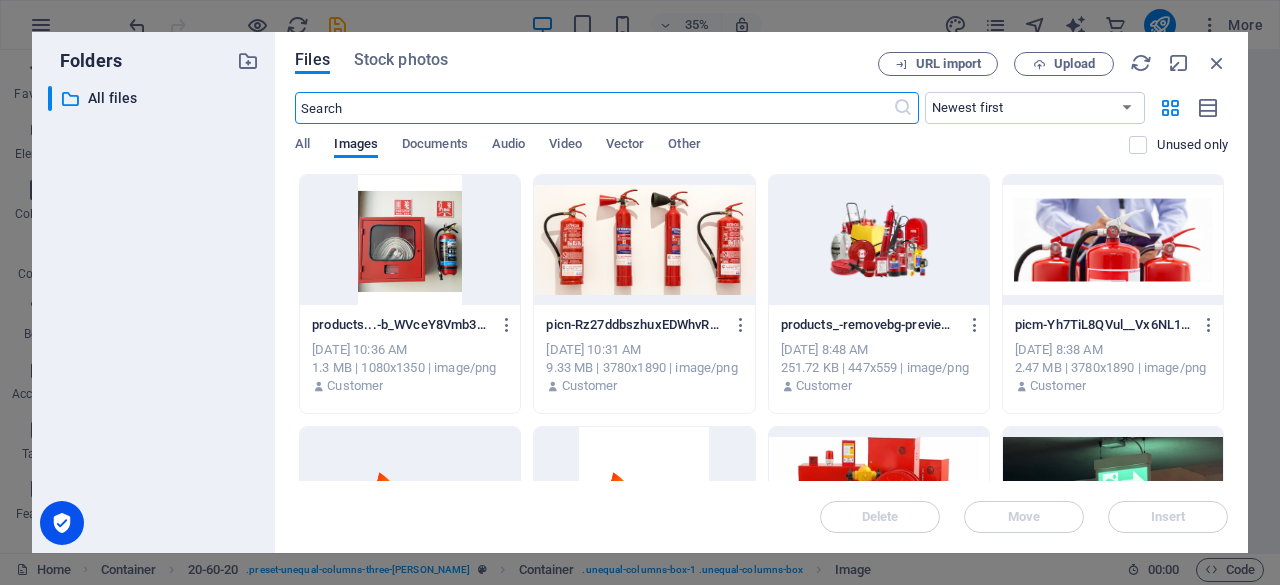 scroll, scrollTop: 4618, scrollLeft: 0, axis: vertical 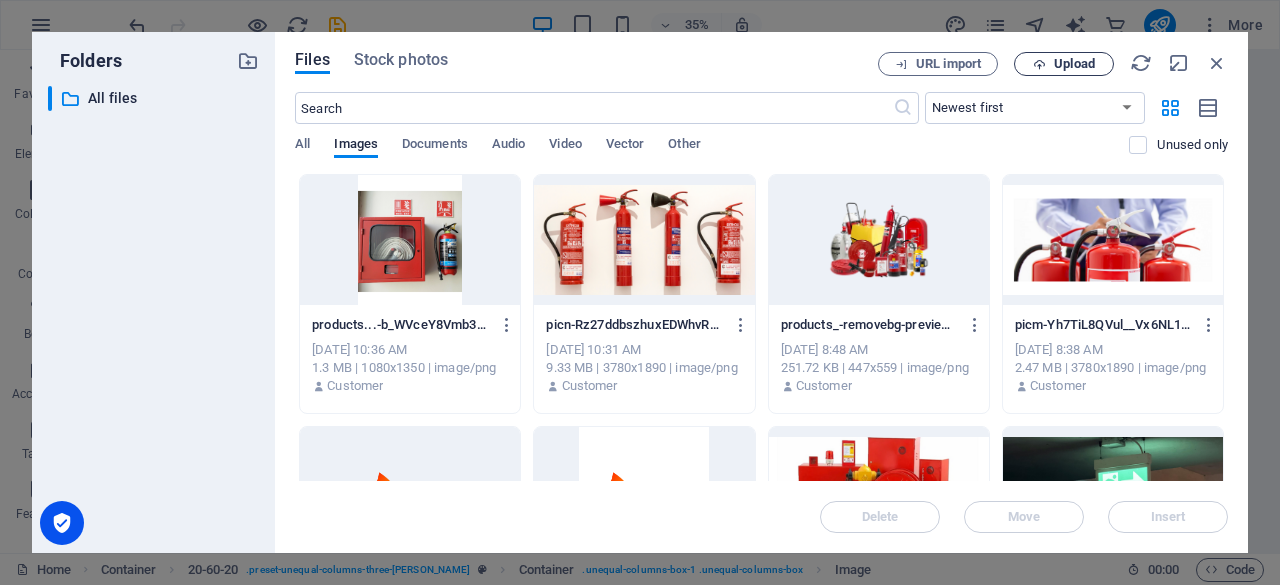 click at bounding box center (1039, 64) 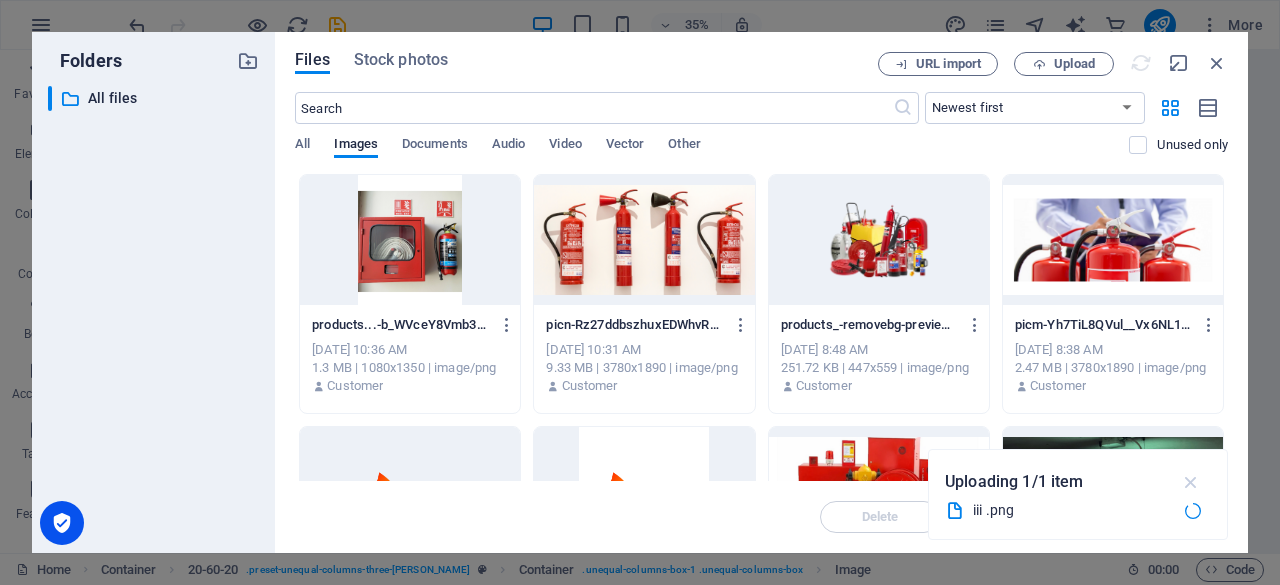 click at bounding box center [1191, 482] 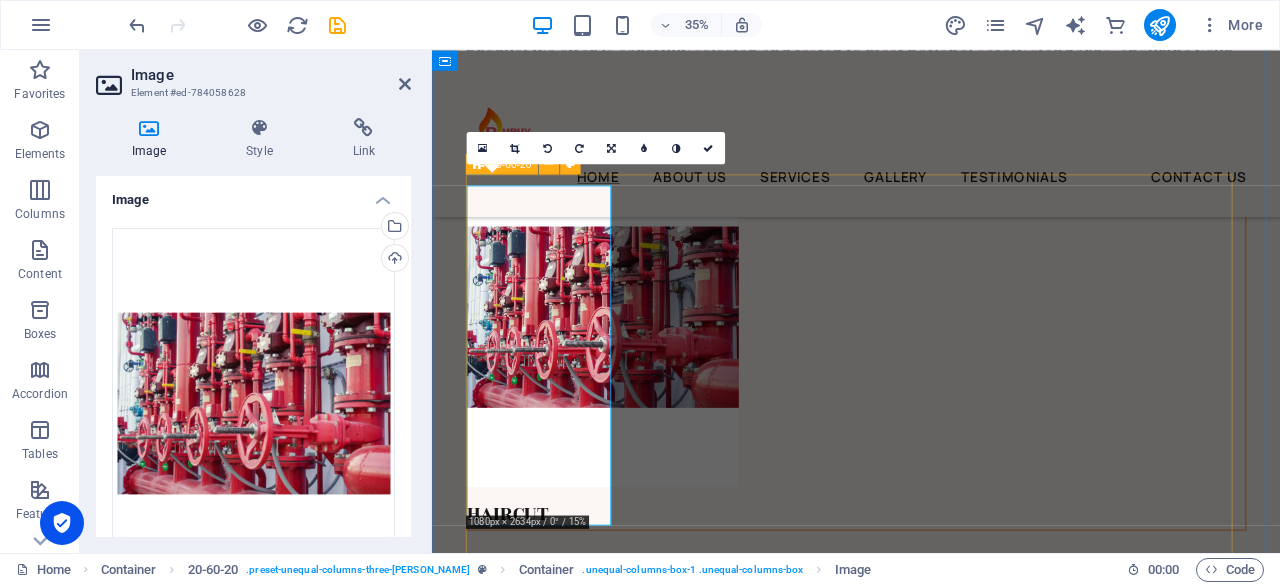 scroll, scrollTop: 4605, scrollLeft: 0, axis: vertical 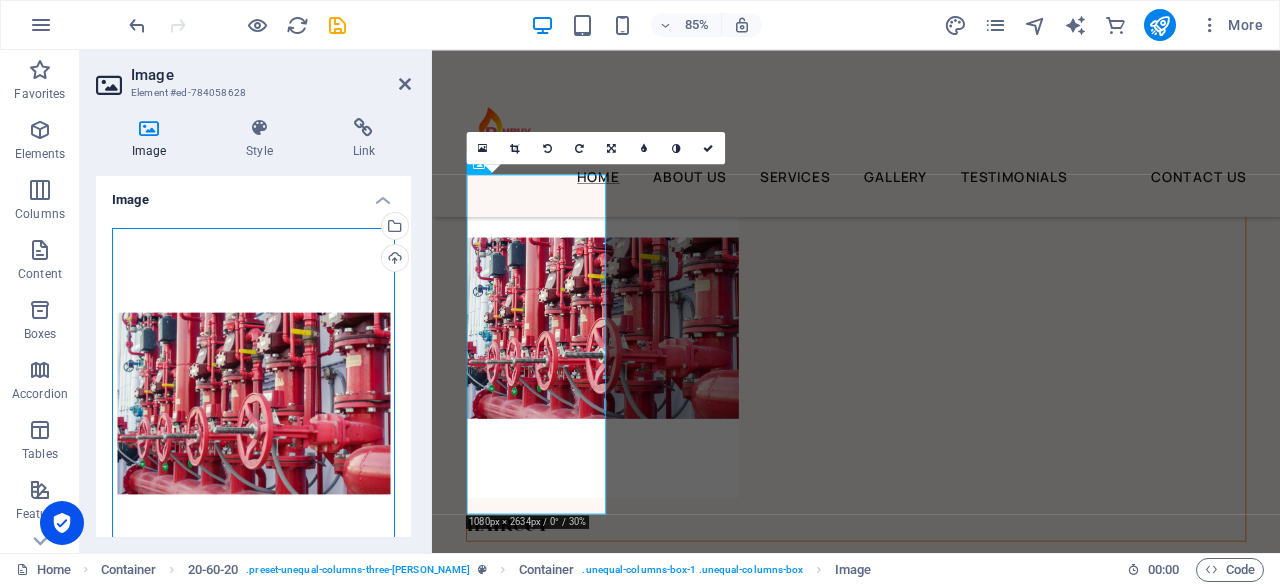 click on "Drag files here, click to choose files or select files from Files or our free stock photos & videos" at bounding box center [253, 403] 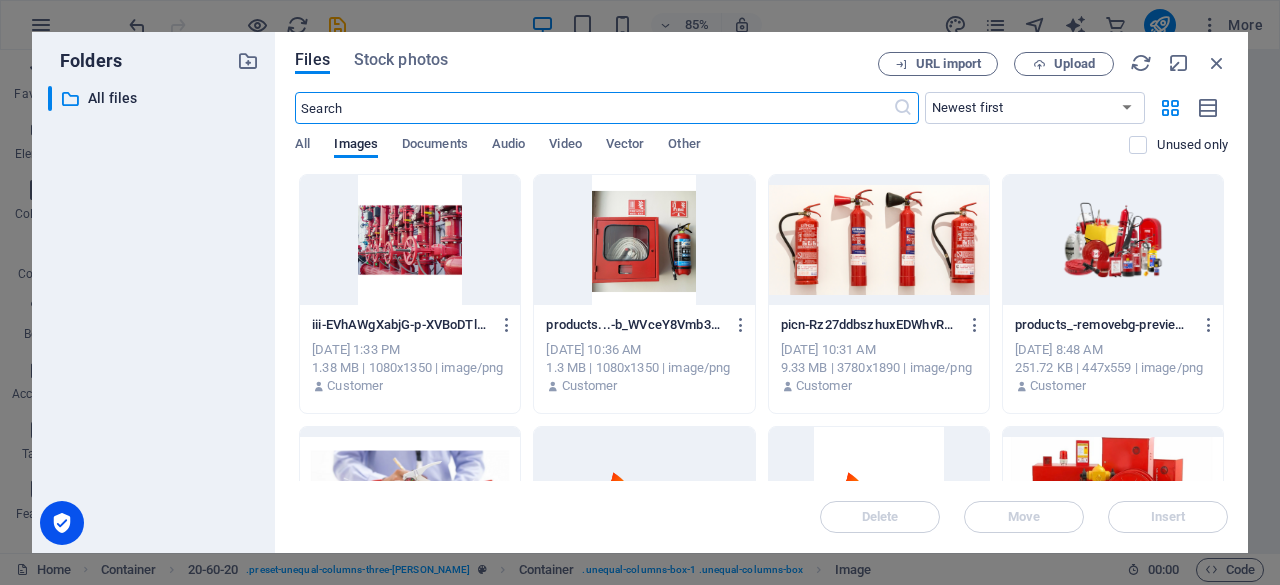 scroll, scrollTop: 4618, scrollLeft: 0, axis: vertical 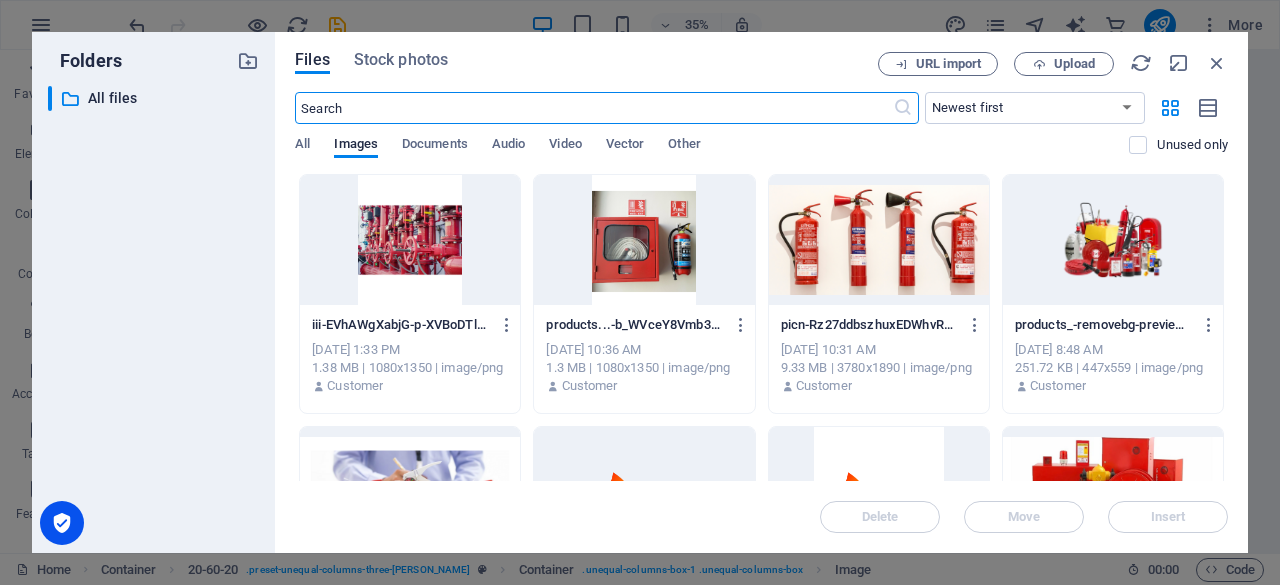 click at bounding box center [410, 240] 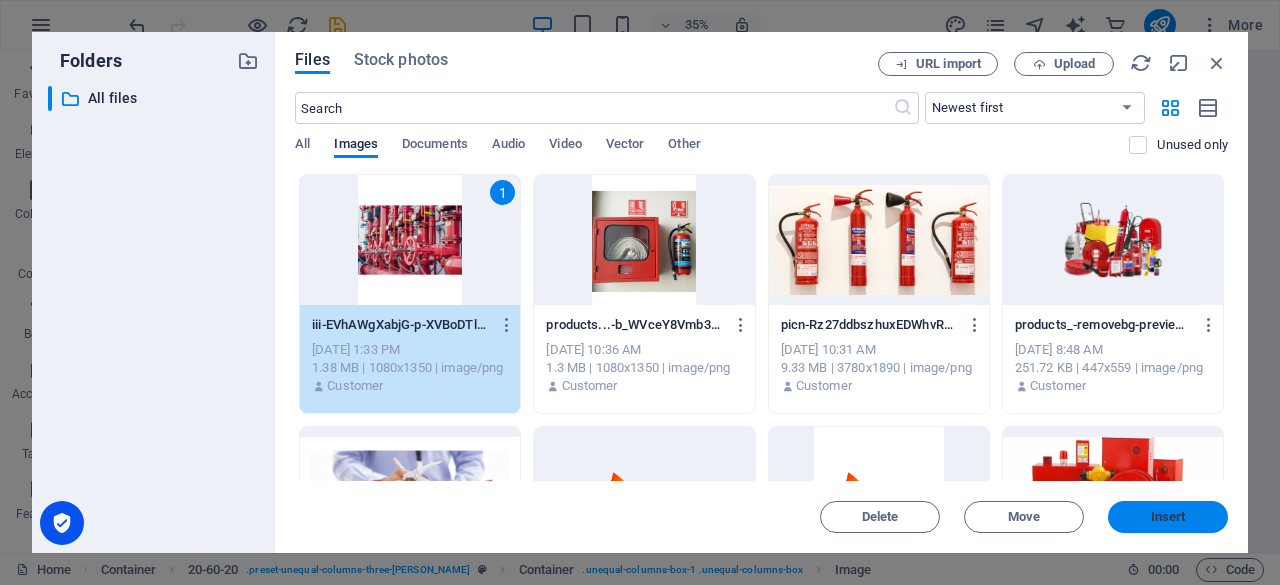 click on "Insert" at bounding box center [1168, 517] 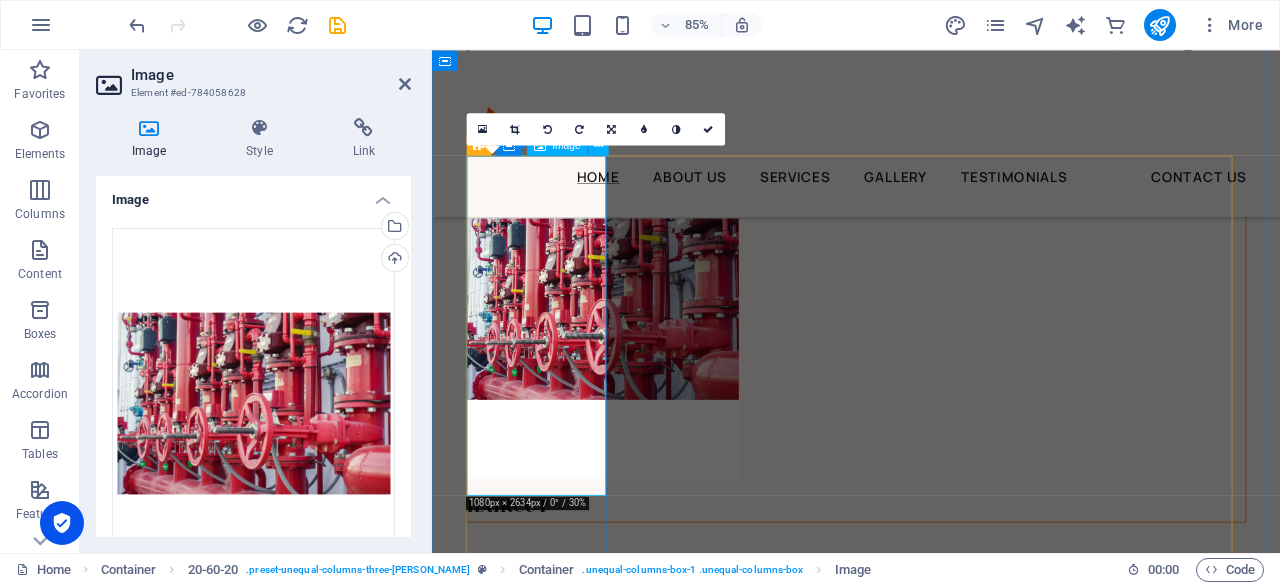 scroll, scrollTop: 4547, scrollLeft: 0, axis: vertical 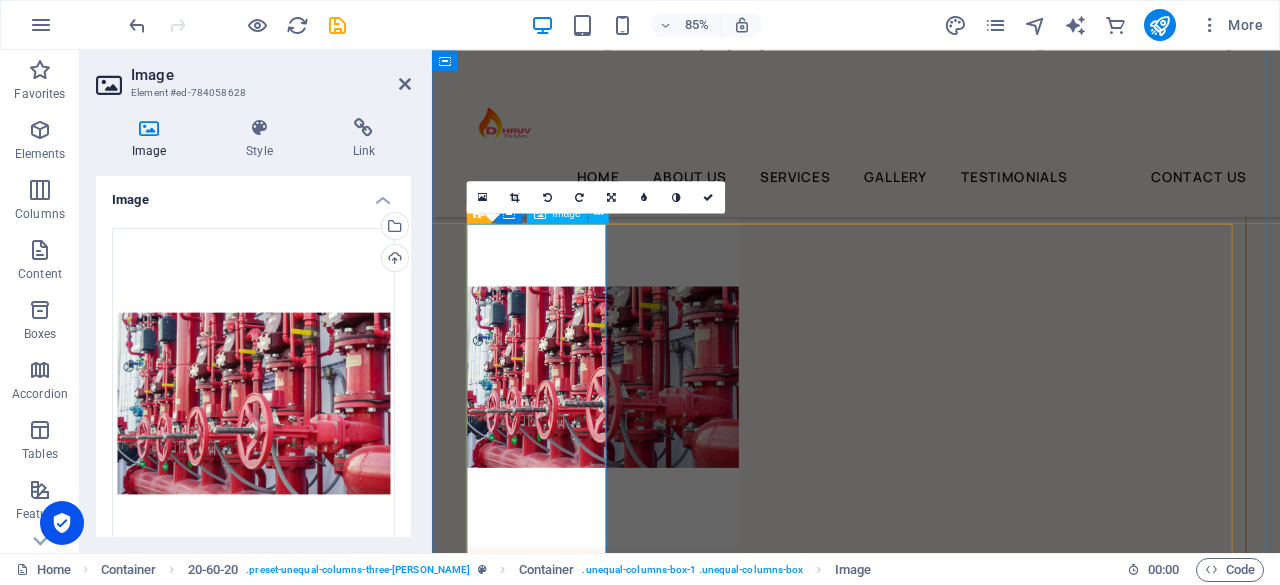 click at bounding box center [931, 435] 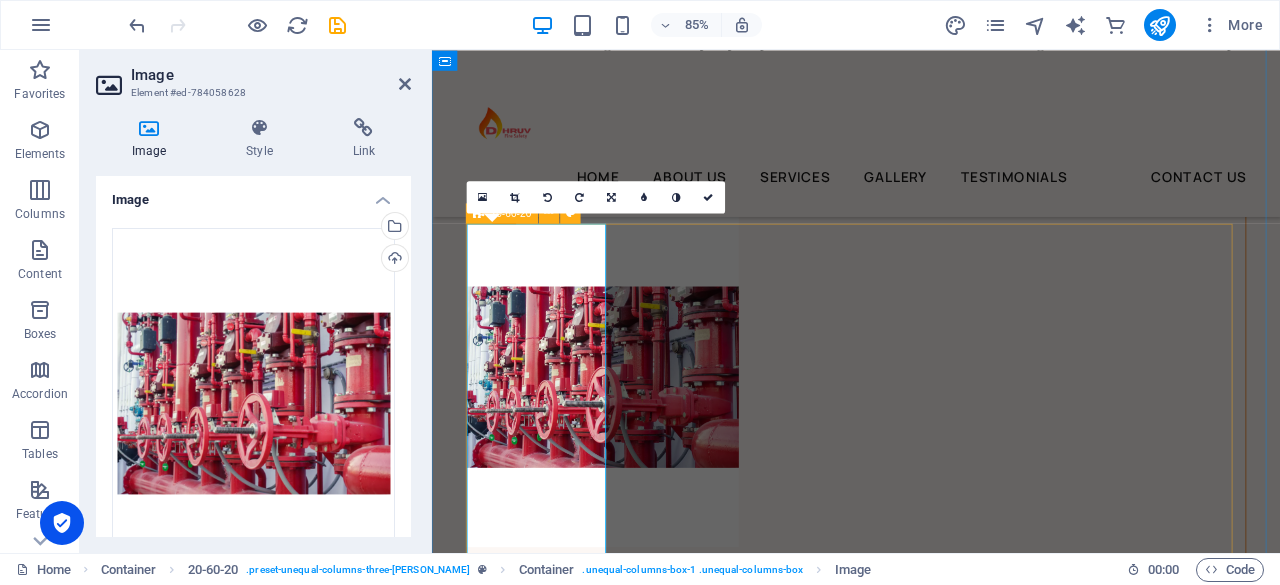 click on "HAIRCUT [PERSON_NAME] GROOMING WELLNESS" at bounding box center (931, 1443) 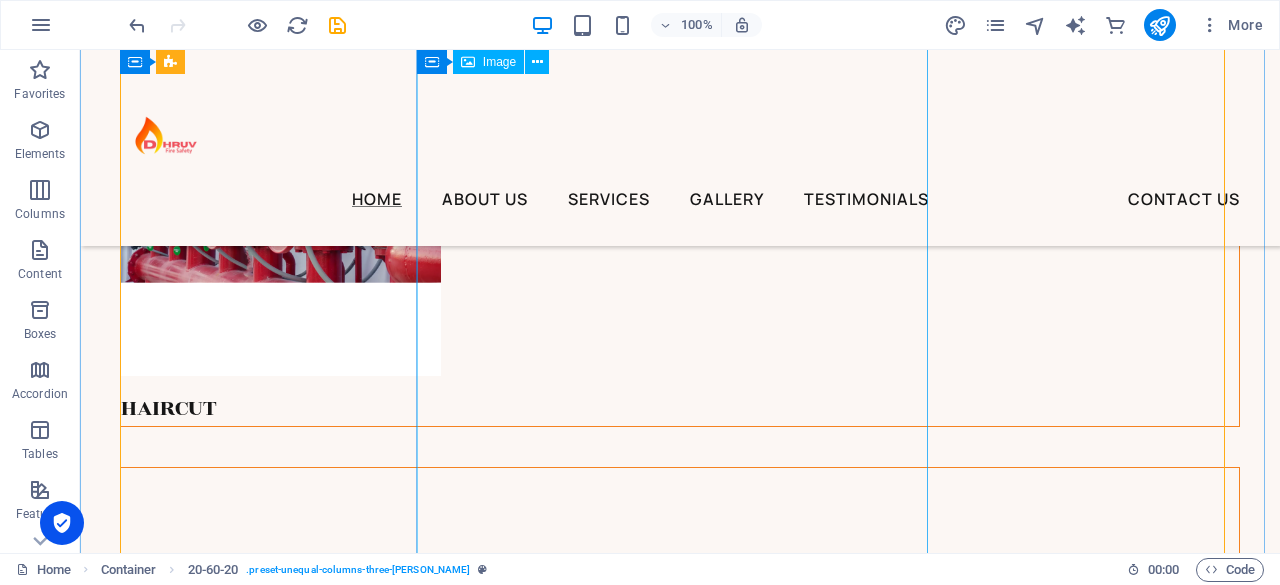 scroll, scrollTop: 4830, scrollLeft: 0, axis: vertical 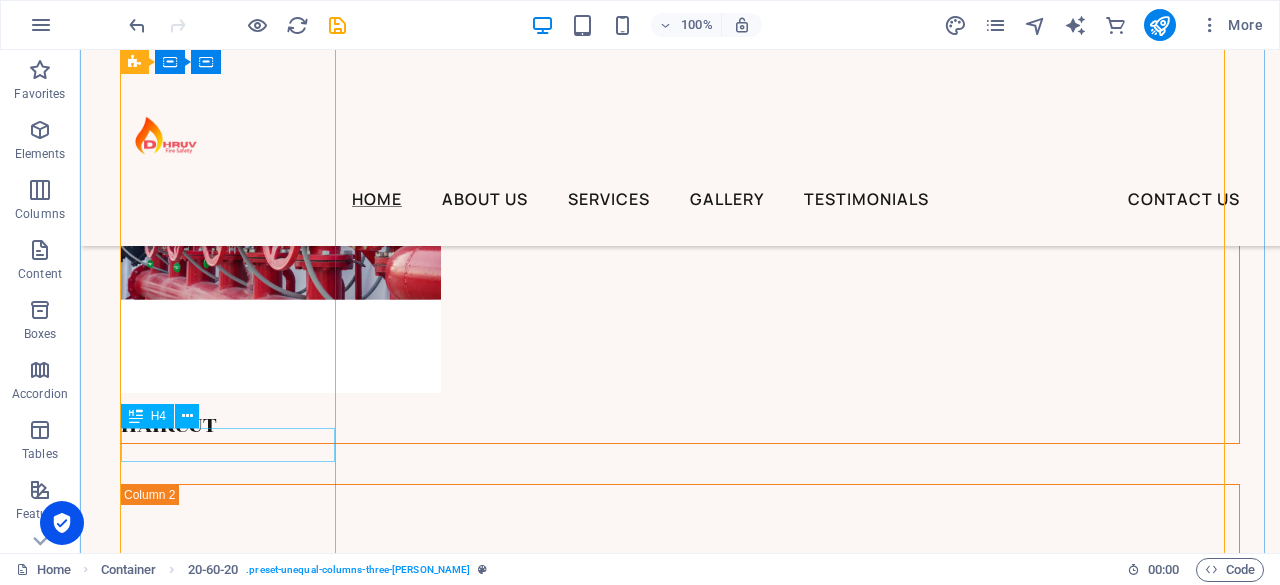 click on "HAIRCUT" at bounding box center (680, 426) 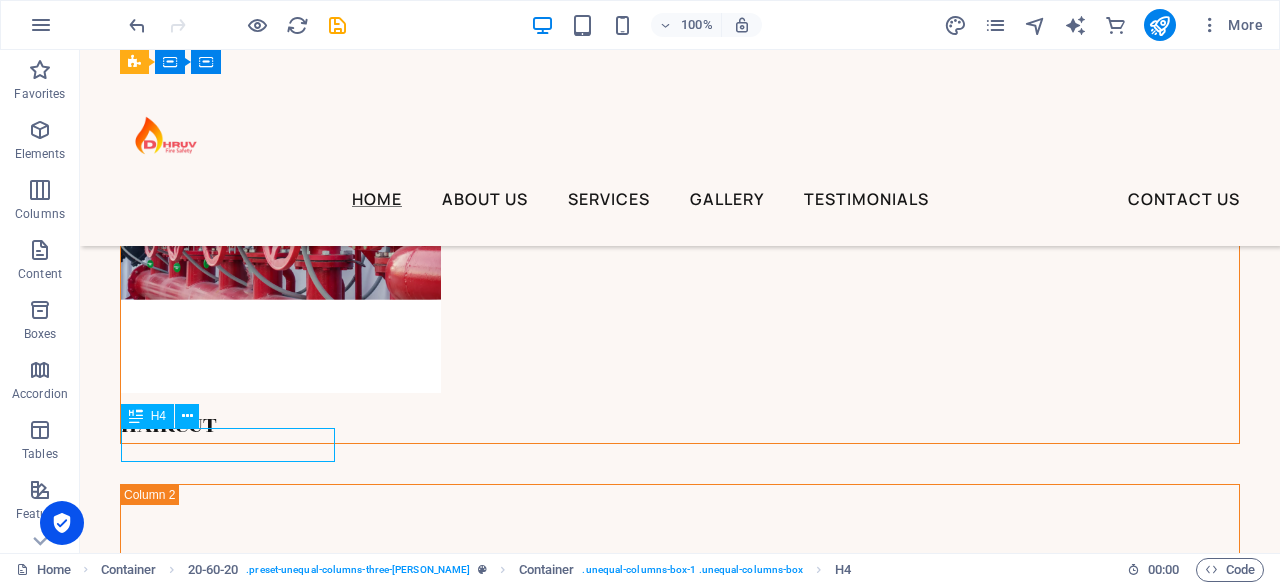 click on "HAIRCUT" at bounding box center [680, 426] 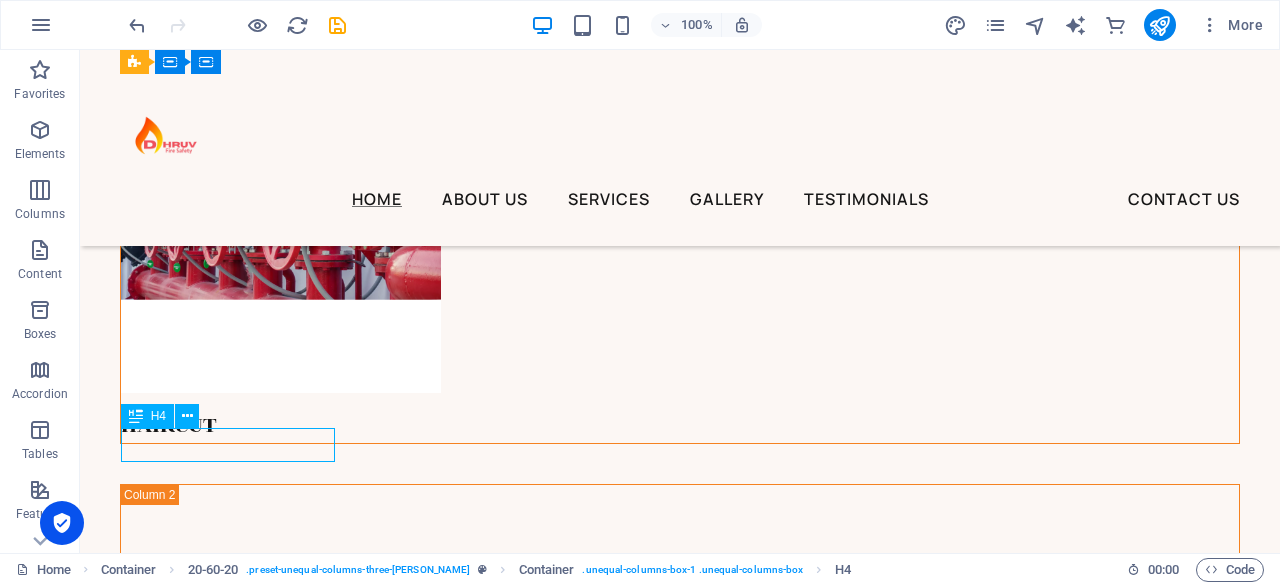 scroll, scrollTop: 4789, scrollLeft: 0, axis: vertical 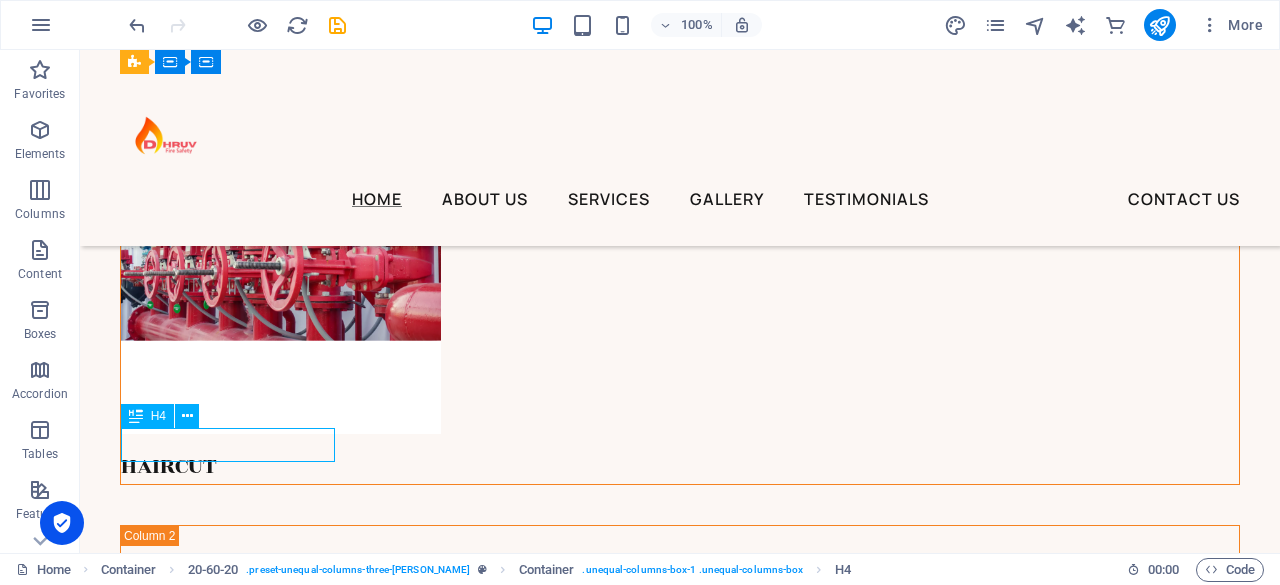 click on "H2   Banner   Banner   Container   Button   Text   Menu   Menu Bar   Logo   Container   Container   Container   Image   Container   Container   H2   Spacer   Spacer   Image   Spacer   Button   H2   Container   Image   Container   H2   Spacer   Text   Spacer   Image   Container   20-60-20   20-60-20   Container   Container   Container   Spacer   Container   Image   H4   Image   H4   Spacer   Spacer   Container   20-60-20   Container   Slider   Container   Slider   Container   Container   Slider   Spacer   Container   Button   Image   Spacer   Spacer   Container   H2   Container   Spacer   Text   Container   H2   Container   Text   Spacer   20-60-20   Image   20-60-20   Container   Spacer   Container   Image   Container   Spacer   Spacer   Spacer   Container   H2   Container   Spacer   Text   Unequal Columns   Spacer   H3   Container   Image   Container   Container   Image   Container + Add section + Add section" at bounding box center [680, 301] 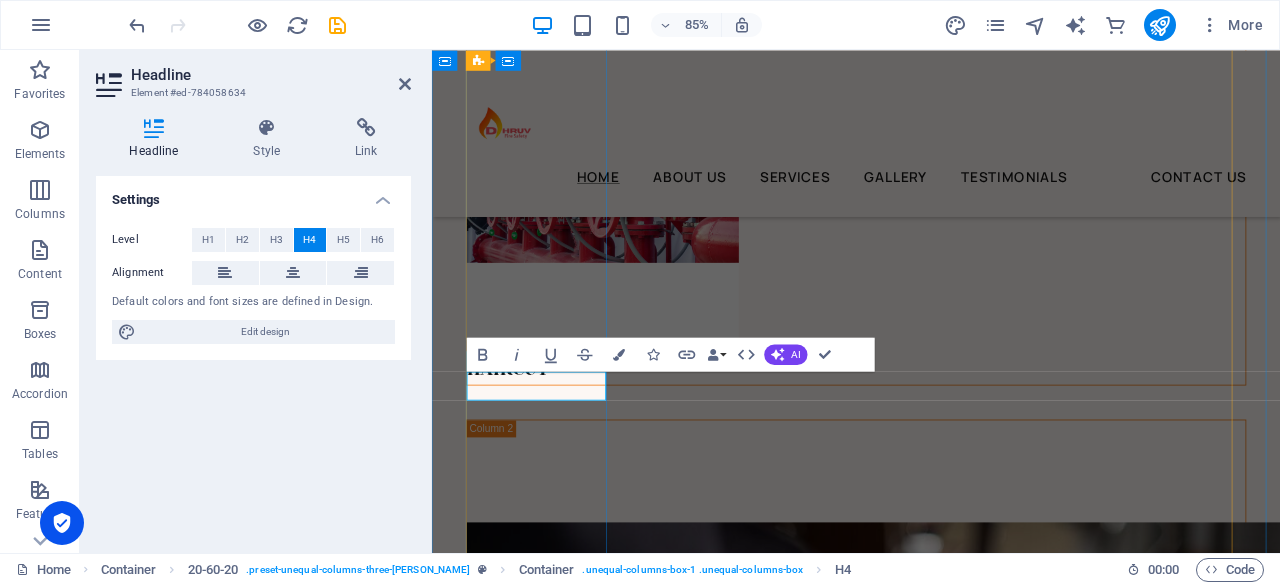 click on "HAIRCUT" at bounding box center [931, 426] 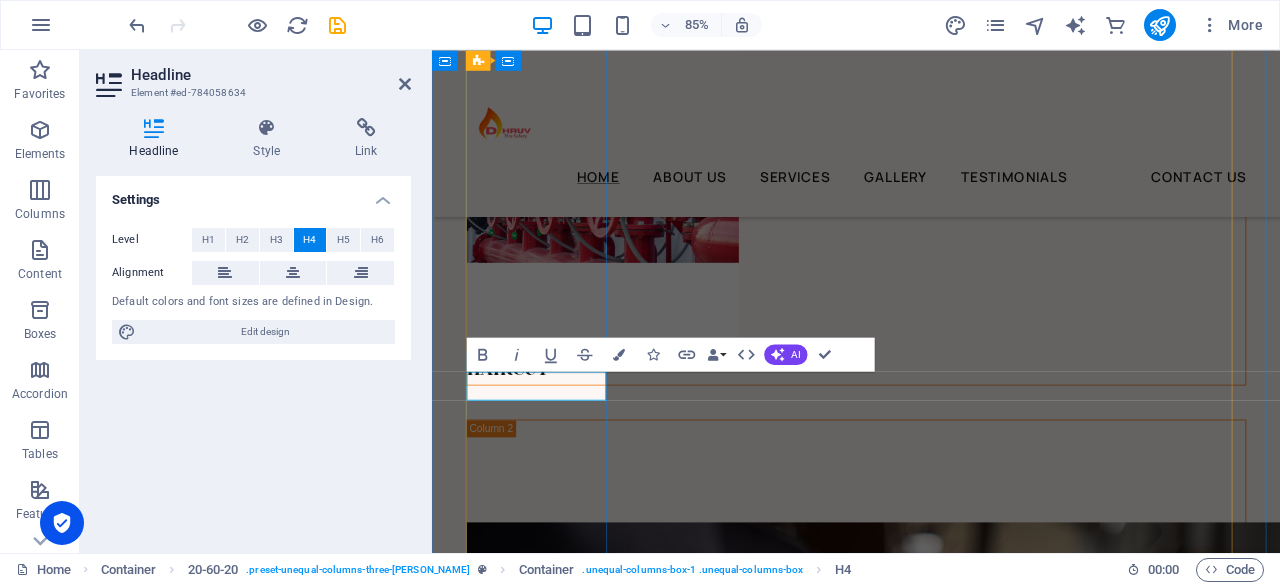 click on "HAIRCUT" at bounding box center [931, 426] 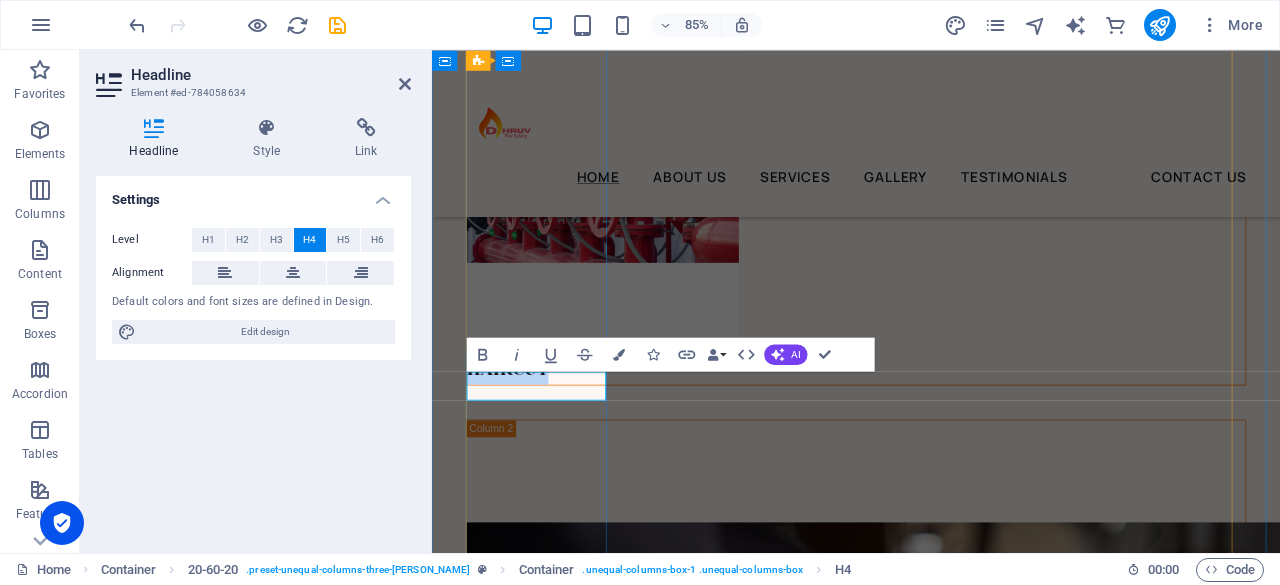 click on "HAIRCUT" at bounding box center (931, 426) 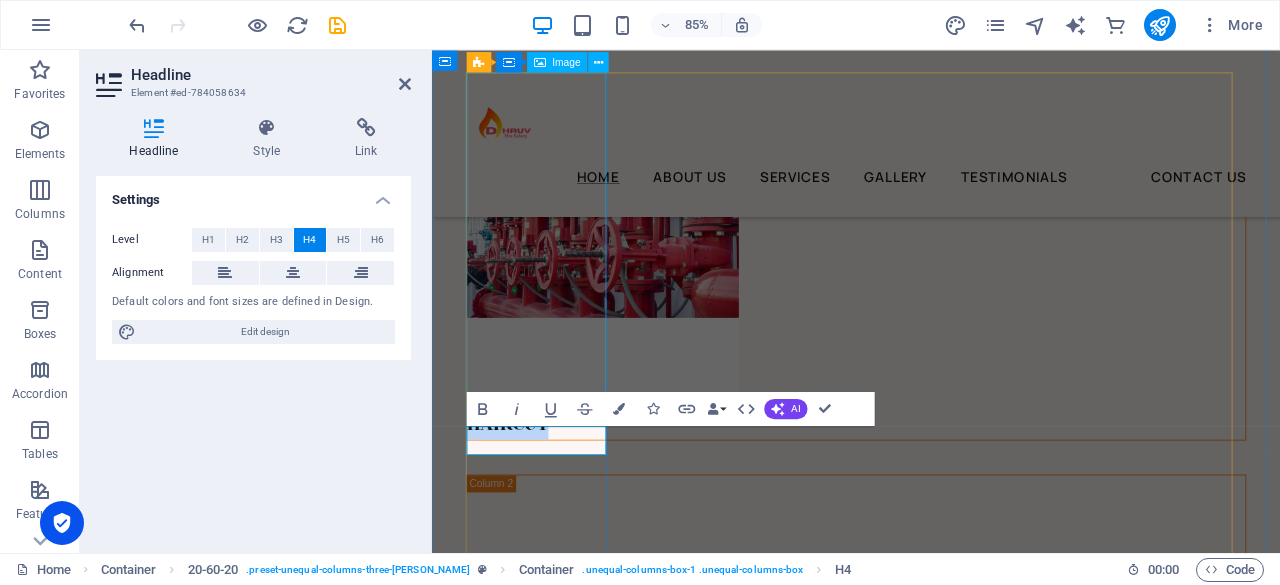 scroll, scrollTop: 4725, scrollLeft: 0, axis: vertical 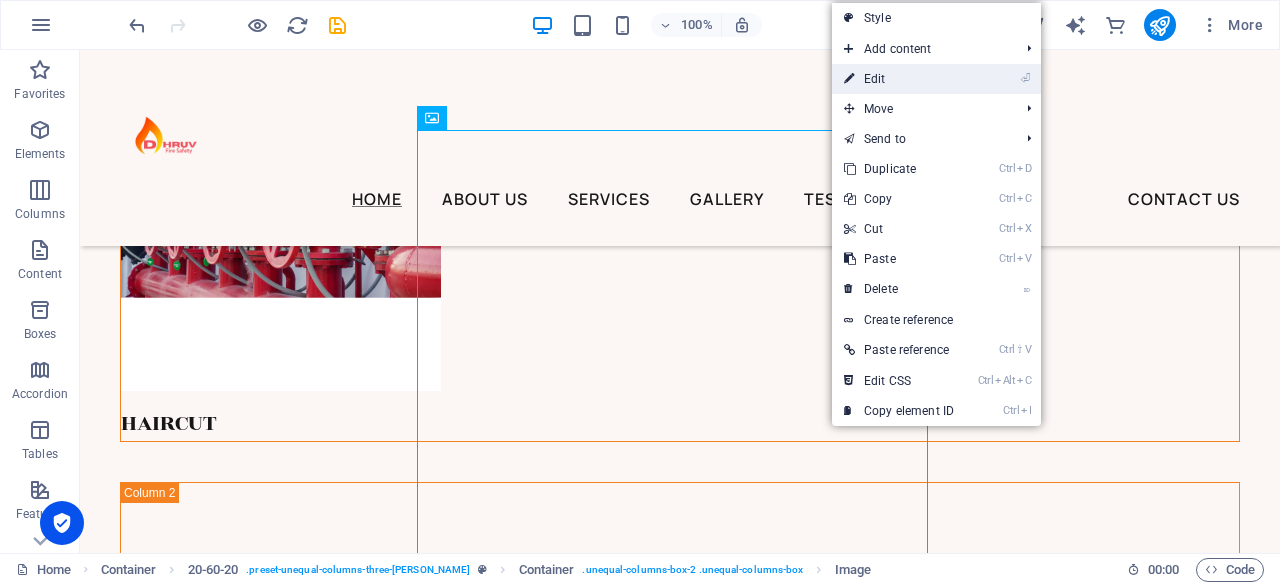click on "⏎  Edit" at bounding box center [936, 79] 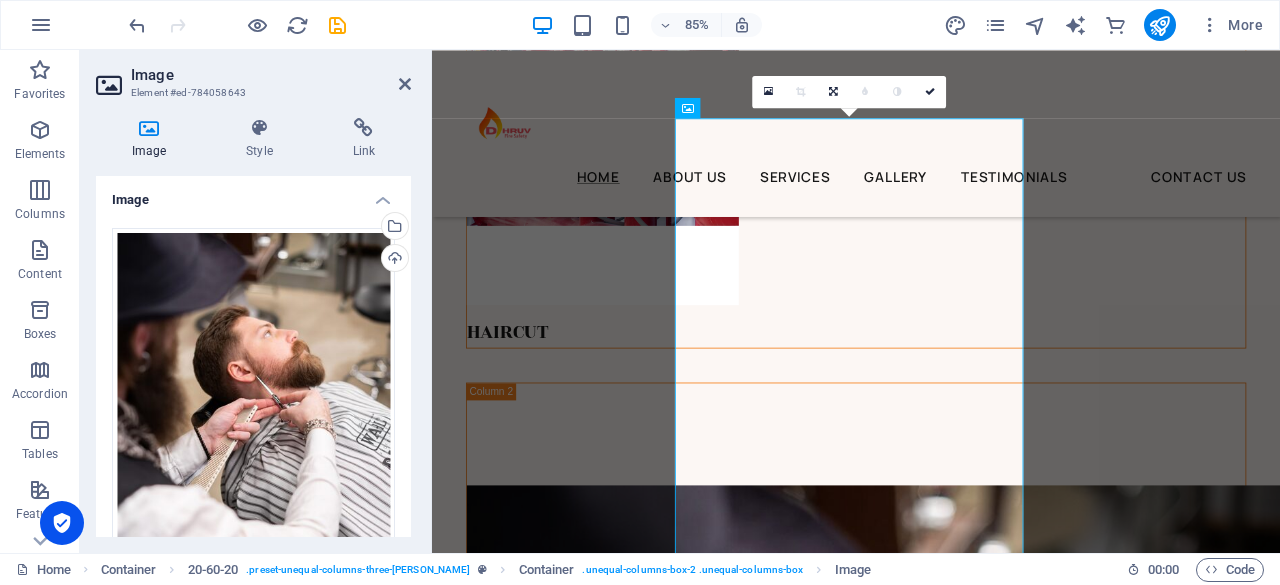 scroll, scrollTop: 4791, scrollLeft: 0, axis: vertical 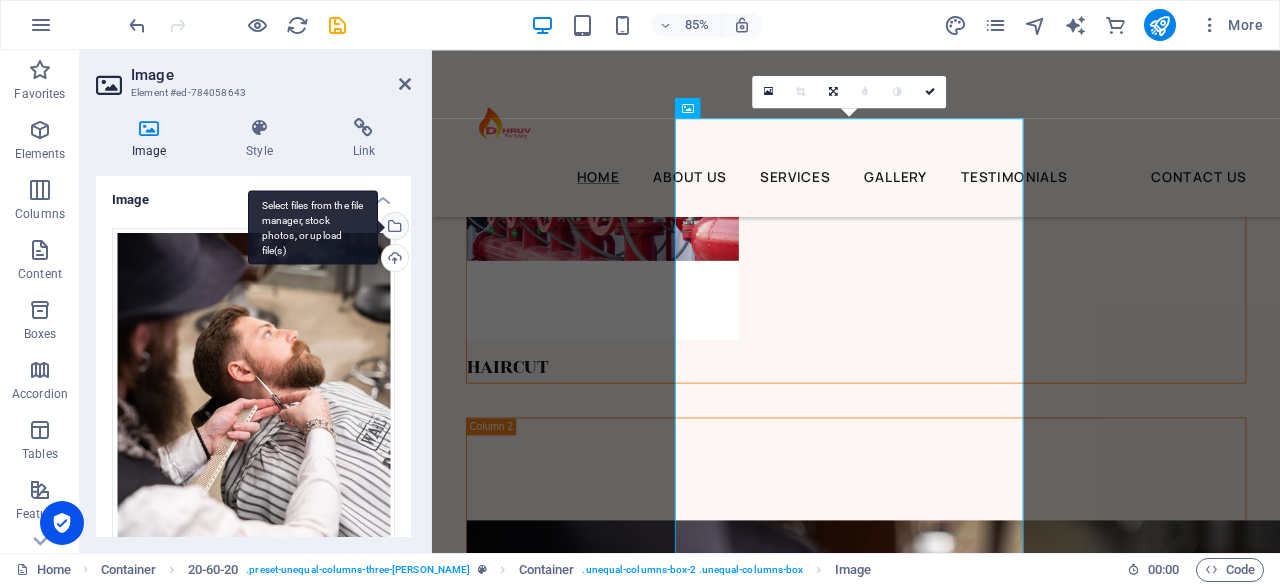click on "Select files from the file manager, stock photos, or upload file(s)" at bounding box center [393, 228] 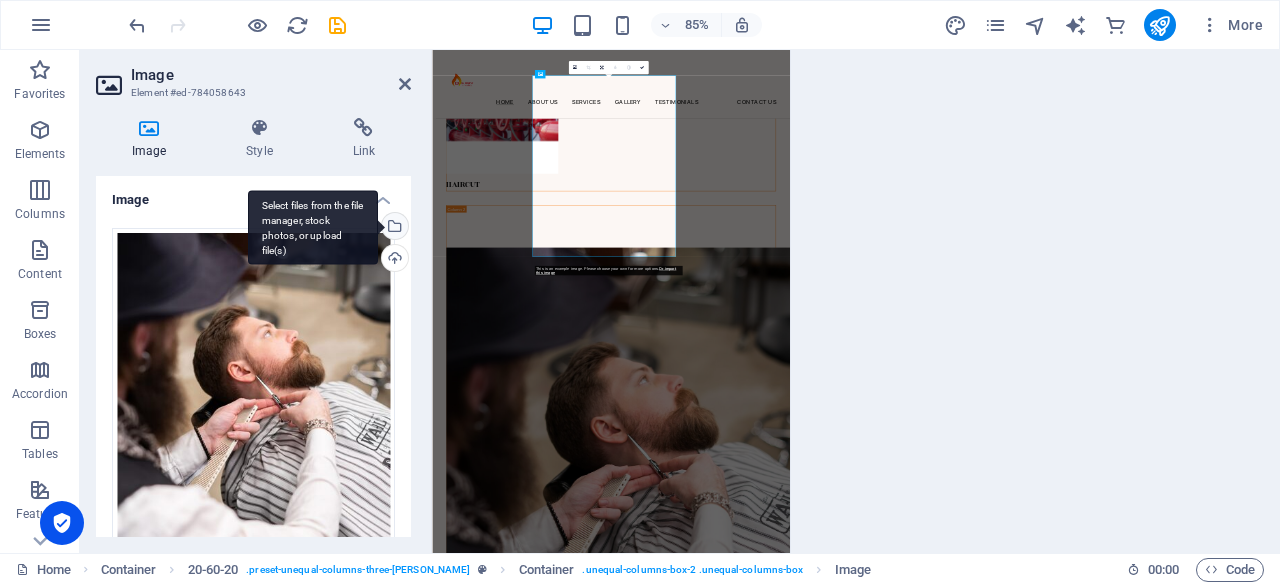 scroll, scrollTop: 4804, scrollLeft: 0, axis: vertical 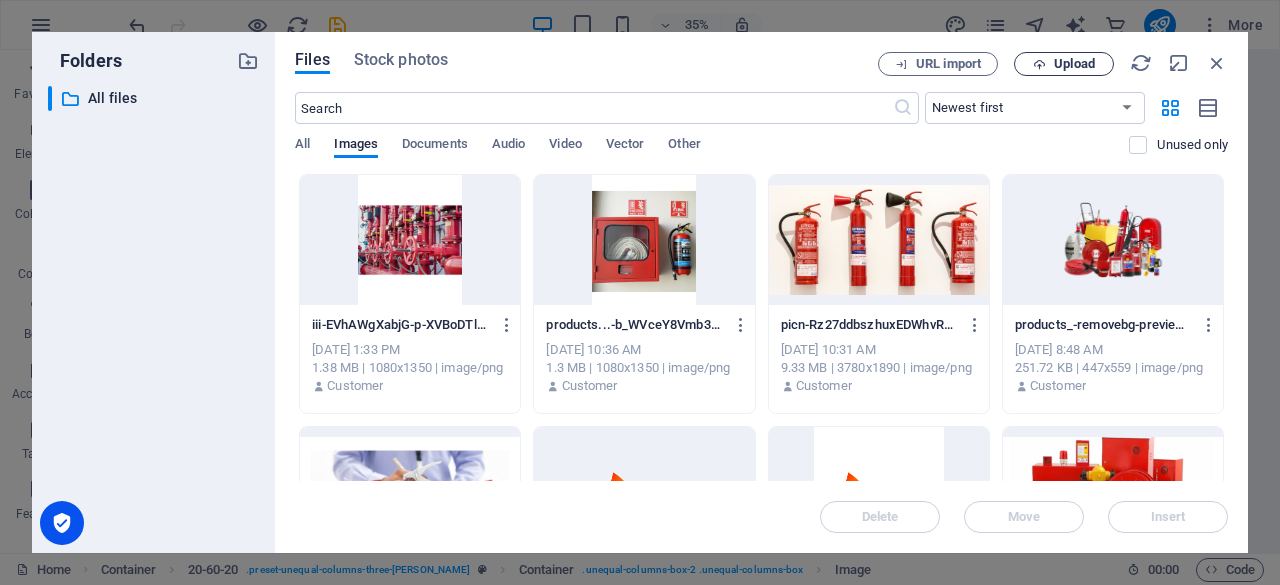 click at bounding box center (1039, 64) 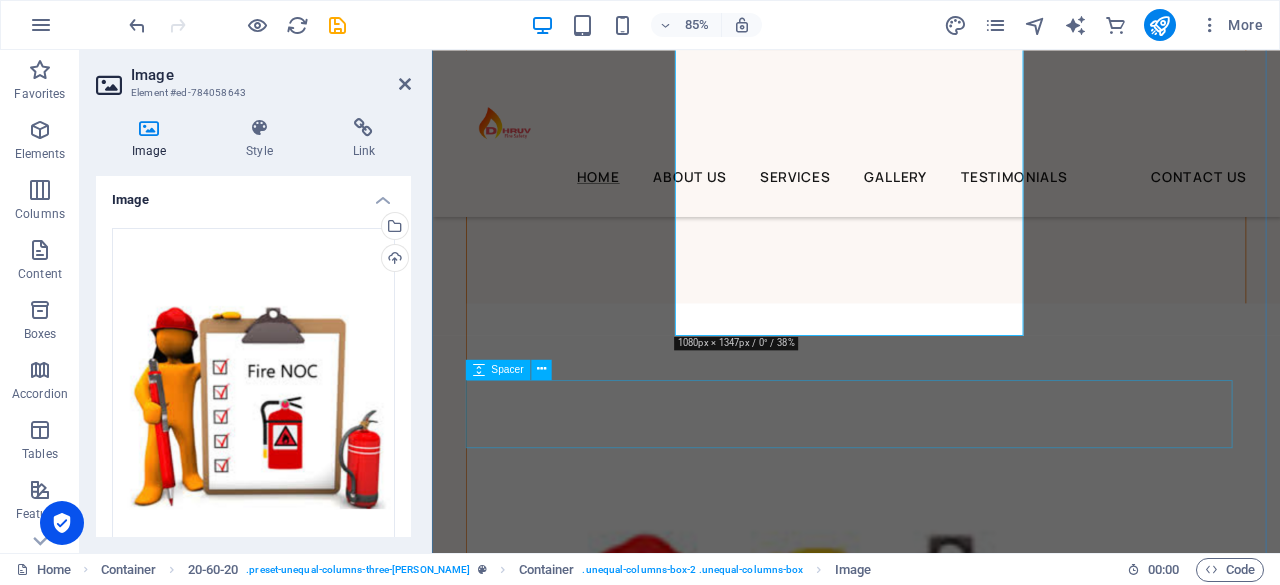 scroll, scrollTop: 5047, scrollLeft: 0, axis: vertical 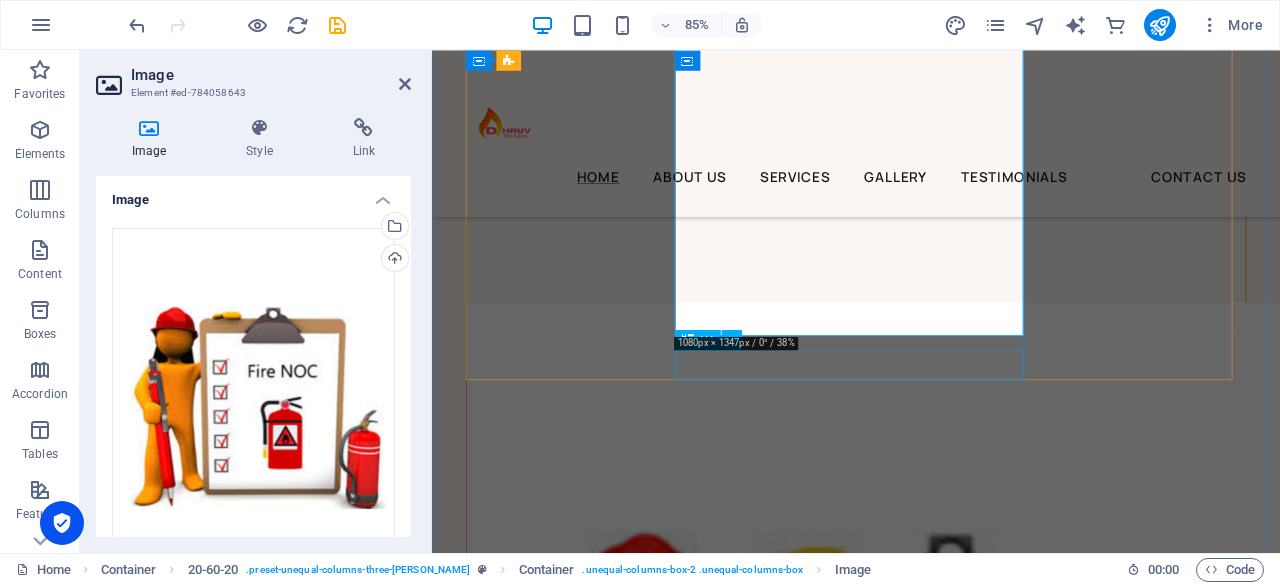 click on "[PERSON_NAME] GROOMING" at bounding box center [931, 1628] 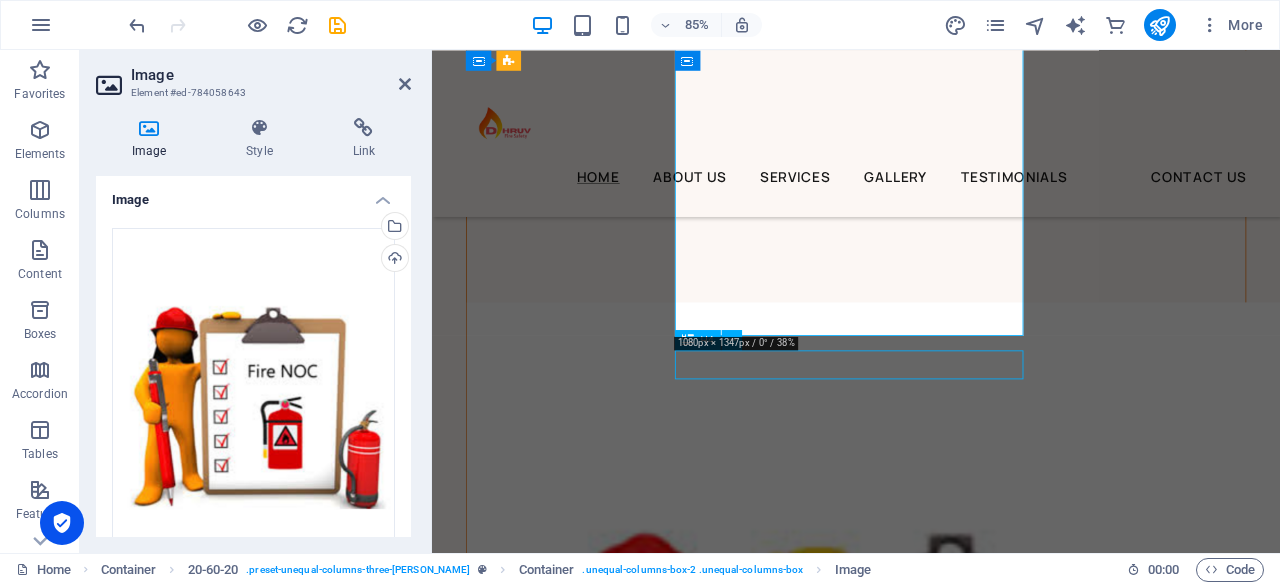 click on "[PERSON_NAME] GROOMING" at bounding box center (931, 1628) 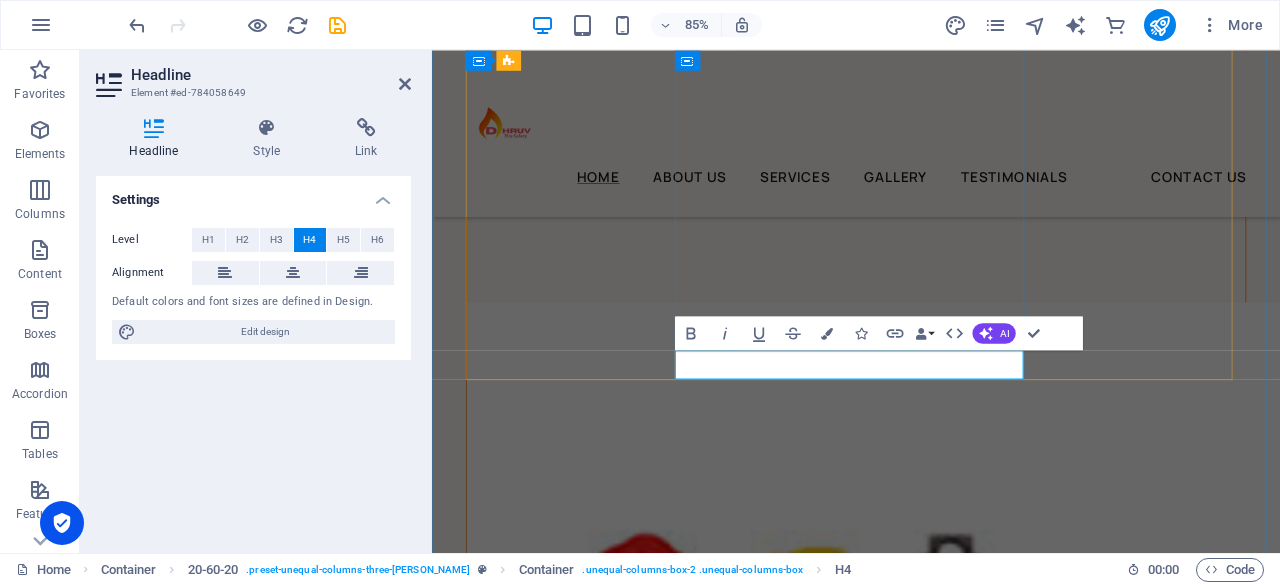 type 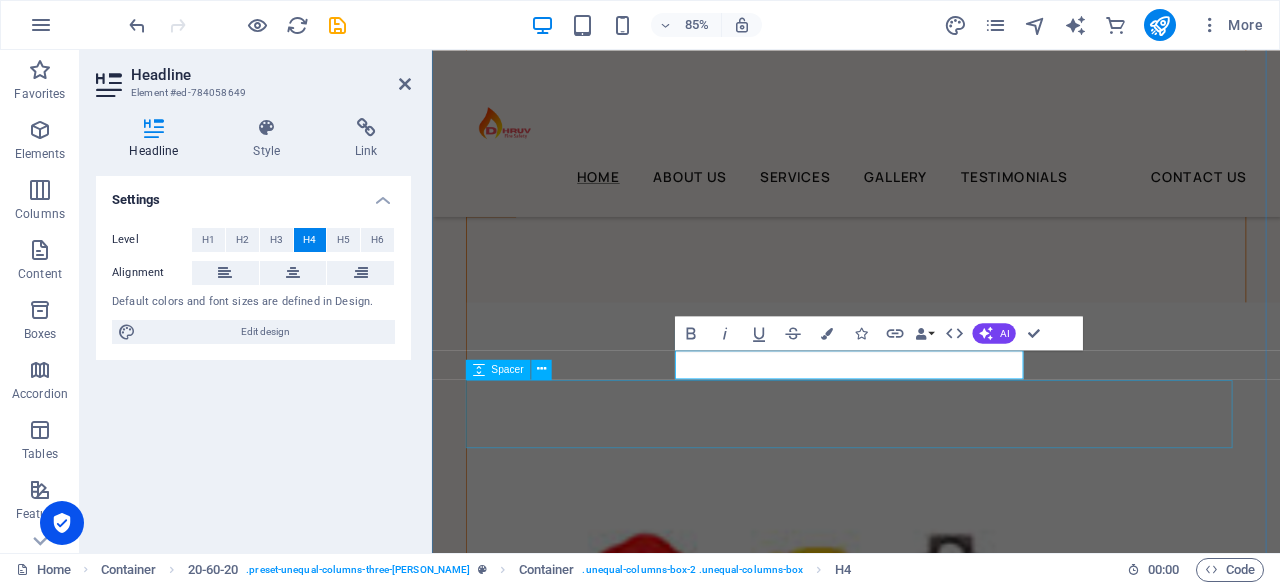 drag, startPoint x: 742, startPoint y: 477, endPoint x: 1016, endPoint y: 429, distance: 278.1726 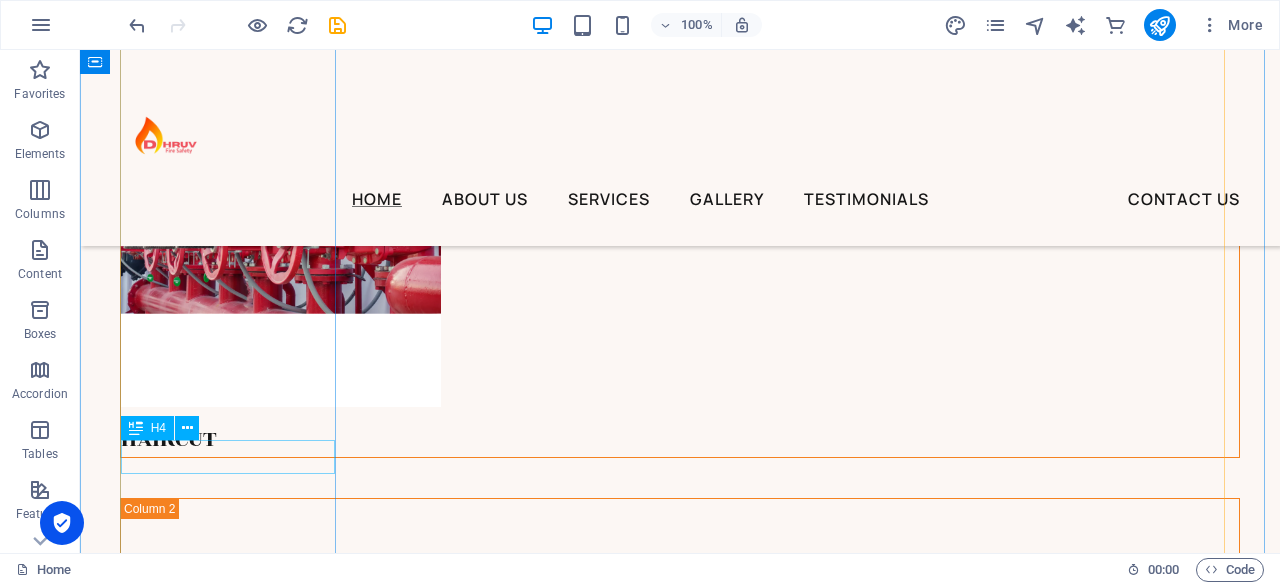 scroll, scrollTop: 4820, scrollLeft: 0, axis: vertical 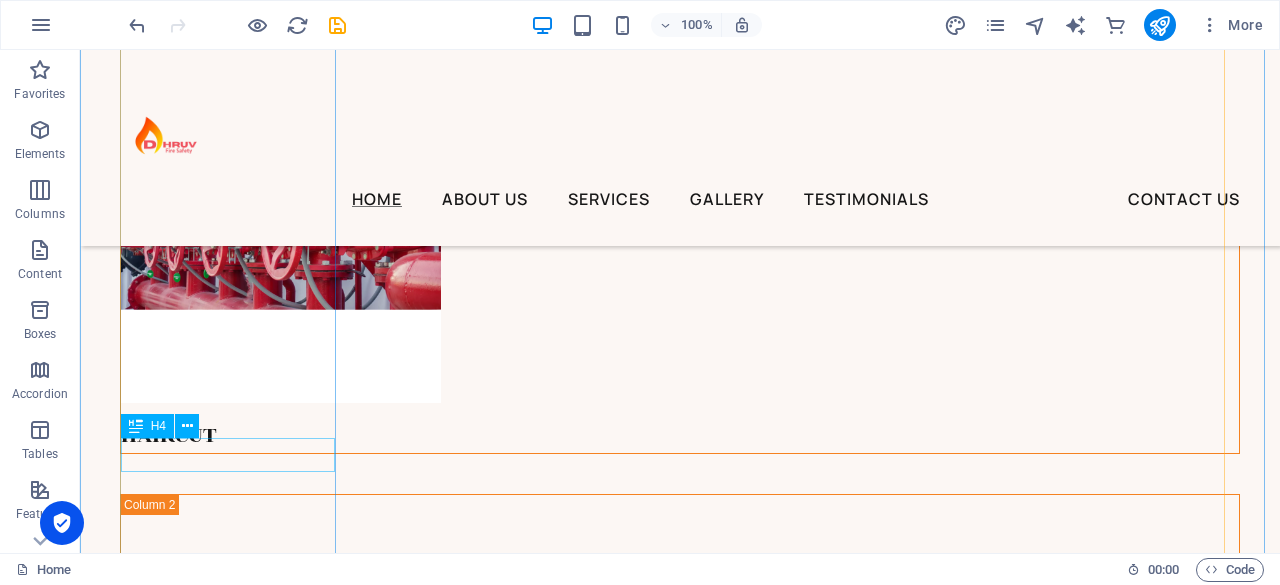 click on "HAIRCUT" at bounding box center (680, 436) 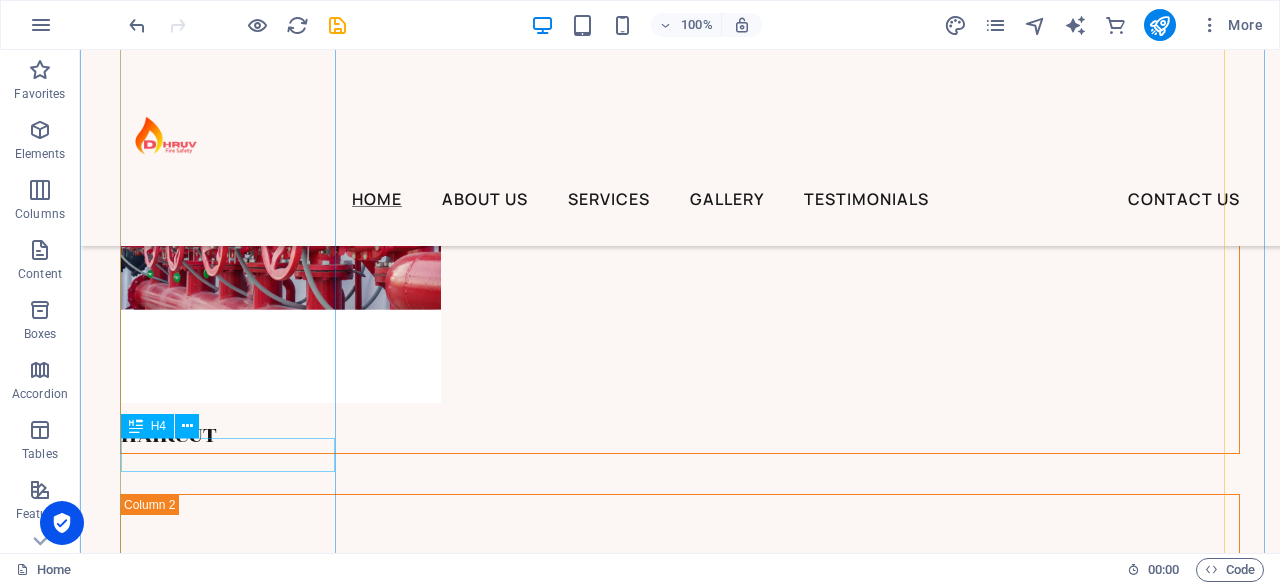 click on "HAIRCUT" at bounding box center [680, 436] 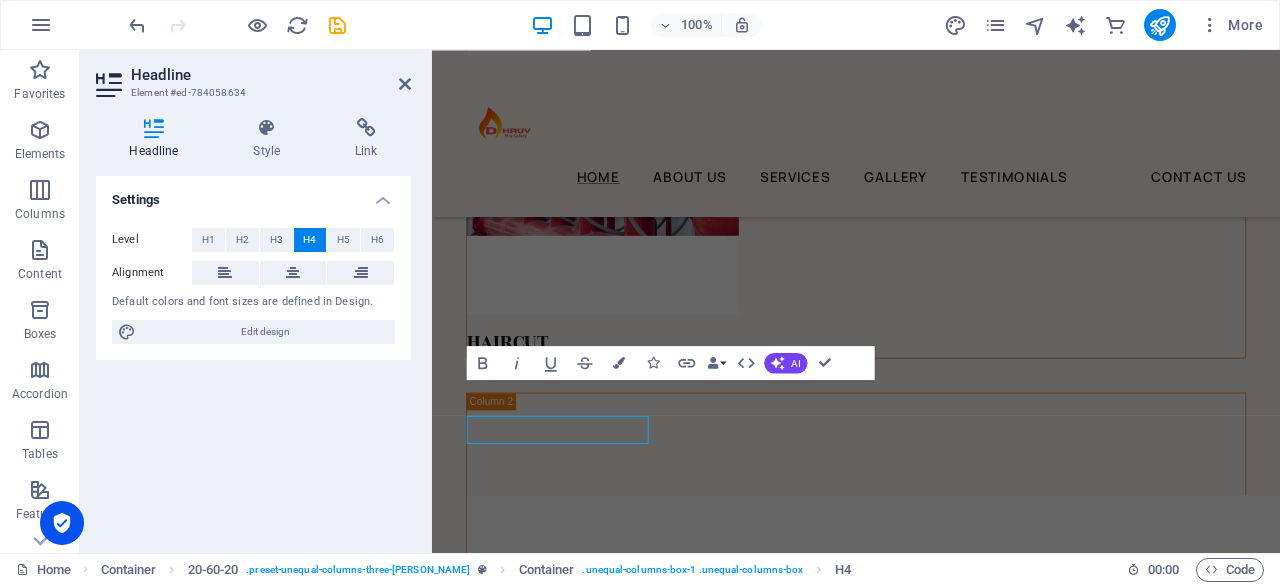 scroll, scrollTop: 4779, scrollLeft: 0, axis: vertical 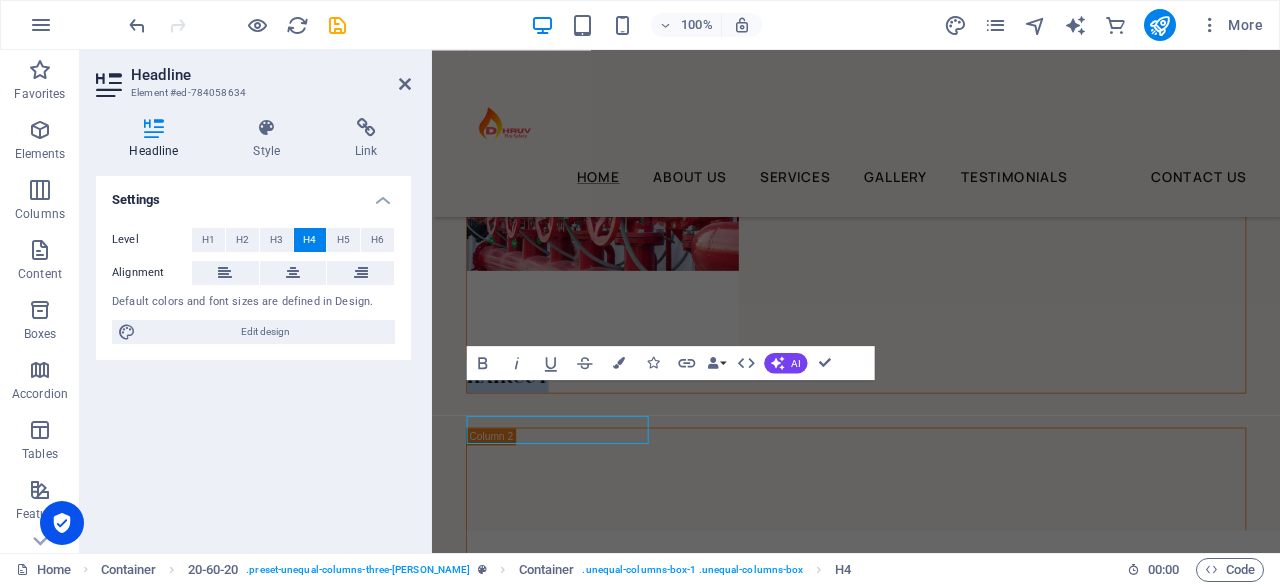click on "Settings Level H1 H2 H3 H4 H5 H6 Alignment Default colors and font sizes are defined in Design. Edit design" at bounding box center (253, 356) 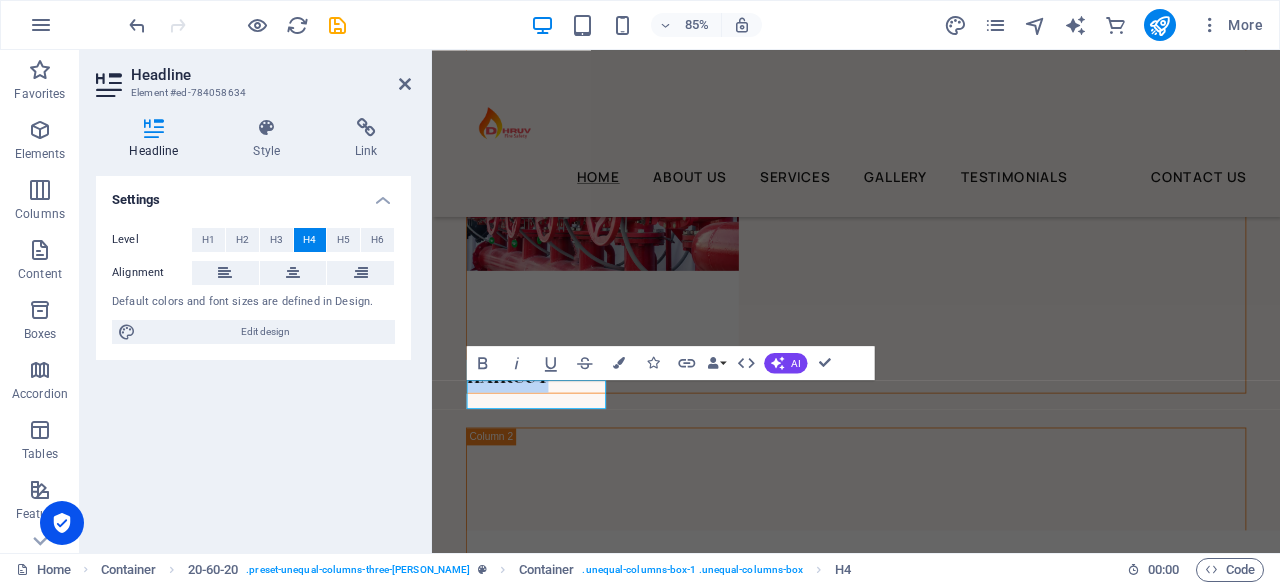 type 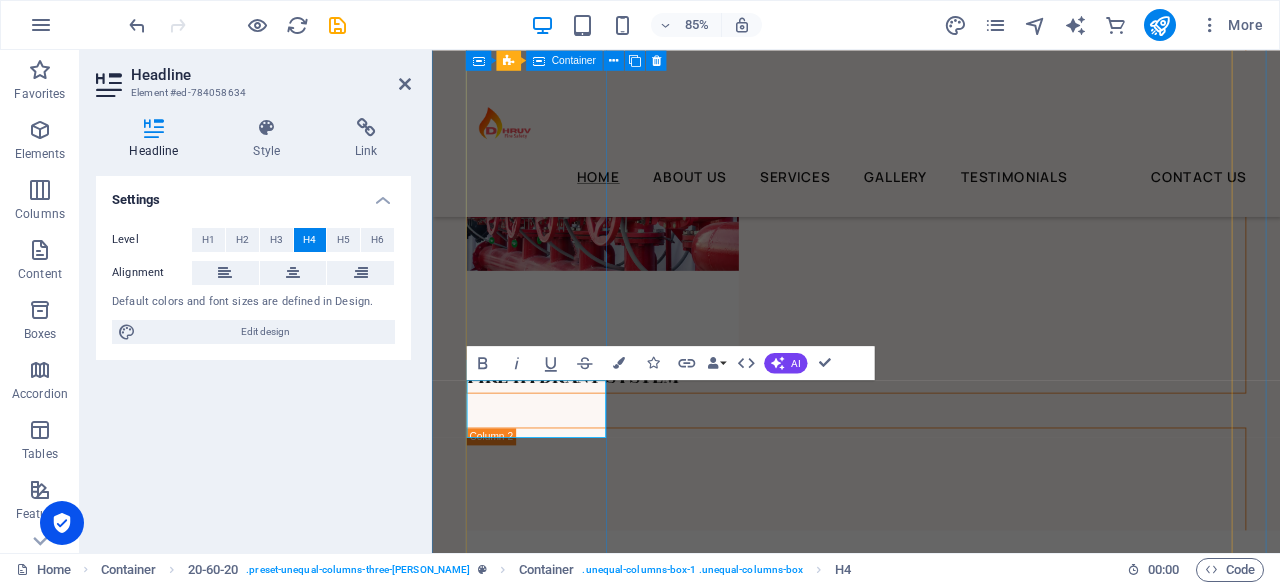 click on "FIRE HYDRANT SYSTEM" at bounding box center (931, 228) 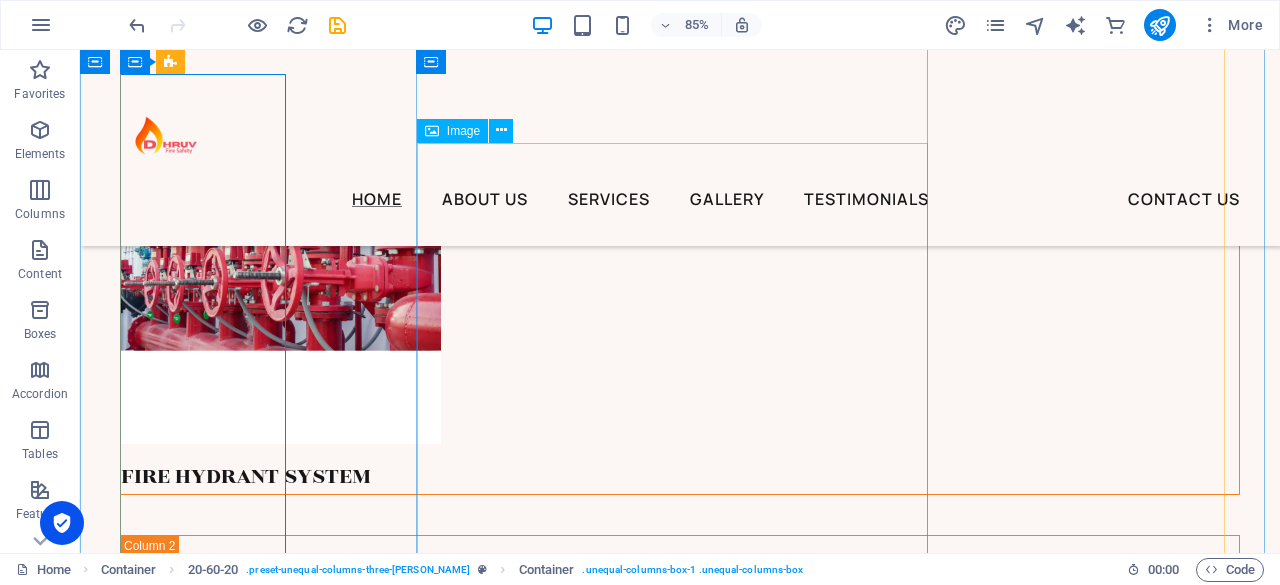 scroll, scrollTop: 4820, scrollLeft: 0, axis: vertical 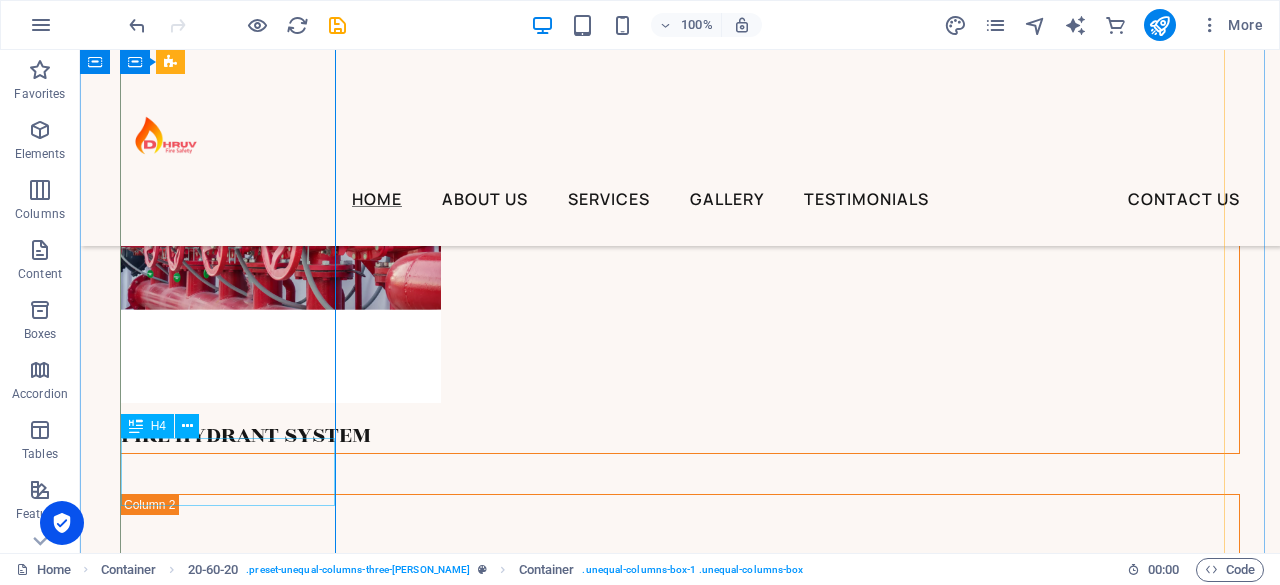 click on "FIRE HYDRANT SYSTEM" at bounding box center (680, 436) 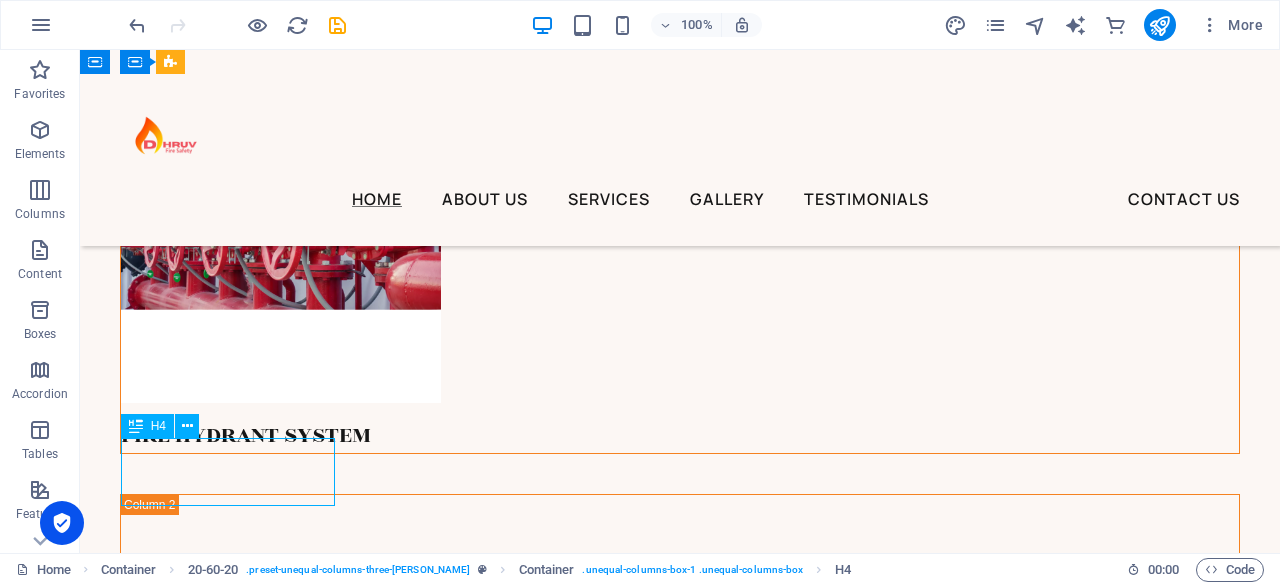 click on "FIRE HYDRANT SYSTEM" at bounding box center (680, 436) 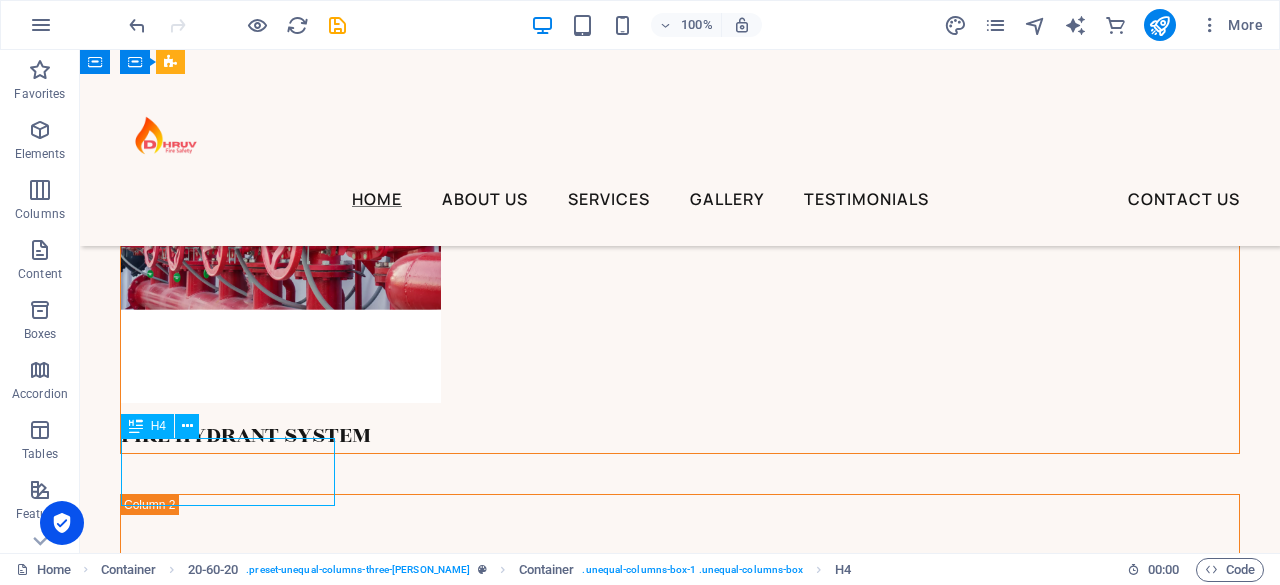 click on "FIRE HYDRANT SYSTEM" at bounding box center [680, 436] 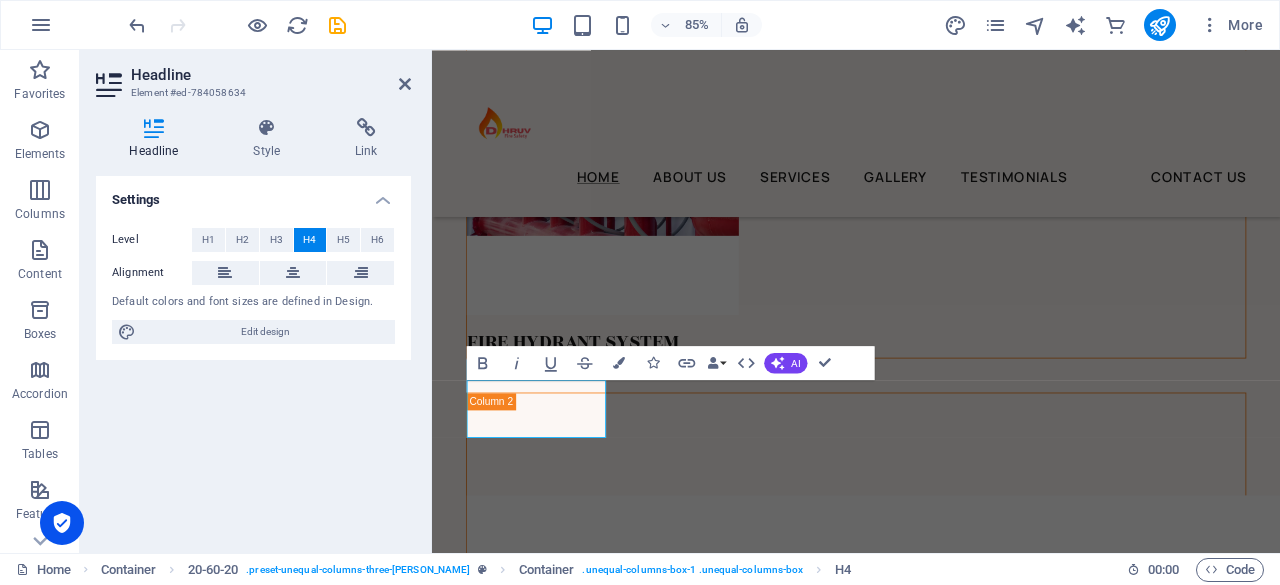 scroll, scrollTop: 4779, scrollLeft: 0, axis: vertical 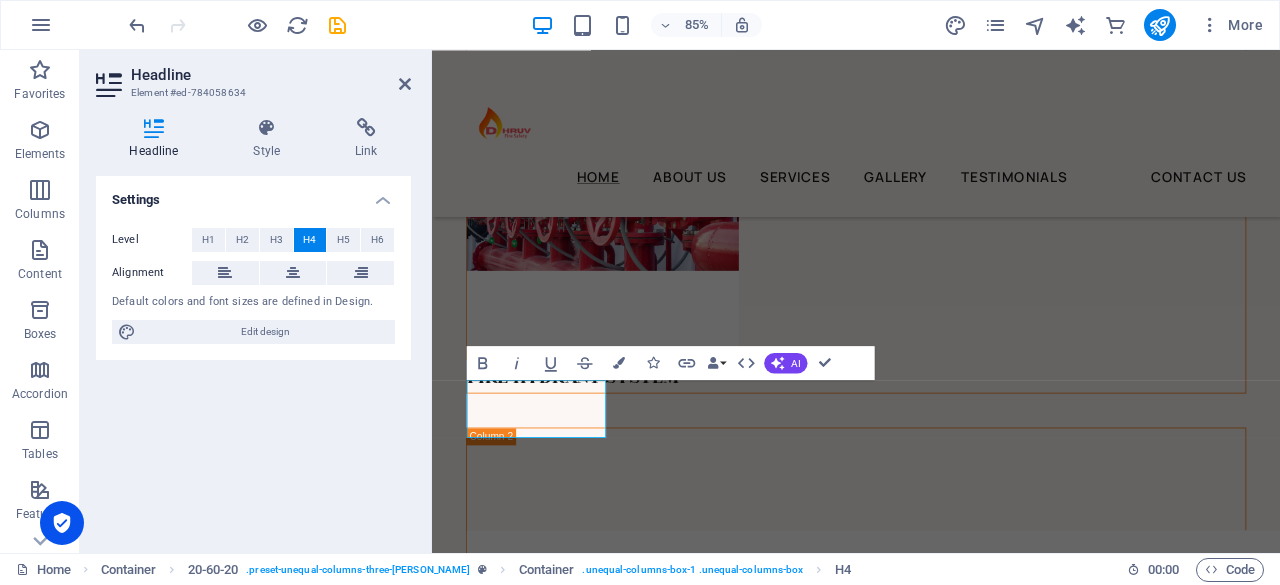 click on "Settings Level H1 H2 H3 H4 H5 H6 Alignment Default colors and font sizes are defined in Design. Edit design" at bounding box center (253, 356) 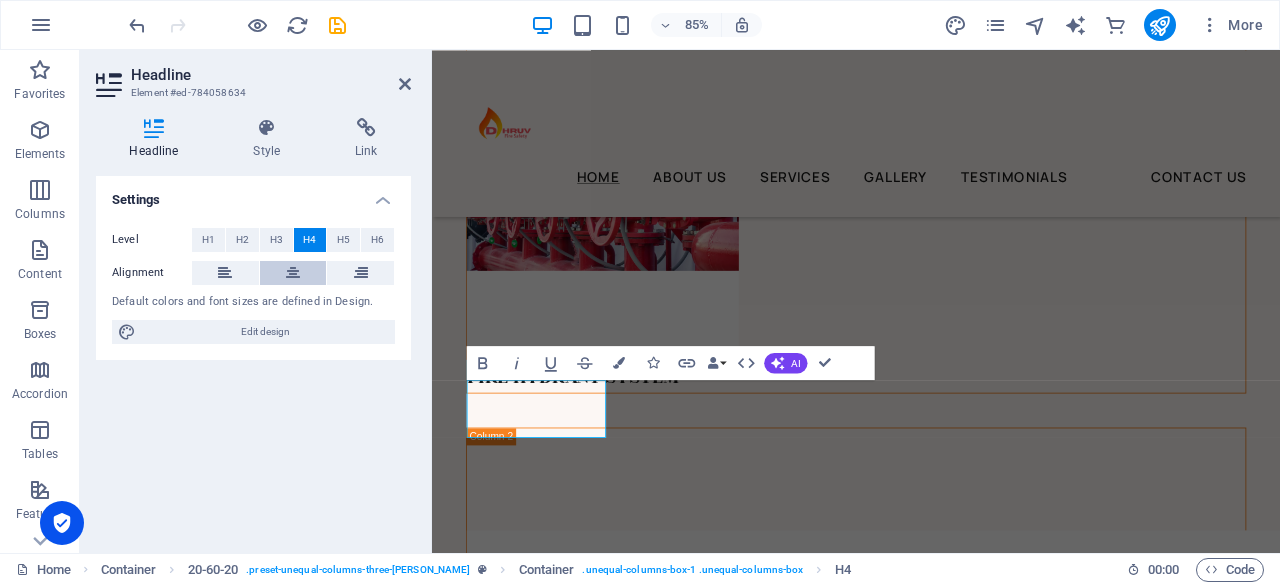 click at bounding box center (293, 273) 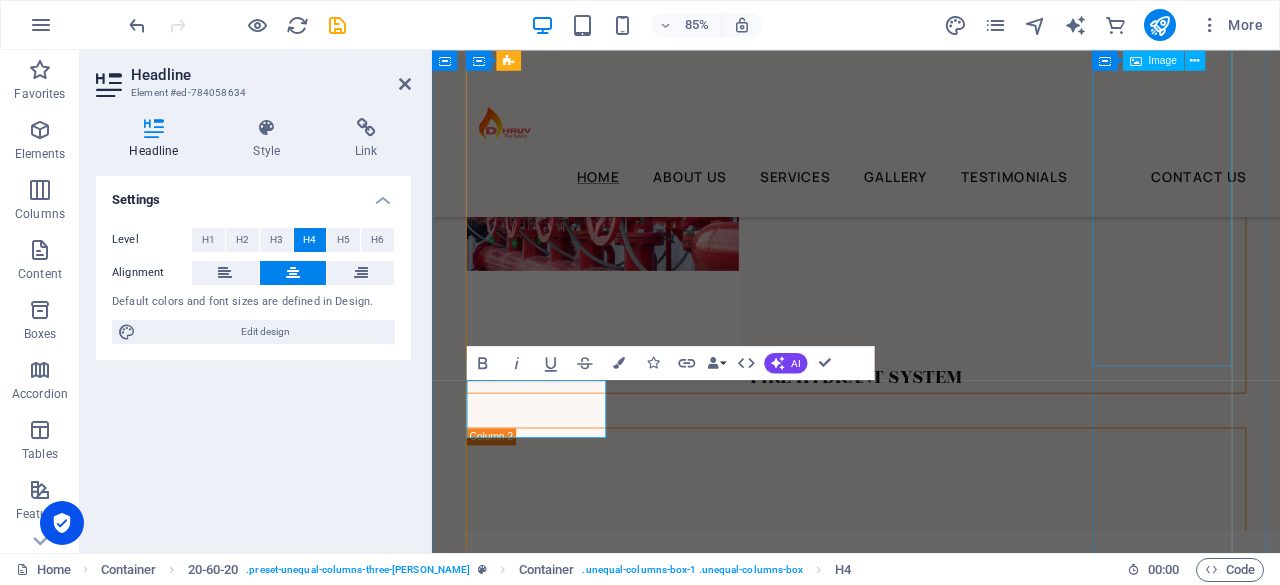 click at bounding box center [931, 2155] 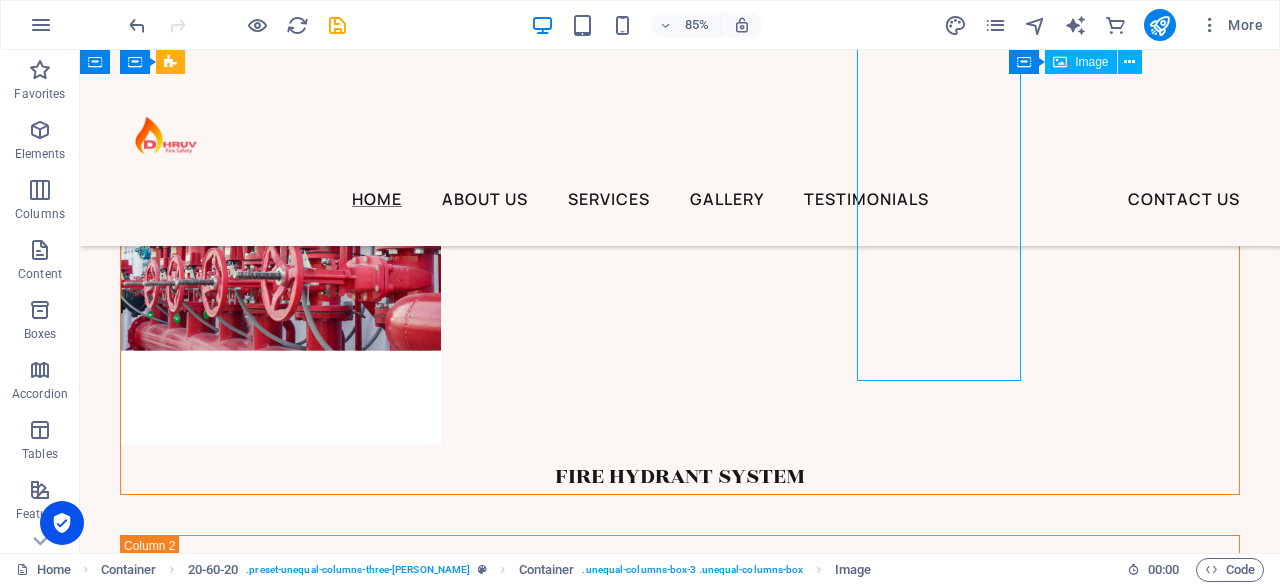 scroll, scrollTop: 4820, scrollLeft: 0, axis: vertical 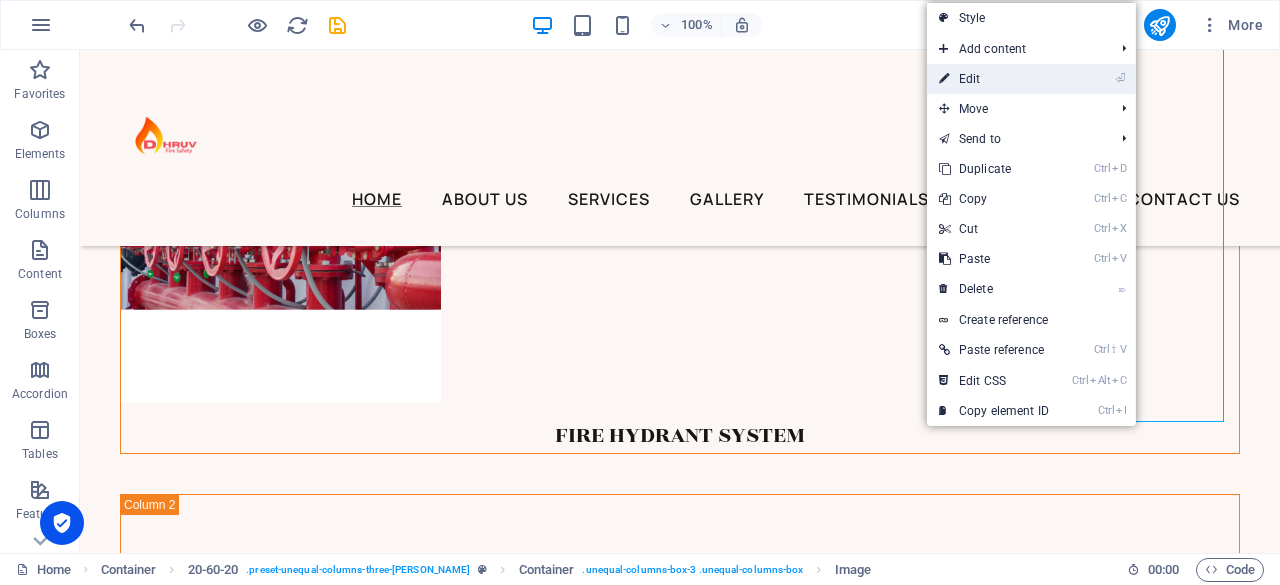 click on "⏎  Edit" at bounding box center [994, 79] 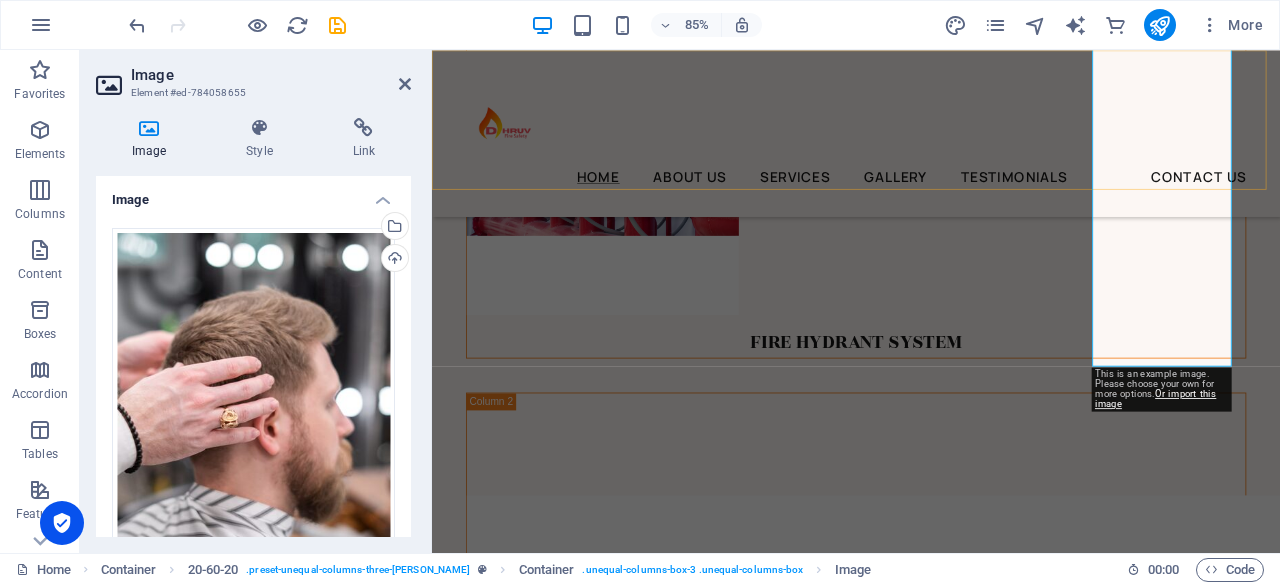 scroll, scrollTop: 4779, scrollLeft: 0, axis: vertical 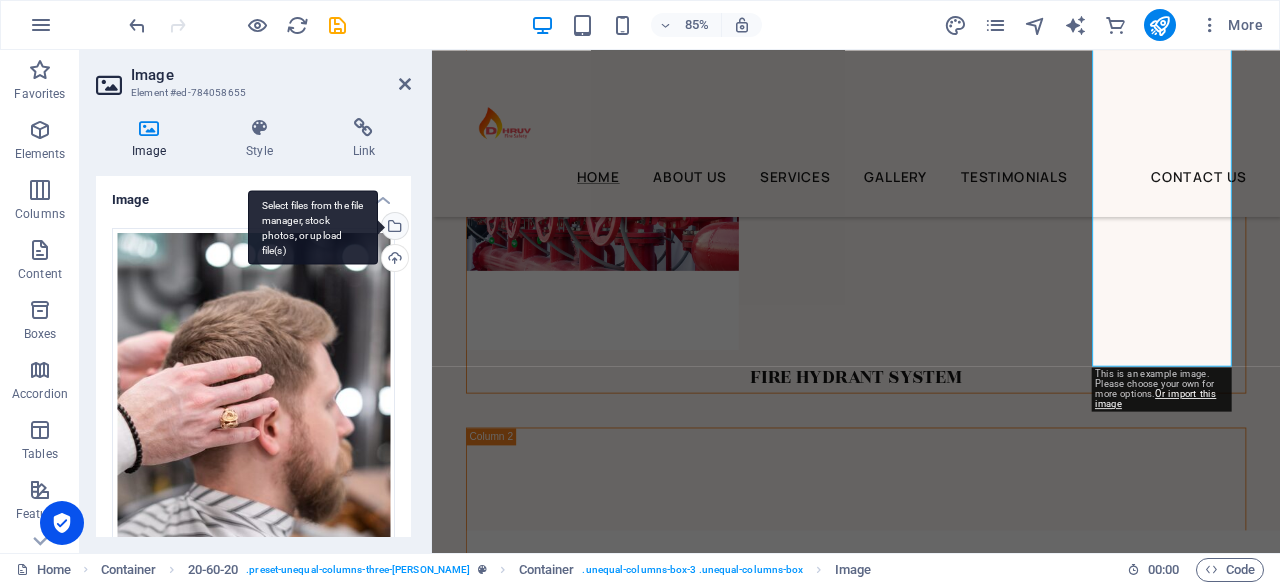 click on "Select files from the file manager, stock photos, or upload file(s)" at bounding box center (393, 228) 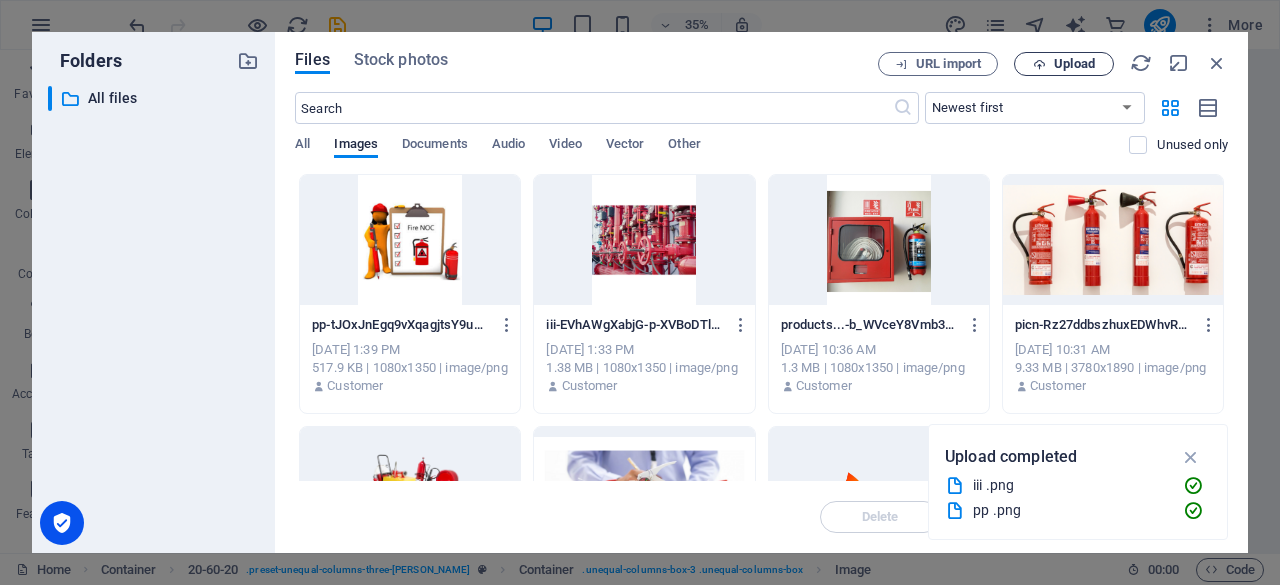 click on "Upload" at bounding box center (1074, 64) 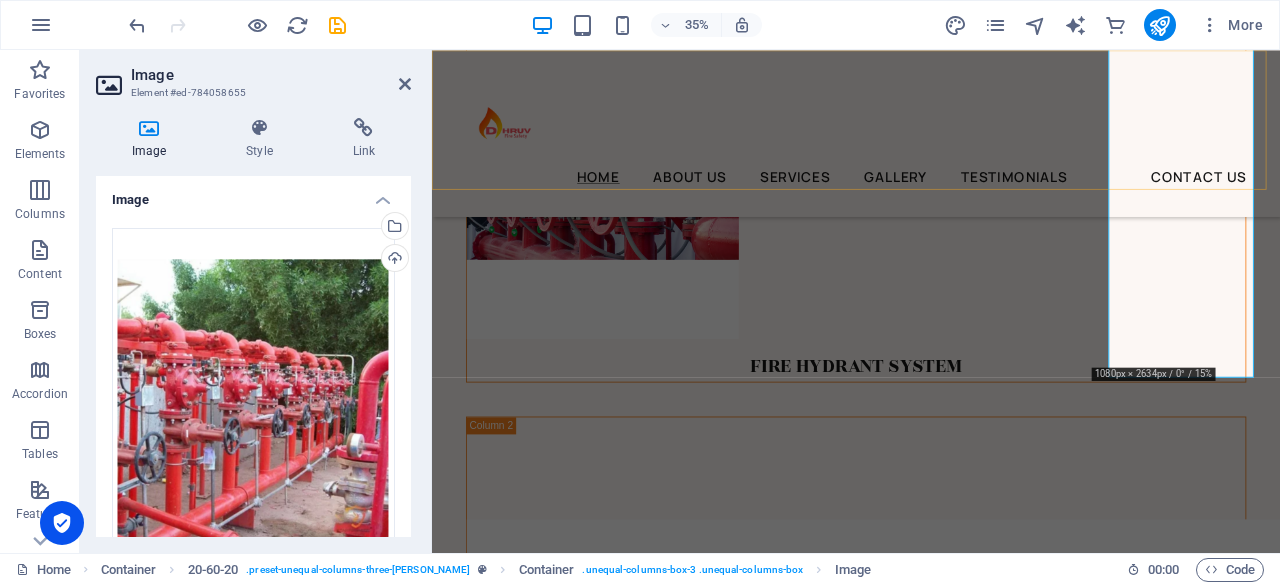 scroll, scrollTop: 4779, scrollLeft: 0, axis: vertical 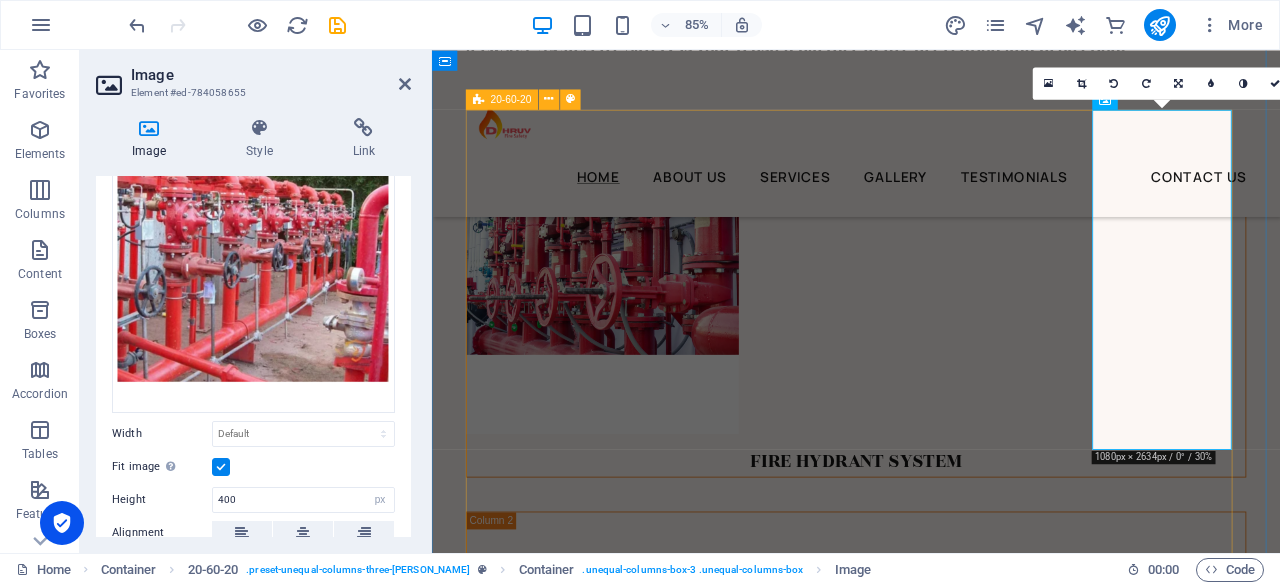 click on "FIRE HYDRANT SYSTEM  FIRE NOC SERVICES  WELLNESS" at bounding box center (931, 1301) 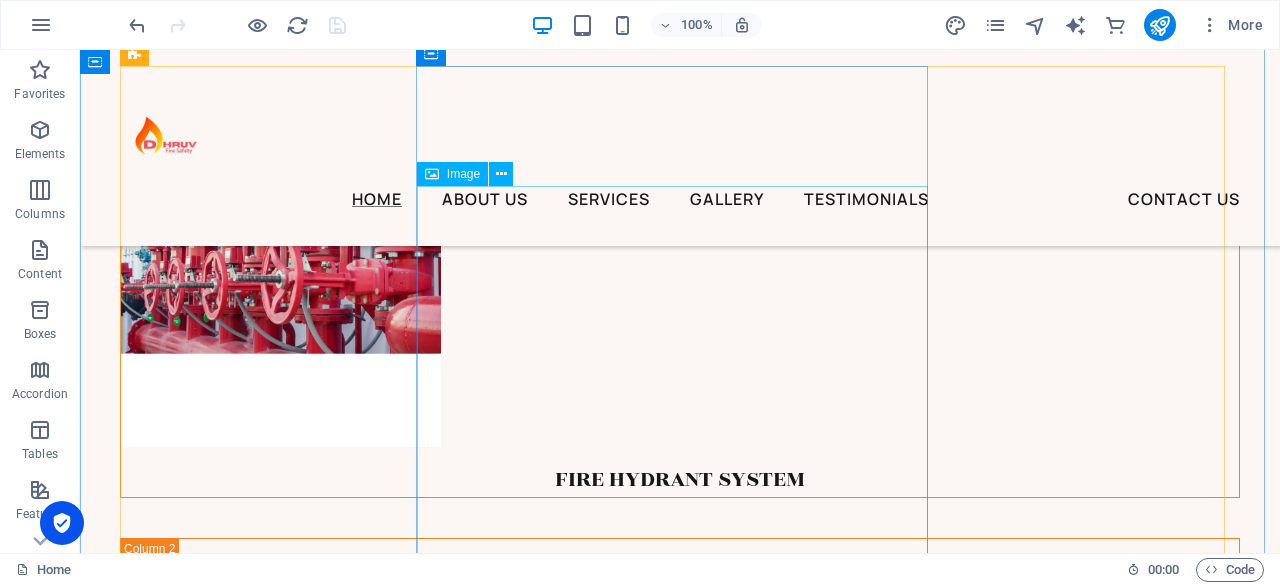 scroll, scrollTop: 4776, scrollLeft: 0, axis: vertical 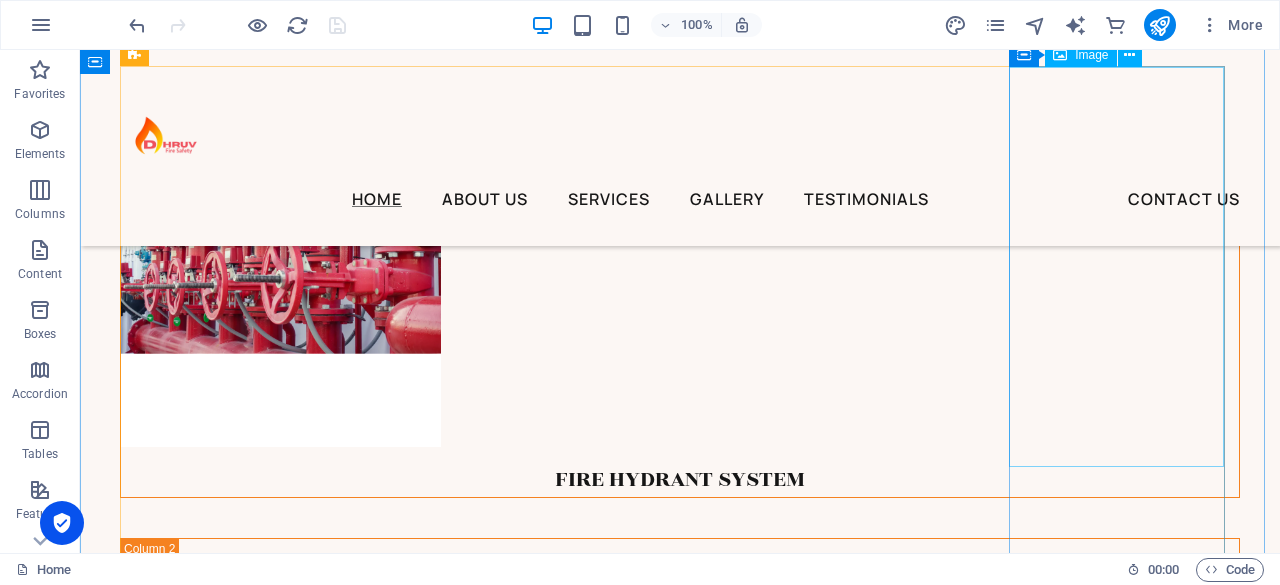 click at bounding box center [680, 2451] 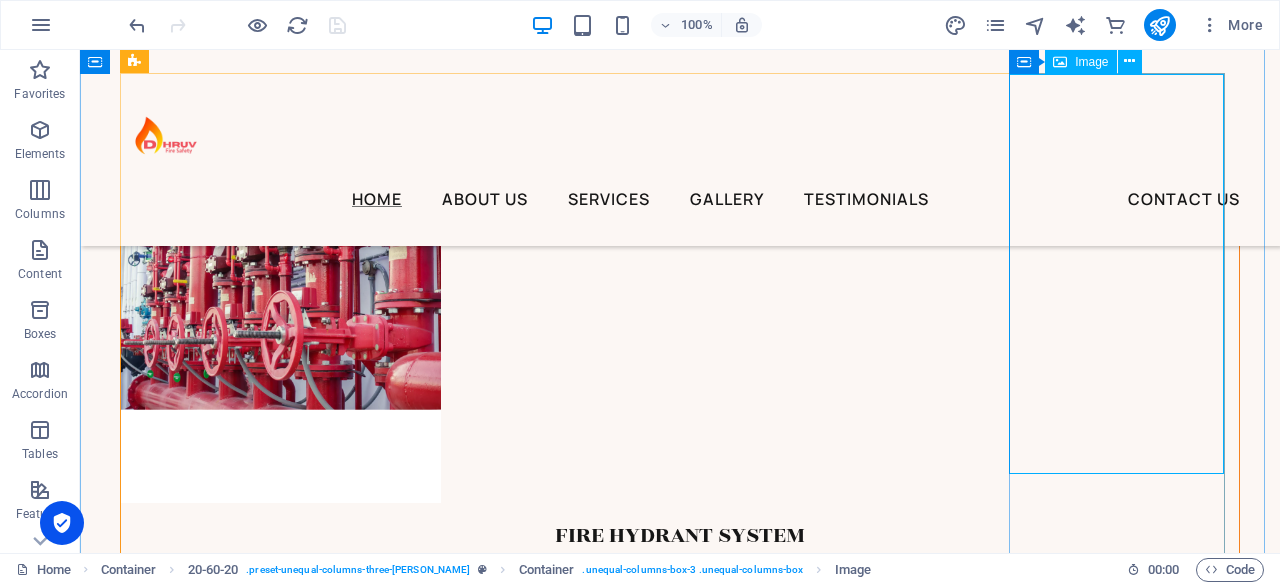scroll, scrollTop: 4676, scrollLeft: 0, axis: vertical 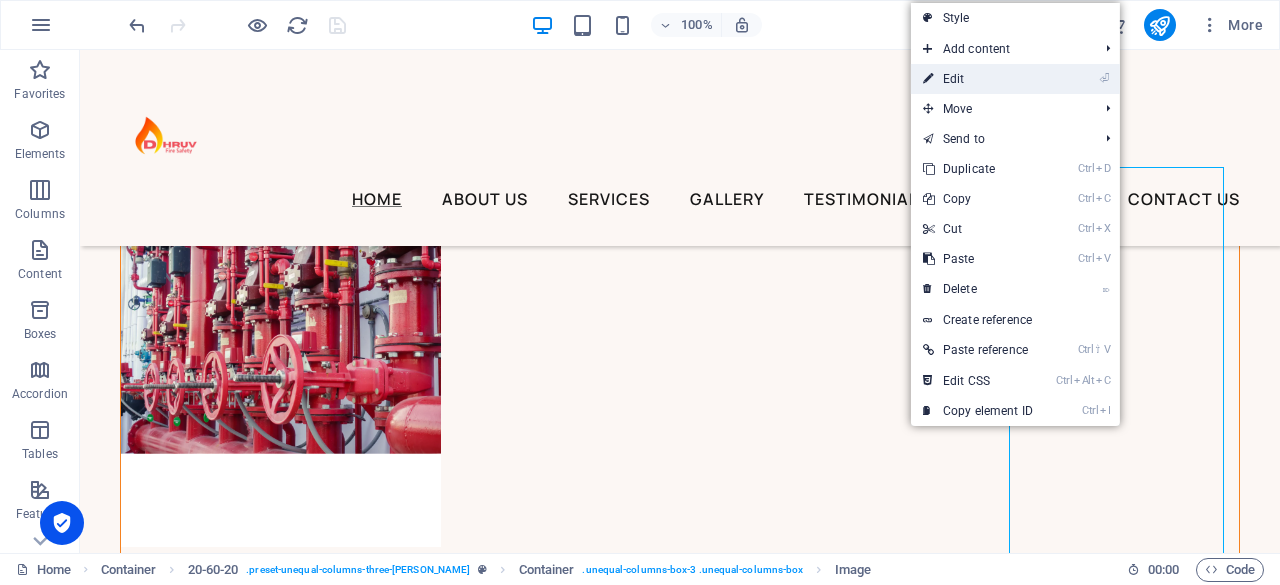 click on "⏎  Edit" at bounding box center [978, 79] 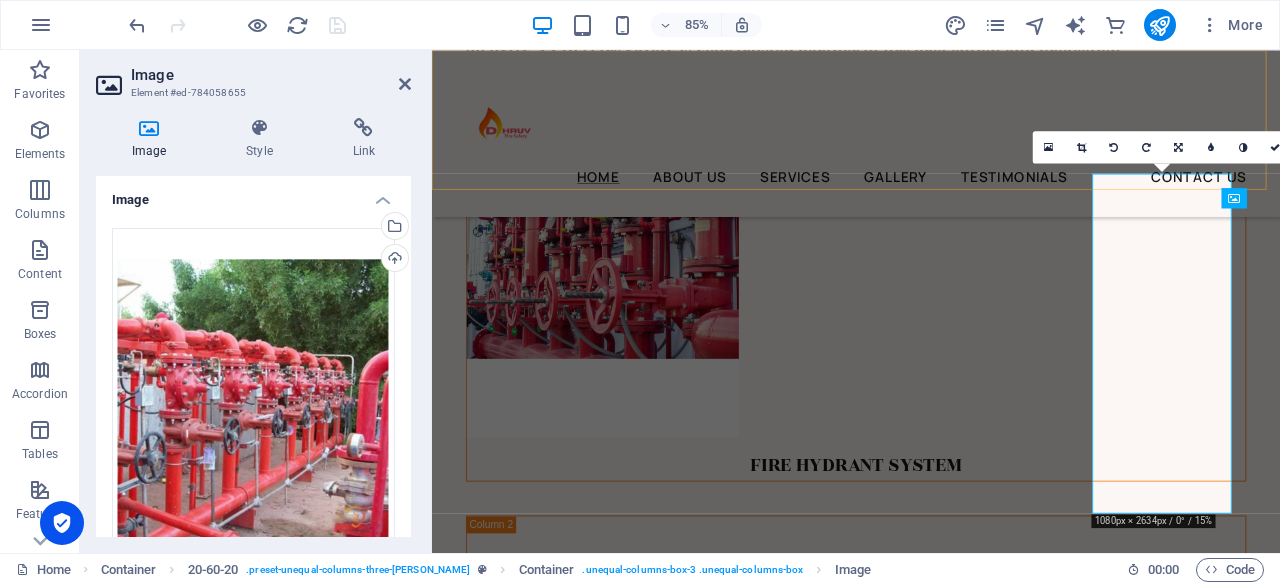 scroll, scrollTop: 4606, scrollLeft: 0, axis: vertical 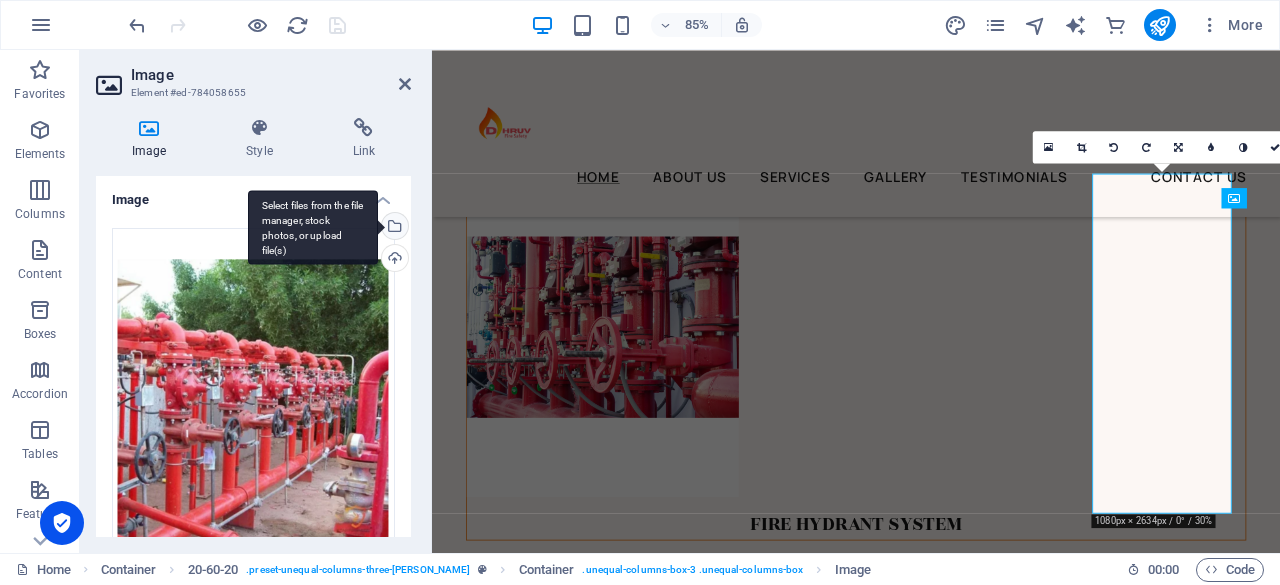 click on "Select files from the file manager, stock photos, or upload file(s)" at bounding box center [313, 227] 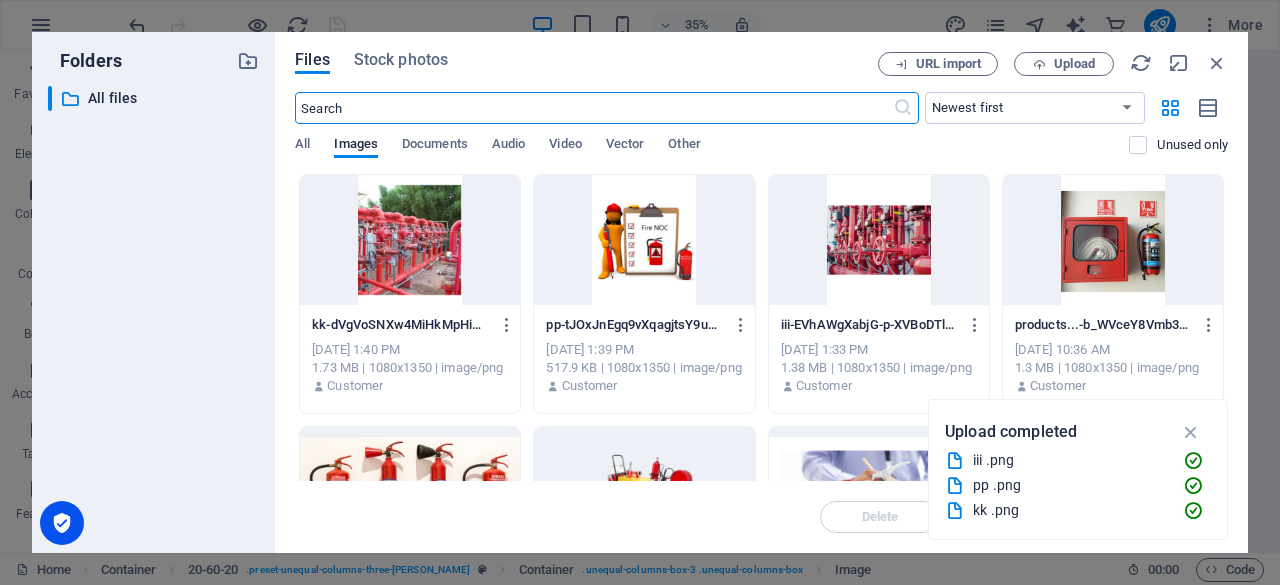 scroll, scrollTop: 4619, scrollLeft: 0, axis: vertical 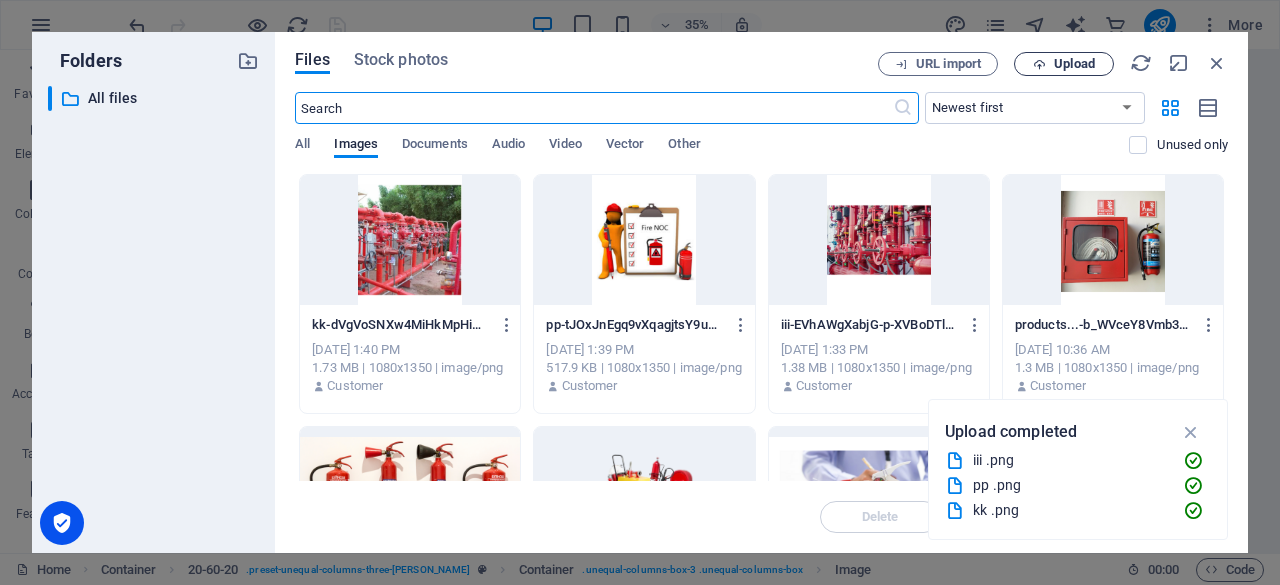 click on "Upload" at bounding box center [1064, 64] 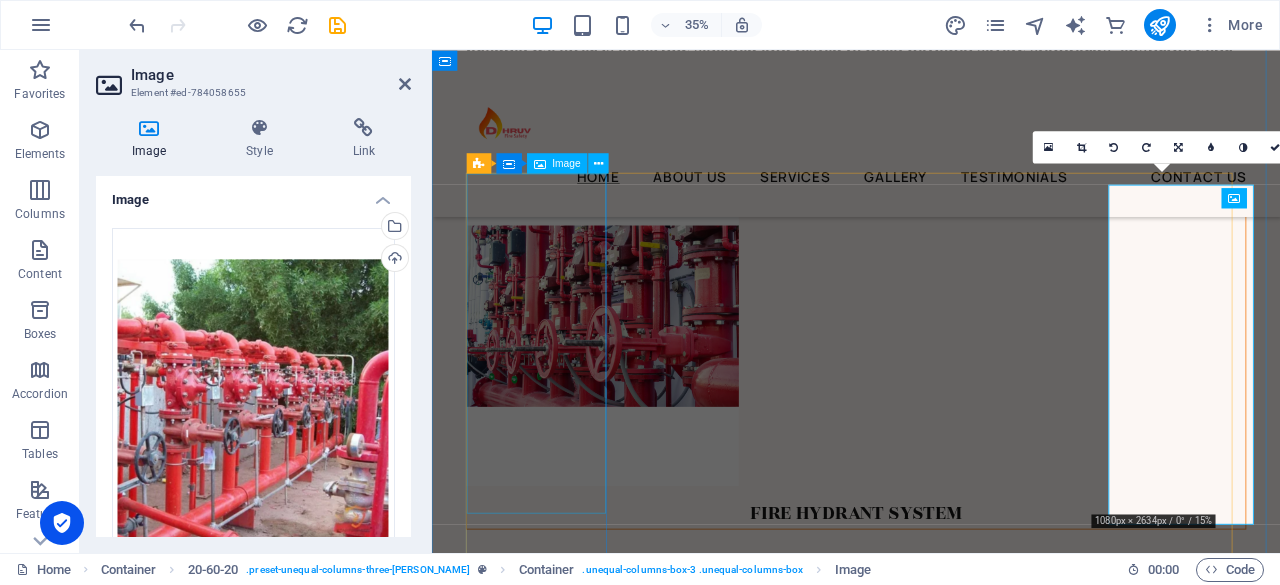 scroll, scrollTop: 4606, scrollLeft: 0, axis: vertical 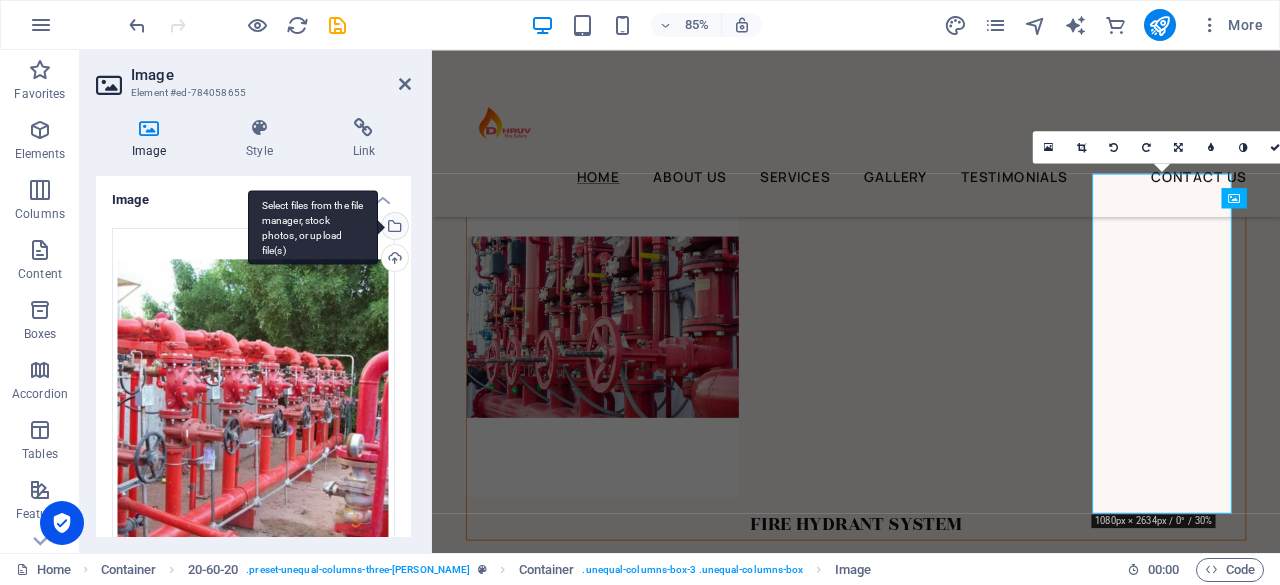 click on "Select files from the file manager, stock photos, or upload file(s)" at bounding box center (393, 228) 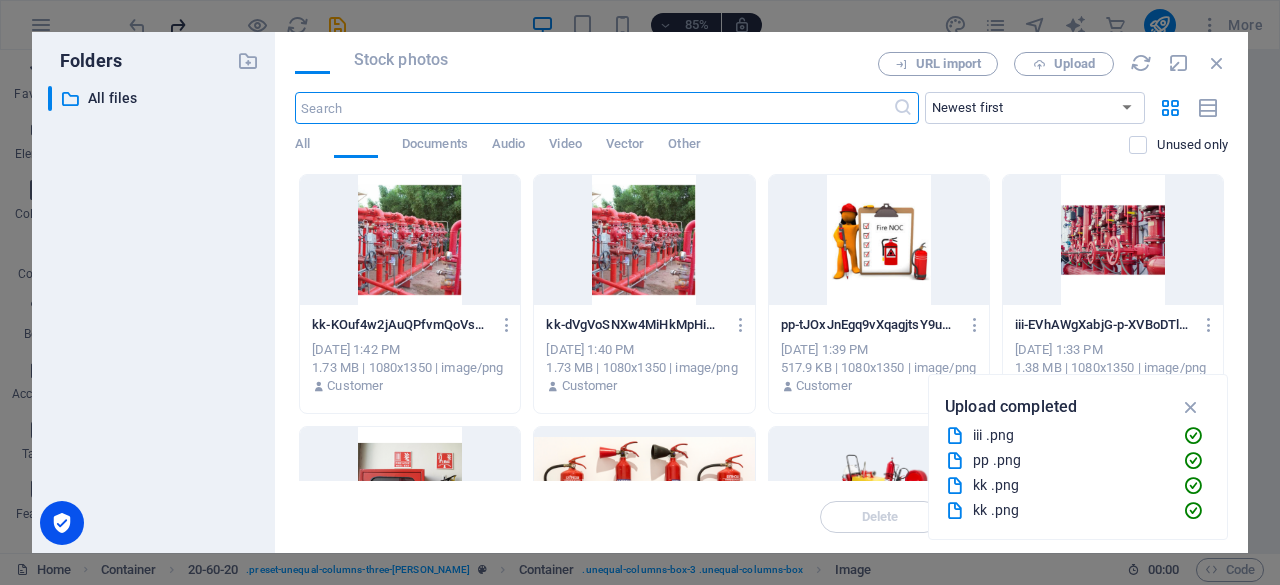 scroll, scrollTop: 4619, scrollLeft: 0, axis: vertical 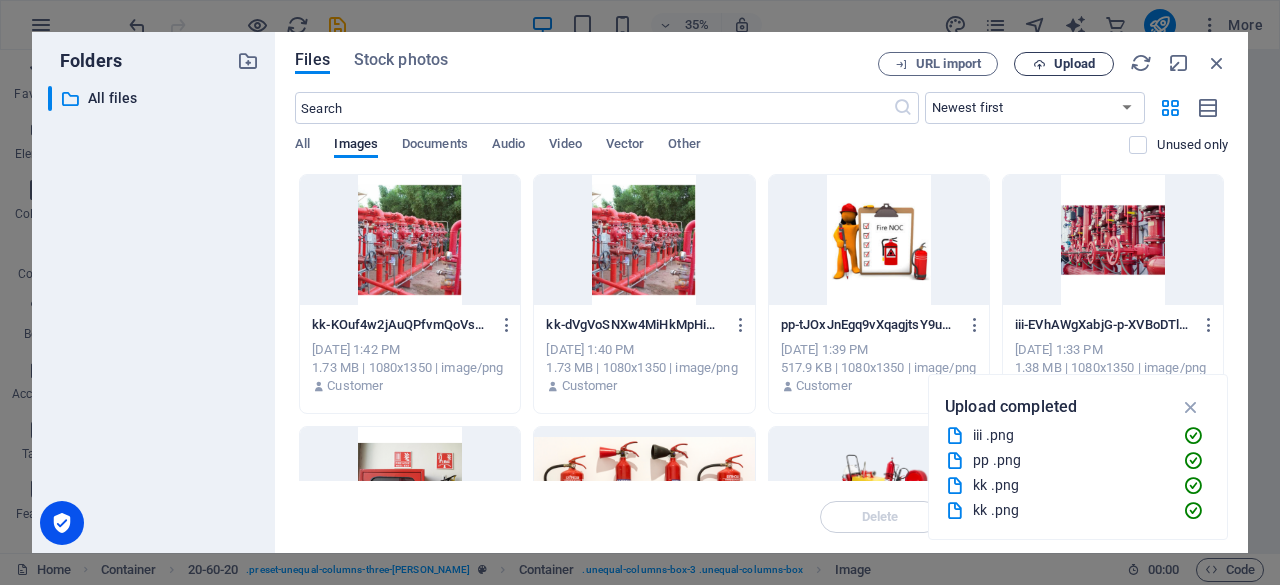 click on "Upload" at bounding box center [1074, 64] 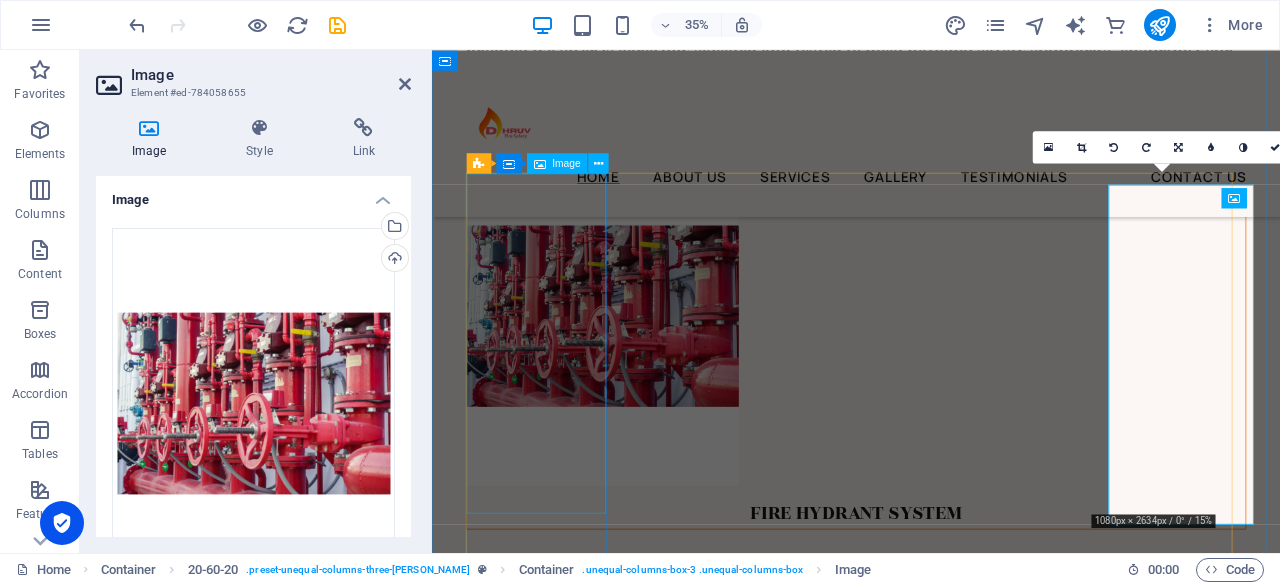 scroll, scrollTop: 4606, scrollLeft: 0, axis: vertical 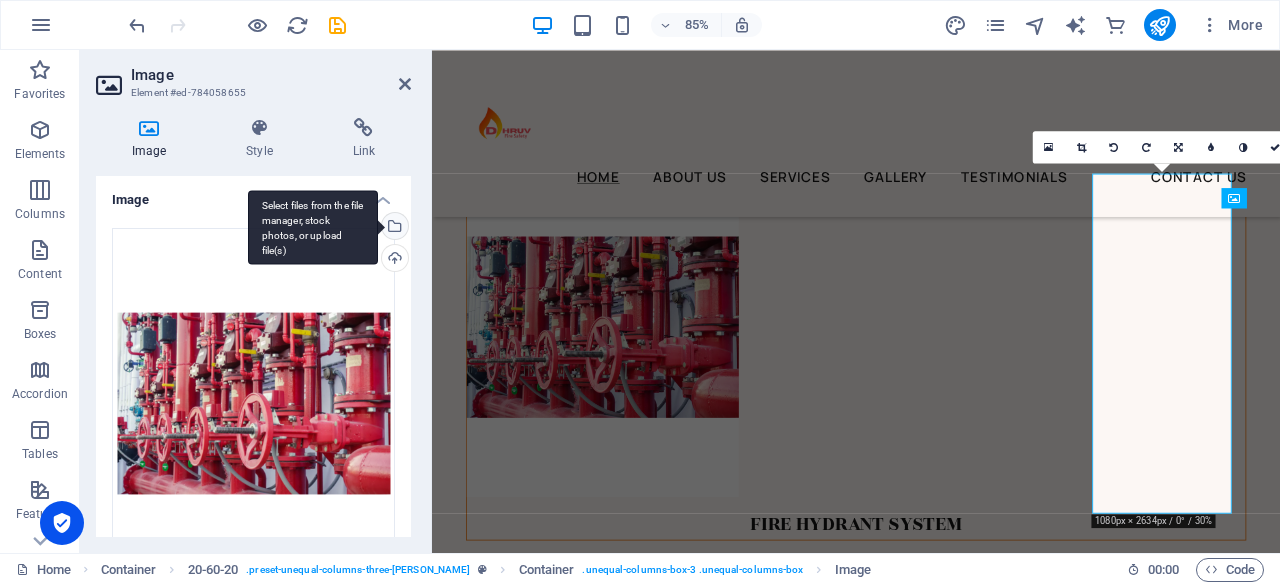 click on "Select files from the file manager, stock photos, or upload file(s)" at bounding box center (313, 227) 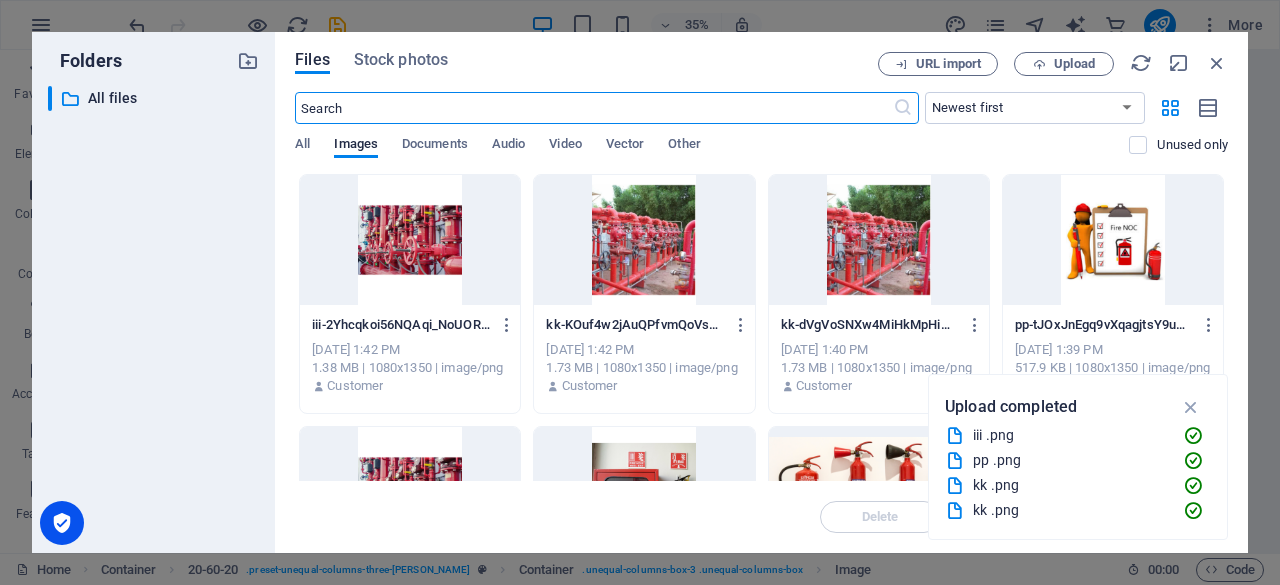 scroll, scrollTop: 4619, scrollLeft: 0, axis: vertical 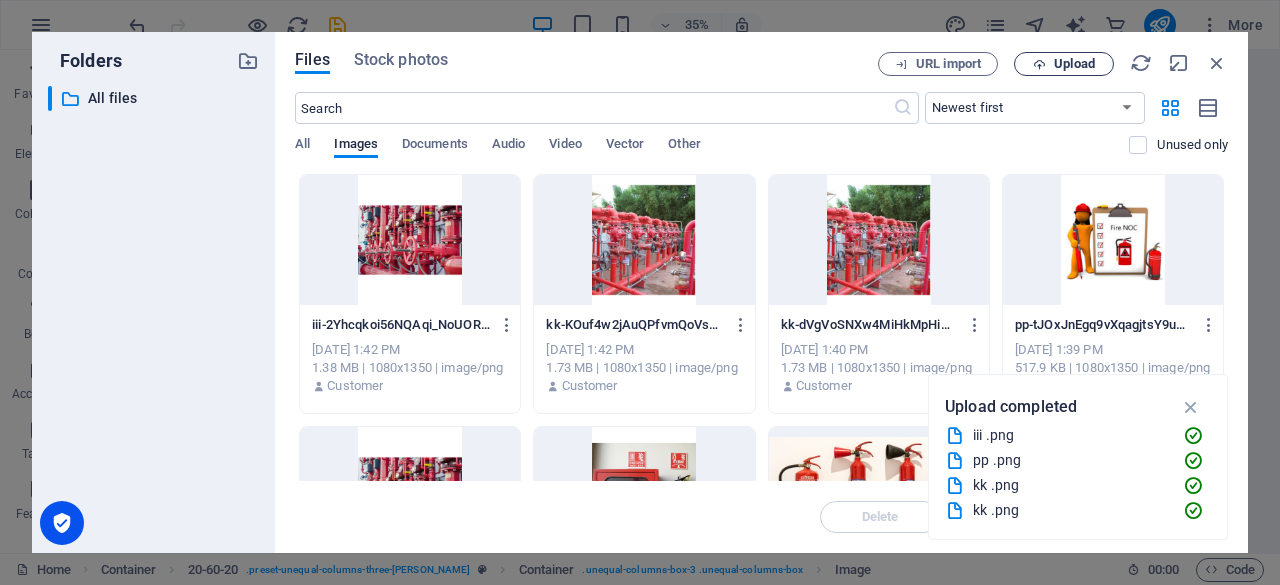 click on "Upload" at bounding box center [1074, 64] 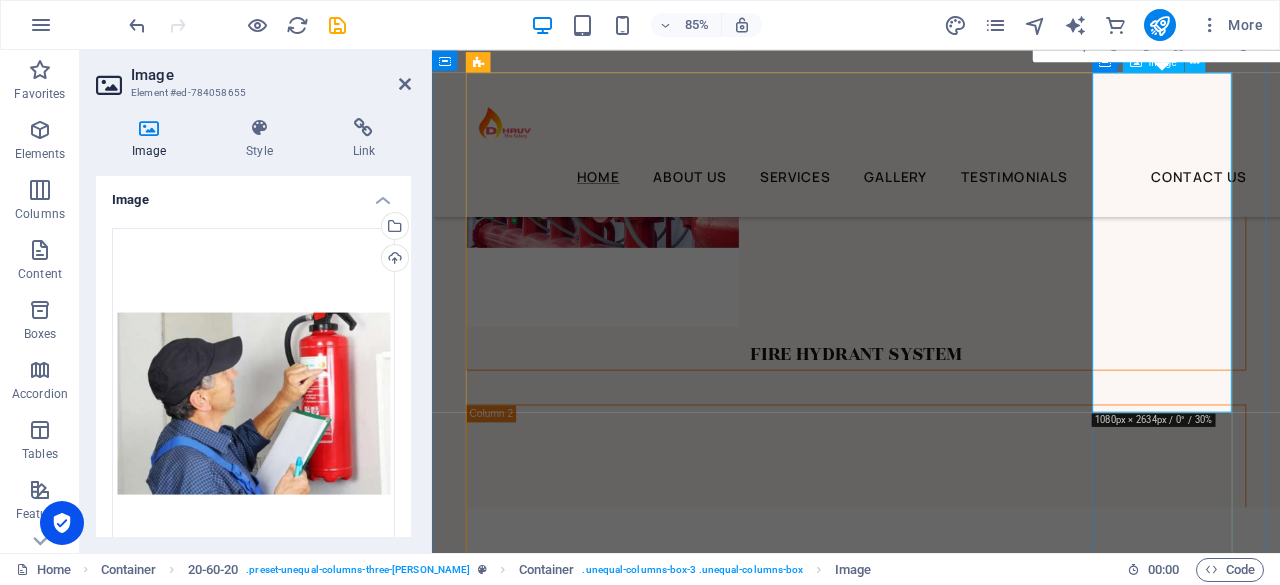 scroll, scrollTop: 4806, scrollLeft: 0, axis: vertical 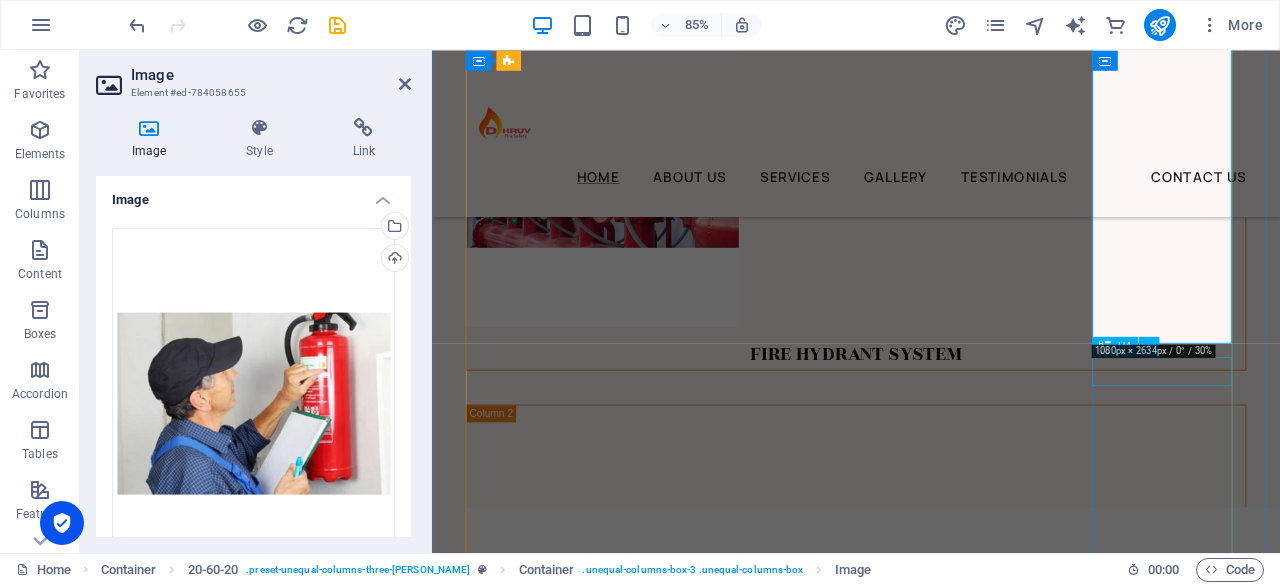 click on "WELLNESS" at bounding box center [931, 2361] 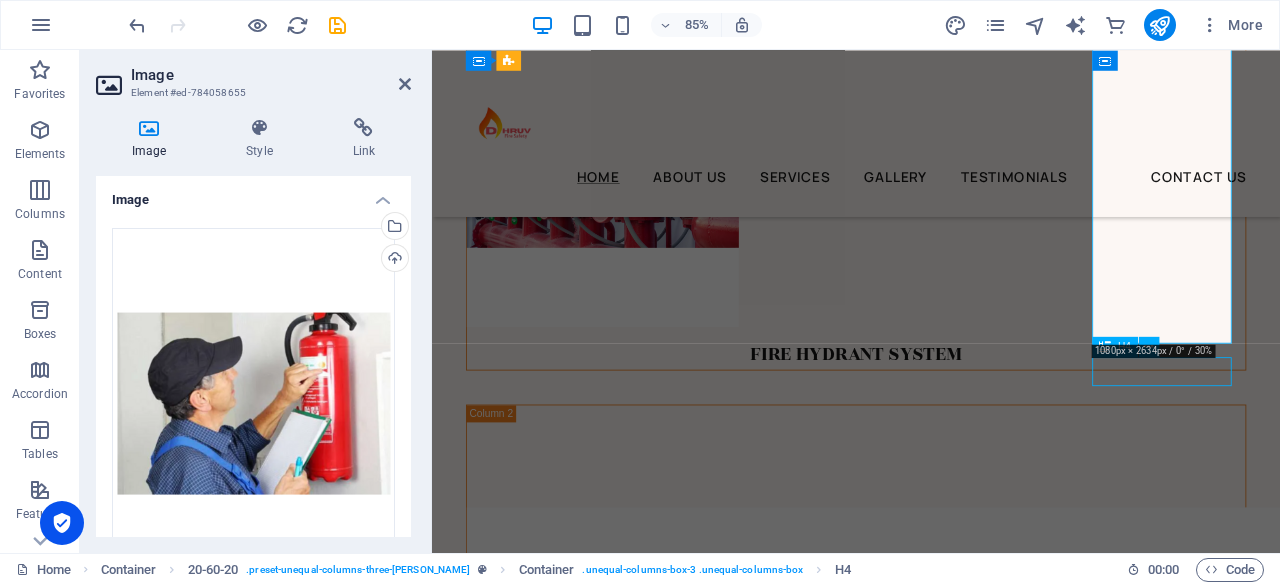 click on "WELLNESS" at bounding box center [931, 2361] 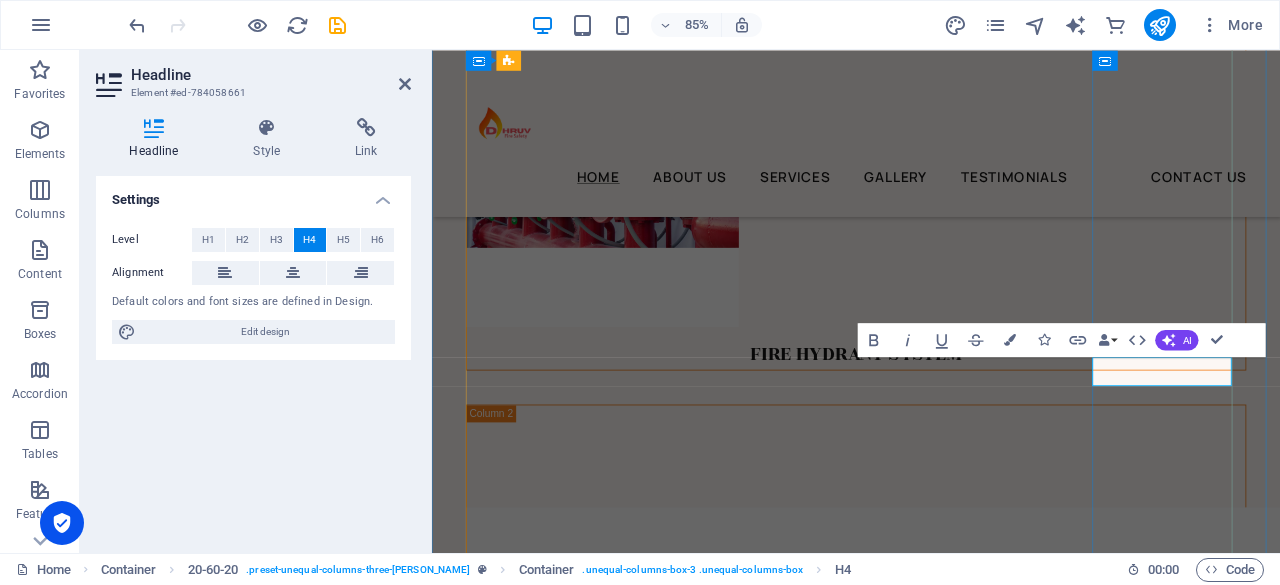 type 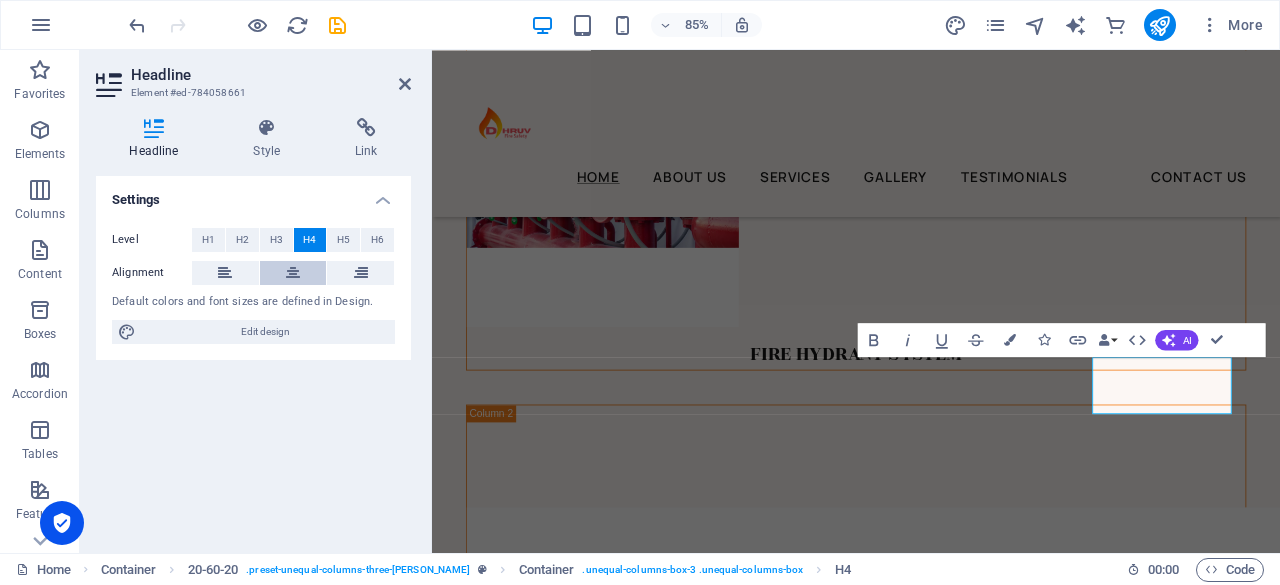 click at bounding box center (293, 273) 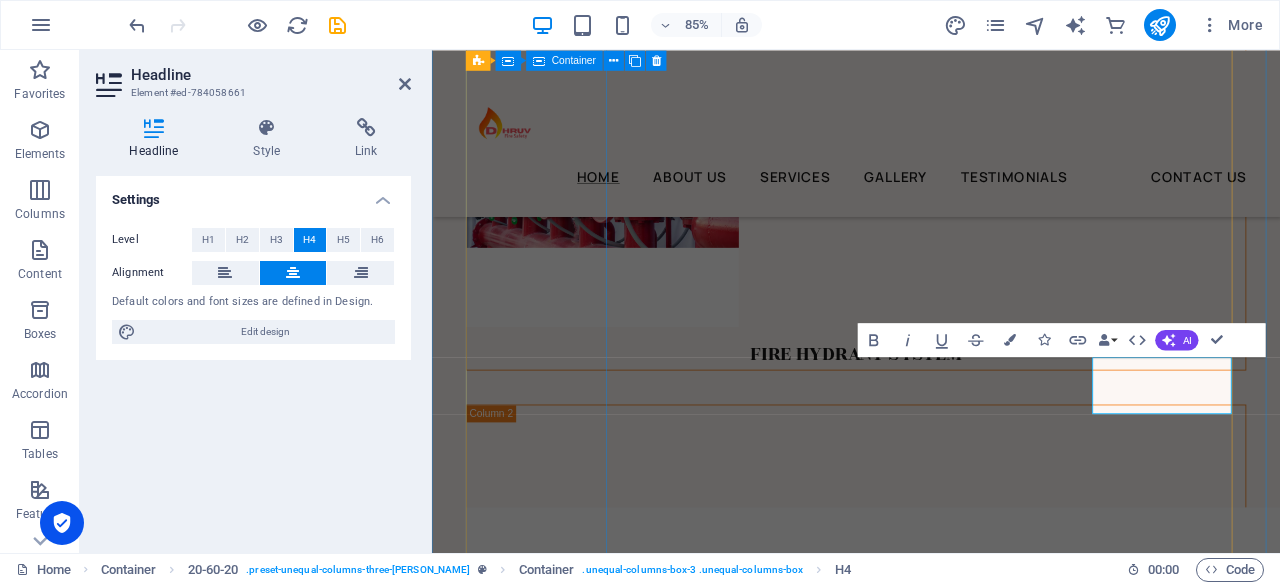 click on "FIRE HYDRANT SYSTEM" at bounding box center [931, 201] 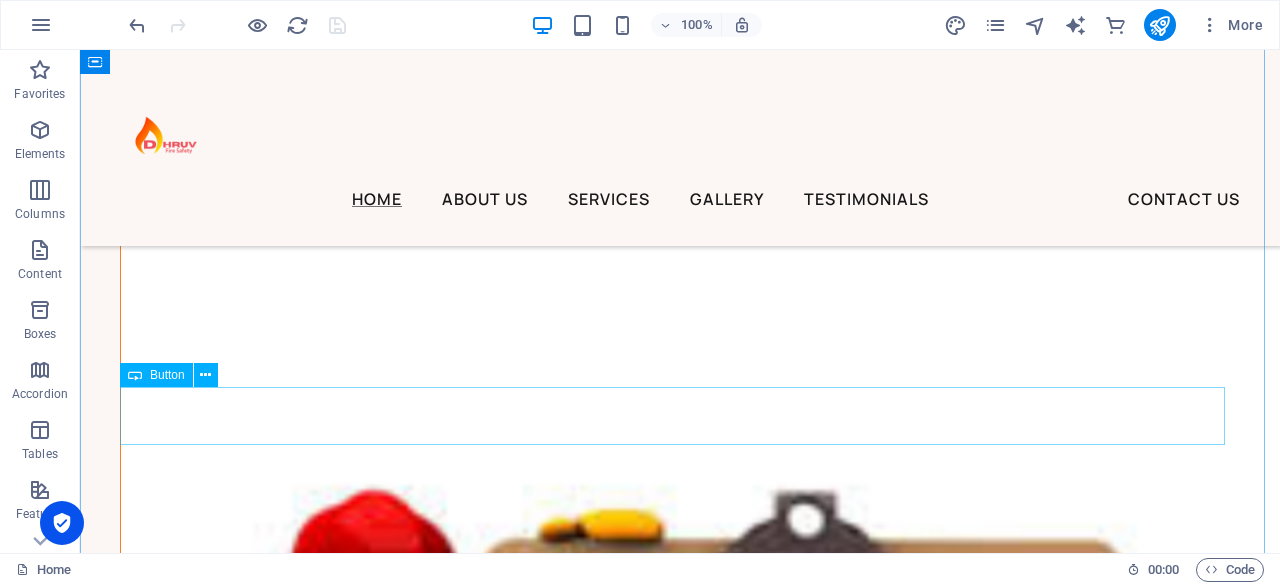scroll, scrollTop: 5266, scrollLeft: 0, axis: vertical 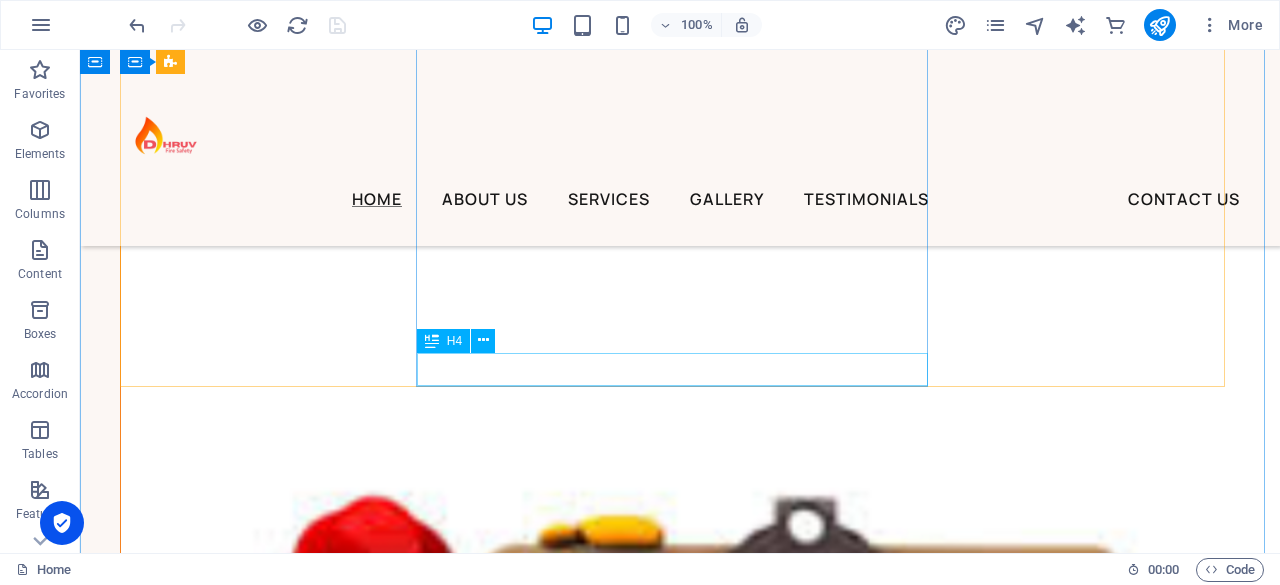 click on "FIRE NOC SERVICES" at bounding box center [680, 1703] 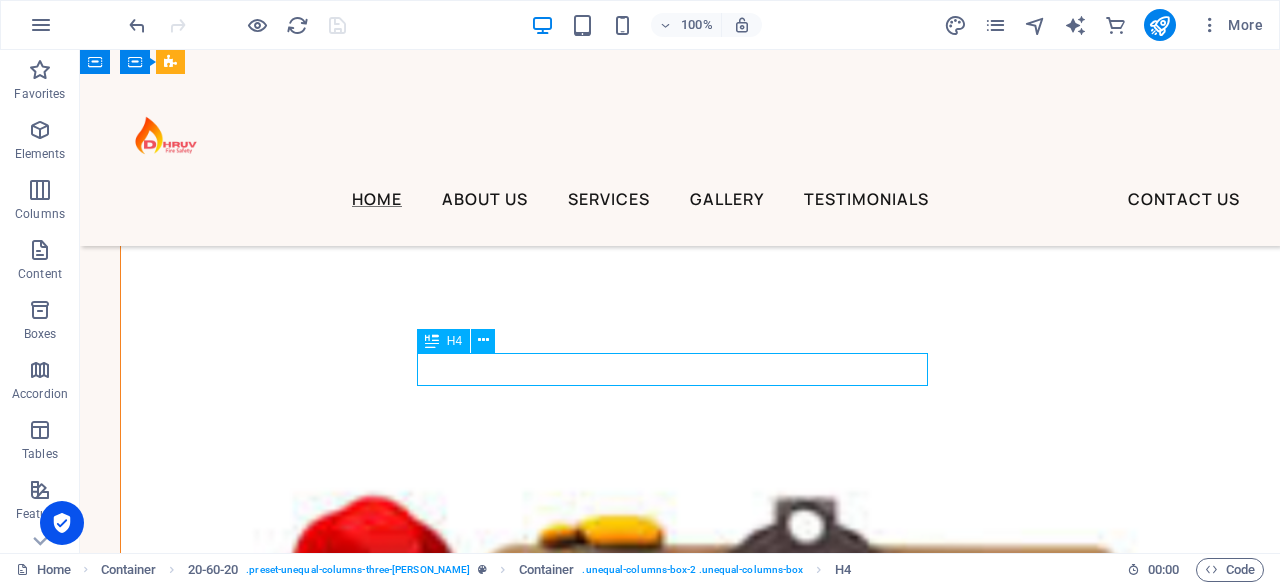 click on "FIRE NOC SERVICES" at bounding box center [680, 1703] 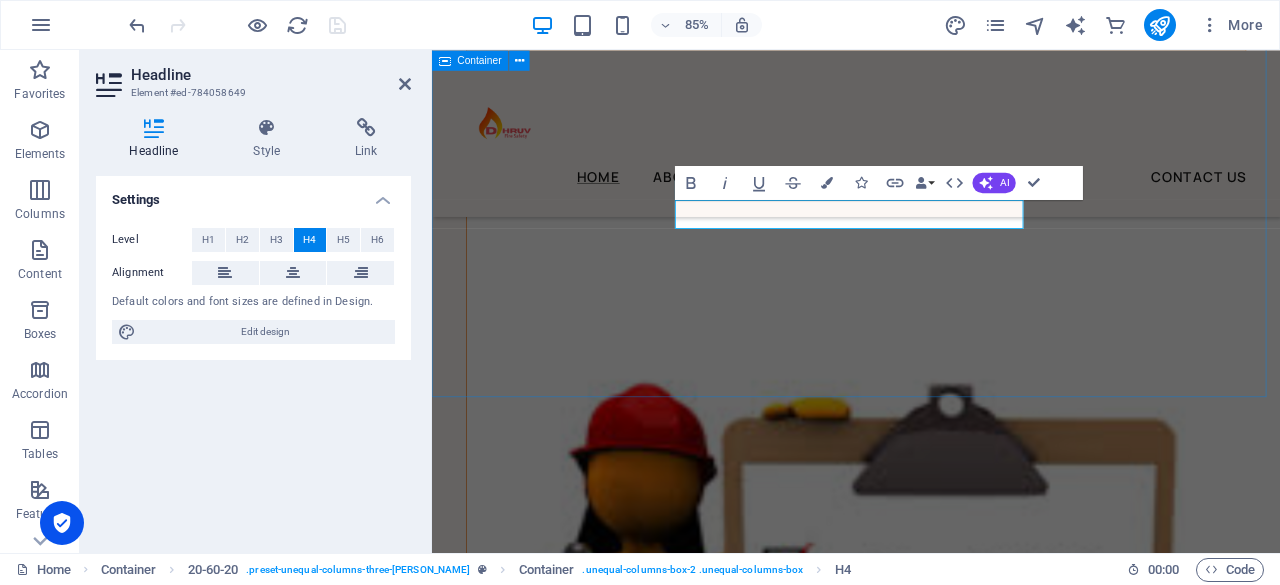click on "Let us take care of you At  [PERSON_NAME] Fire Safety , we believe that true protection starts with preparedness. Our mission is to safeguard lives, property, and critical infrastructure through world-class fire safety solutions. From advanced fire extinguishers and intelligent detection systems to robust fire hydrants and AMC services, we deliver protection that’s proactive, reliable, and certified. Every product we offer is carefully selected and tested to meet national safety standards, ensuring your peace of mind in every emergency. Whether it's a home, office, factory, or institution—[PERSON_NAME] Fire Safety is your trusted partner in fire prevention and protection. FIRE HYDRANT SYSTEM  FIRE NOC SERVICES  EQUIPEMENTS MAINTANCE Read More" at bounding box center [931, 608] 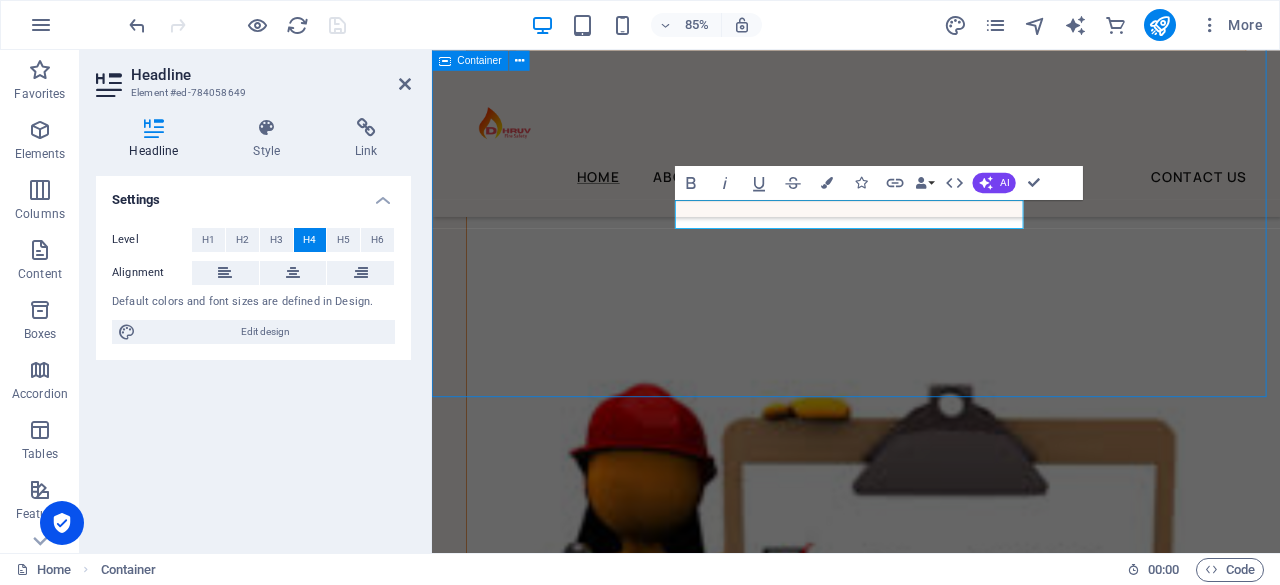 scroll, scrollTop: 5393, scrollLeft: 0, axis: vertical 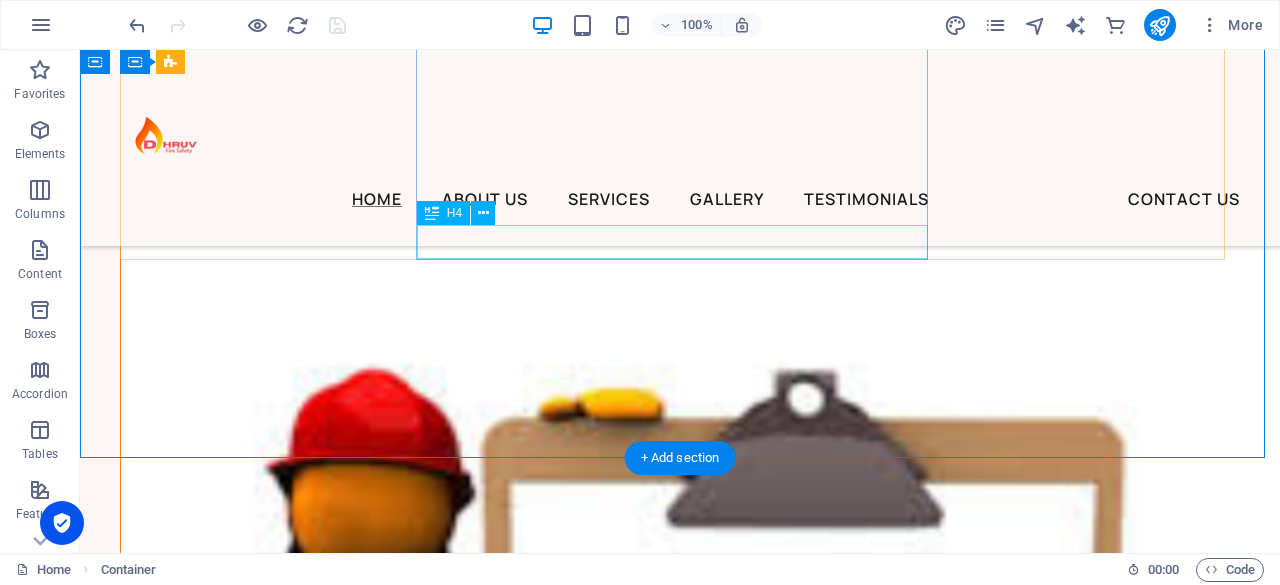click on "FIRE NOC SERVICES" at bounding box center (680, 1576) 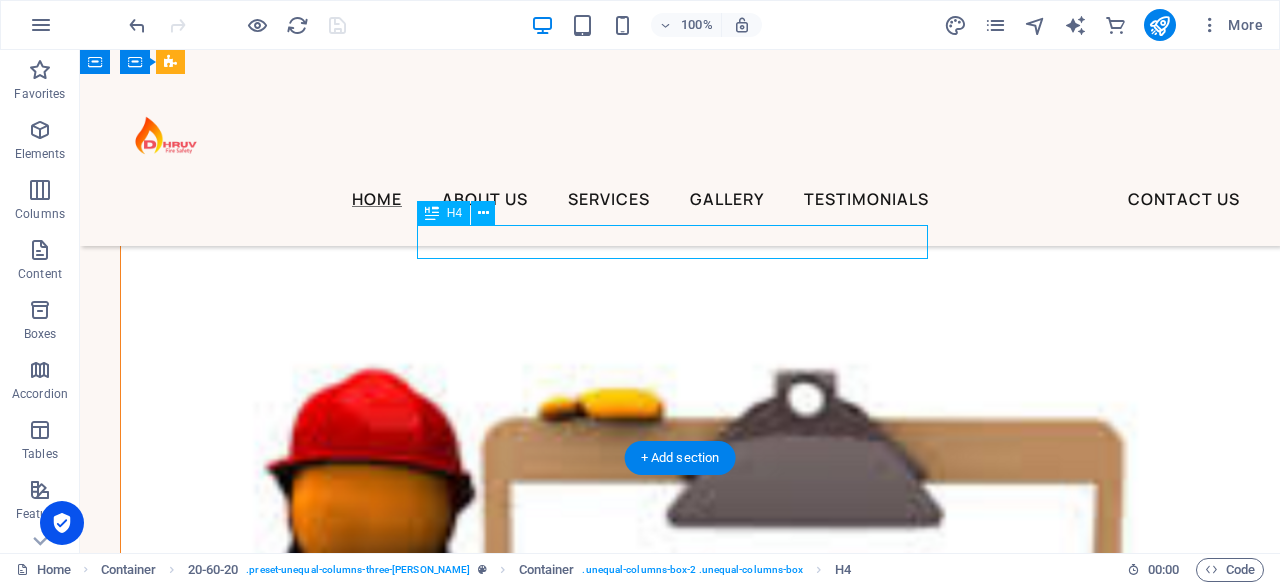 click on "FIRE NOC SERVICES" at bounding box center [680, 1576] 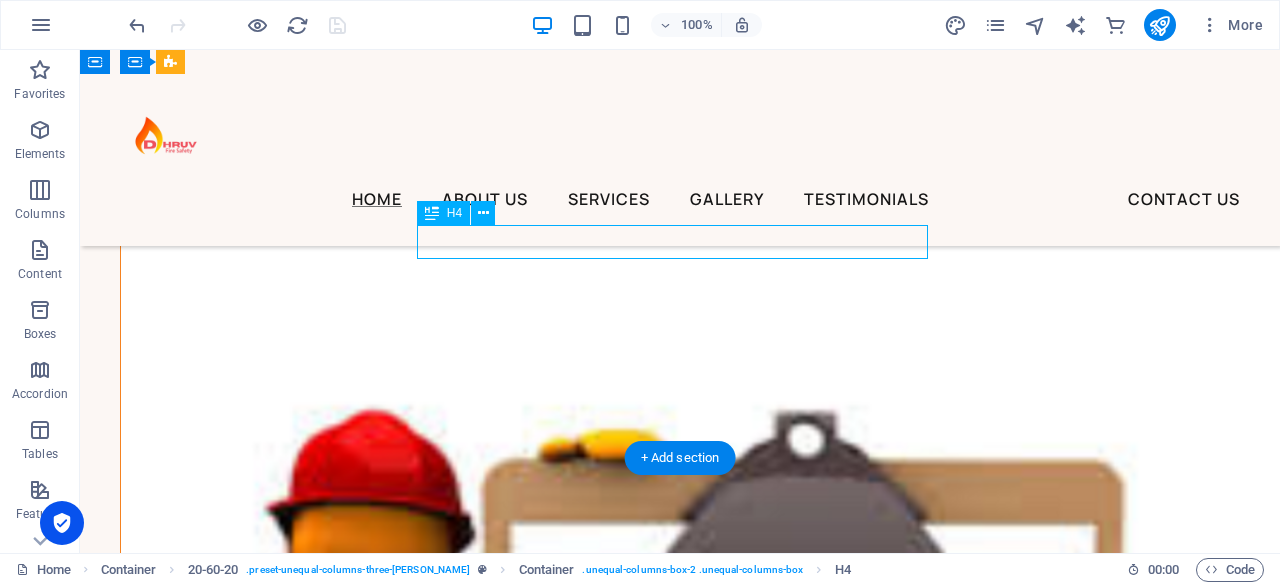 click on "Let us take care of you At  [PERSON_NAME] Fire Safety , we believe that true protection starts with preparedness. Our mission is to safeguard lives, property, and critical infrastructure through world-class fire safety solutions. From advanced fire extinguishers and intelligent detection systems to robust fire hydrants and AMC services, we deliver protection that’s proactive, reliable, and certified. Every product we offer is carefully selected and tested to meet national safety standards, ensuring your peace of mind in every emergency. Whether it's a home, office, factory, or institution—[PERSON_NAME] Fire Safety is your trusted partner in fire prevention and protection. FIRE HYDRANT SYSTEM  FIRE NOC SERVICES  EQUIPEMENTS MAINTANCE Read More" at bounding box center [680, 661] 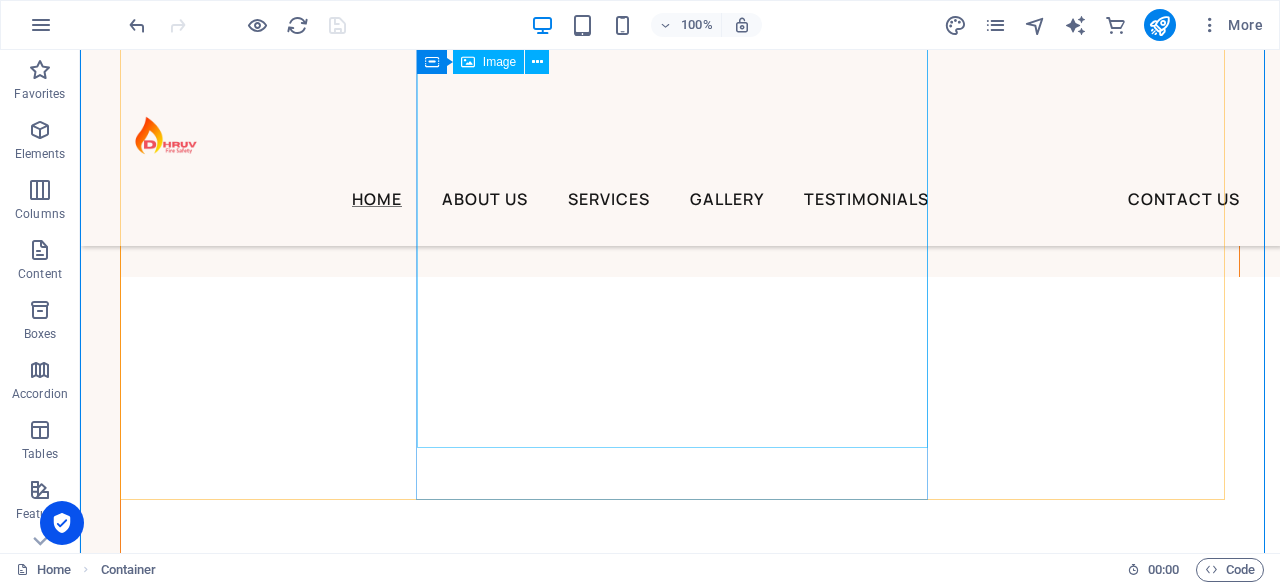 scroll, scrollTop: 5161, scrollLeft: 0, axis: vertical 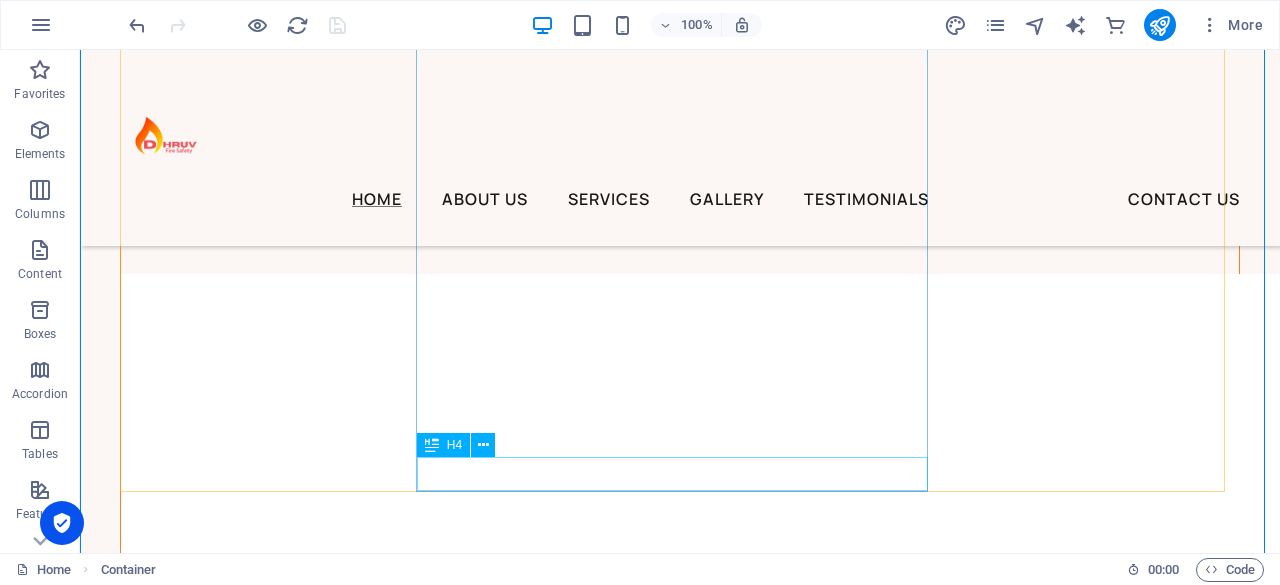 click on "FIRE NOC SERVICES" at bounding box center [680, 1808] 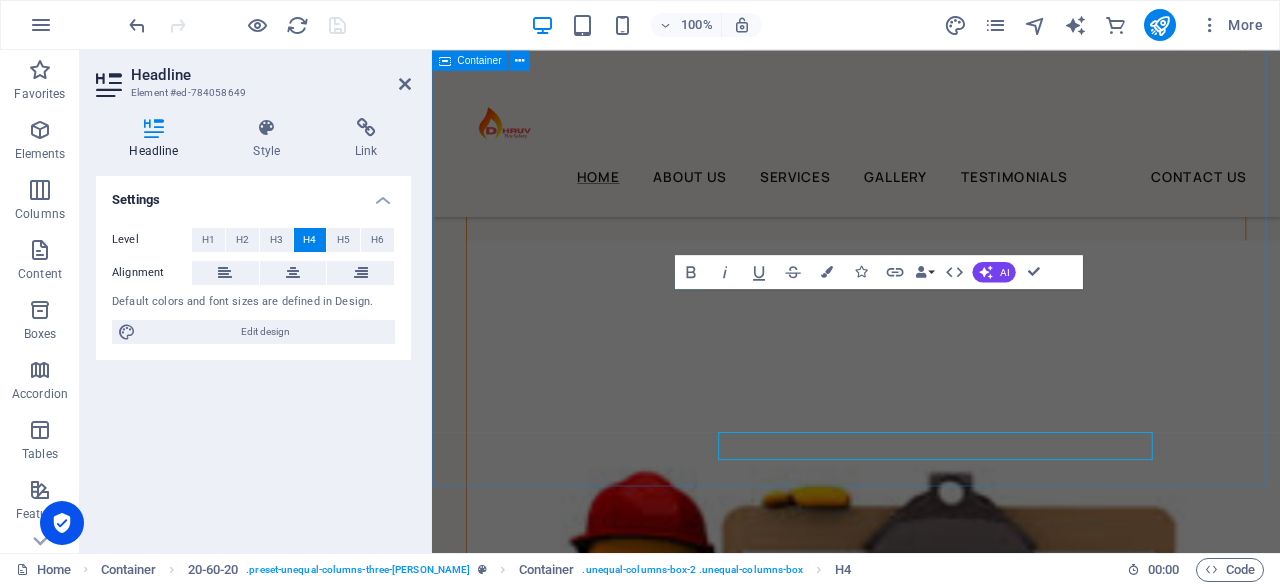 click on "Let us take care of you At  [PERSON_NAME] Fire Safety , we believe that true protection starts with preparedness. Our mission is to safeguard lives, property, and critical infrastructure through world-class fire safety solutions. From advanced fire extinguishers and intelligent detection systems to robust fire hydrants and AMC services, we deliver protection that’s proactive, reliable, and certified. Every product we offer is carefully selected and tested to meet national safety standards, ensuring your peace of mind in every emergency. Whether it's a home, office, factory, or institution—[PERSON_NAME] Fire Safety is your trusted partner in fire prevention and protection. FIRE HYDRANT SYSTEM  FIRE NOC SERVICES  EQUIPEMENTS MAINTANCE Read More" at bounding box center (931, 712) 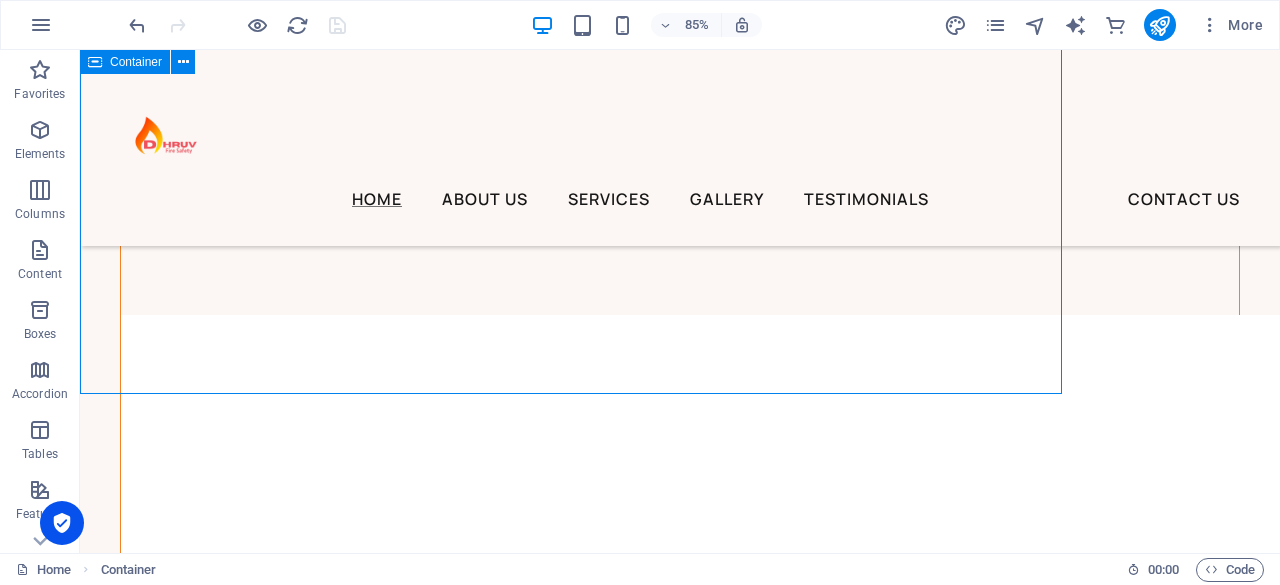 scroll, scrollTop: 5288, scrollLeft: 0, axis: vertical 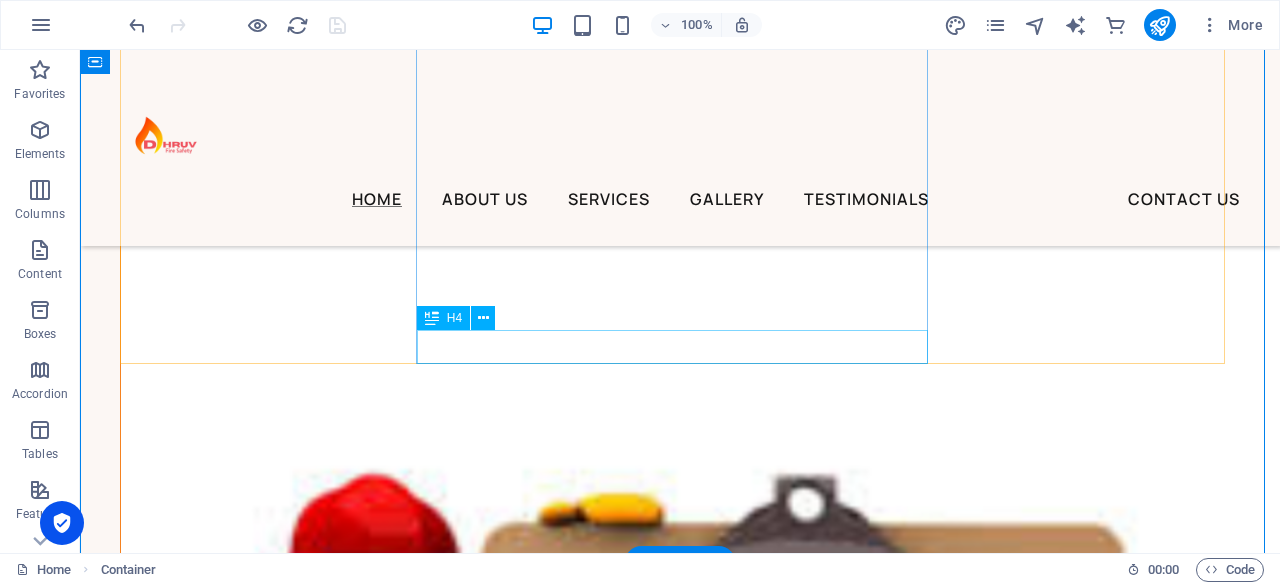 click on "FIRE NOC SERVICES" at bounding box center (680, 1681) 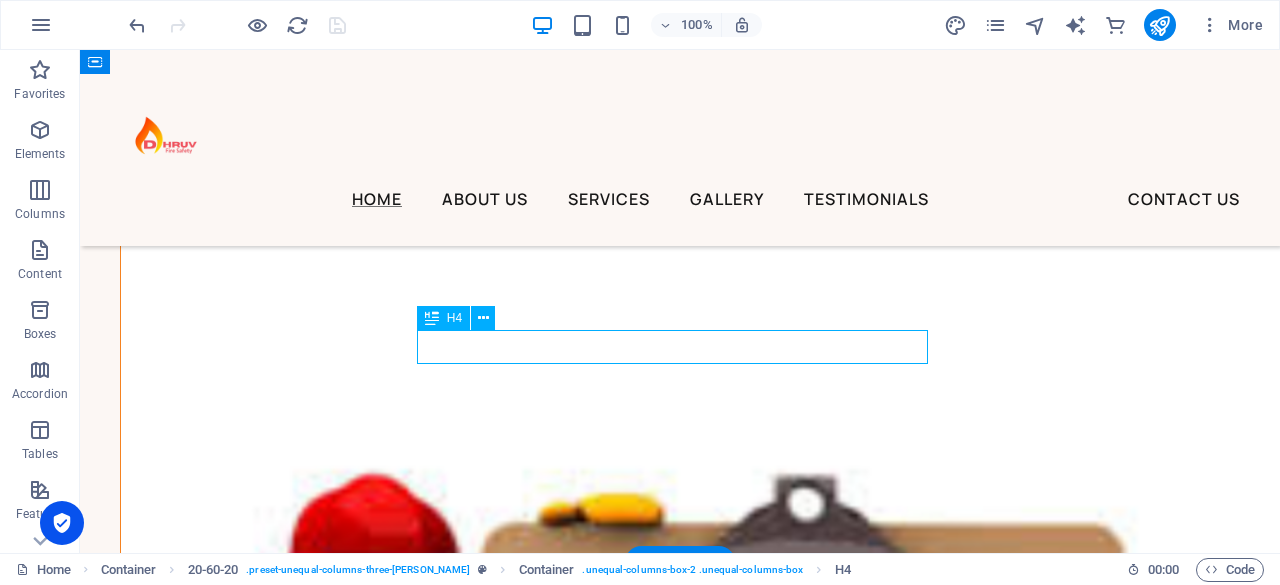 click on "FIRE NOC SERVICES" at bounding box center [680, 1681] 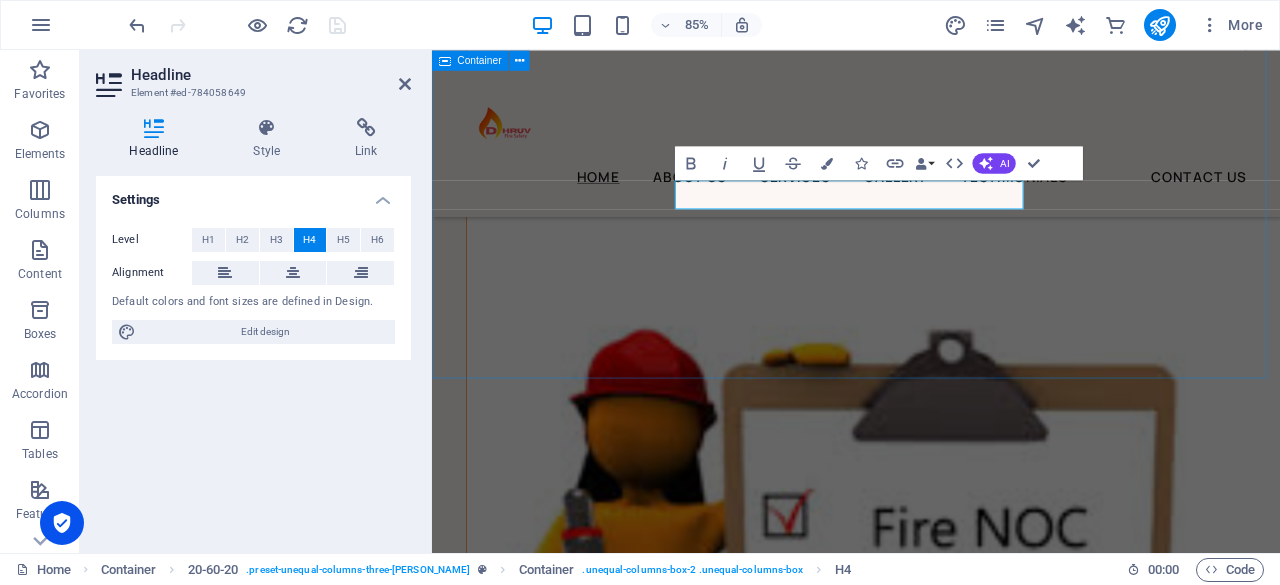 scroll, scrollTop: 5247, scrollLeft: 0, axis: vertical 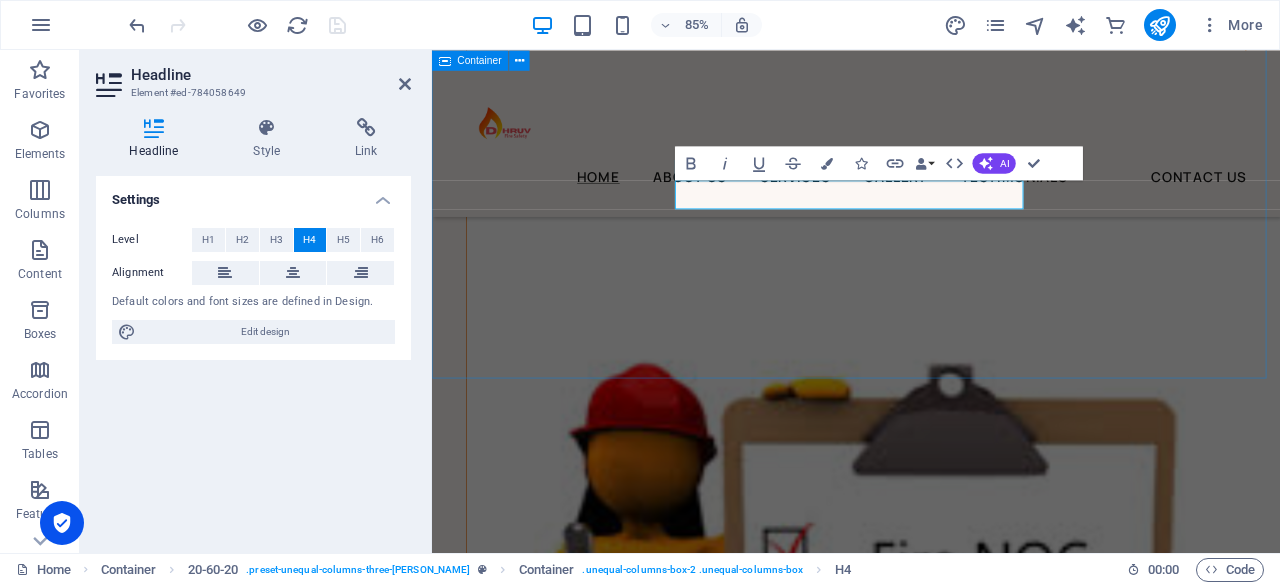 click on "Home About Us Services Gallery Testimonials Contact Us “Safeguarding Lives & Assets with World-Class Fire Safety Solutions” Book Now   With a commitment to saving lives and protecting property, we offer tailored fire safety solutions for homes, offices, factories, educational institutions, and commercial buildings. Our products are ISI-marked and comply with all national safety standards.                                                                                                                                                                                                                                                                                 "Fire Safe. Life Safe." "Prepared for Fire, Protected for Life." buy now  “Strategic Fire Protection for Enterprises That Demand the Best” Let us take care of you At  [PERSON_NAME] Fire Safety FIRE HYDRANT SYSTEM" at bounding box center (931, 2013) 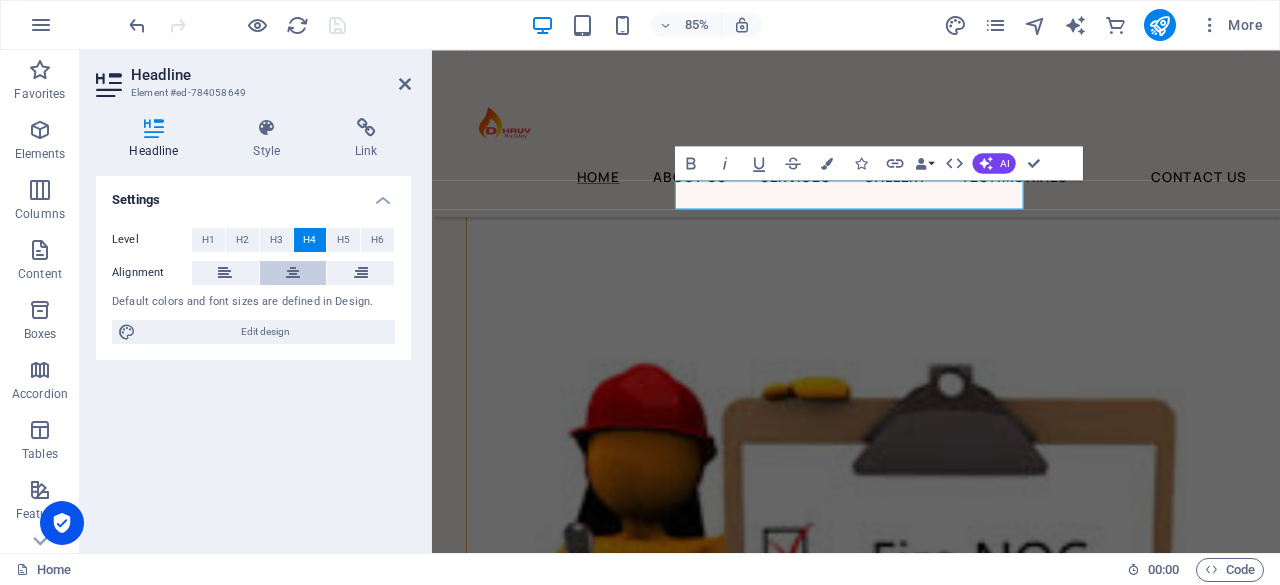 click at bounding box center [293, 273] 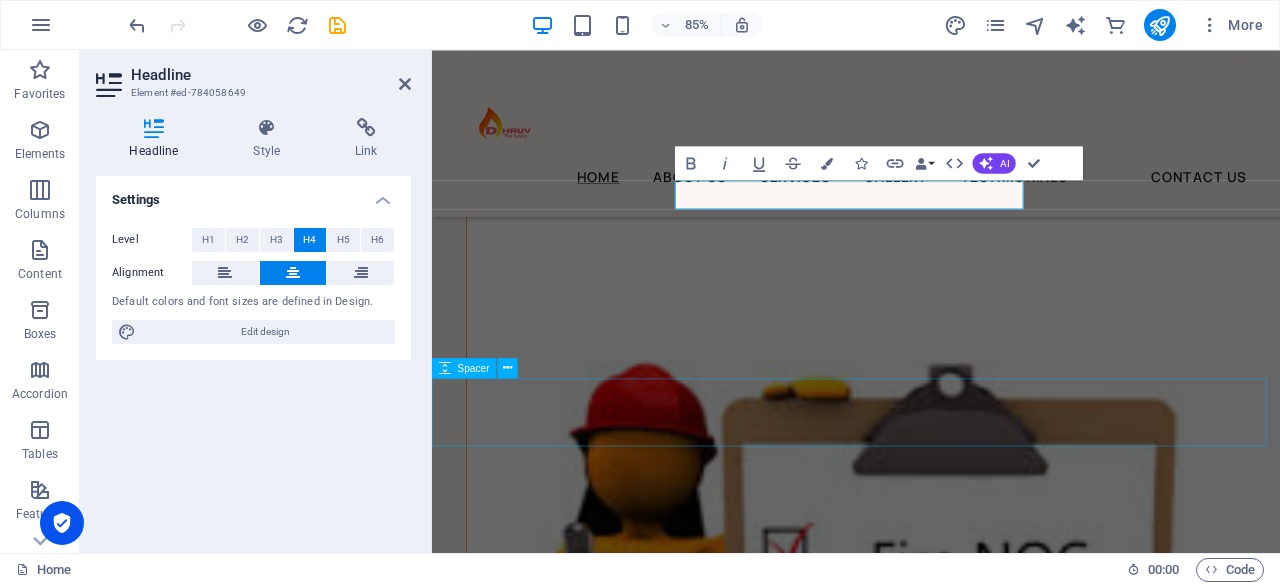 click at bounding box center [931, 2176] 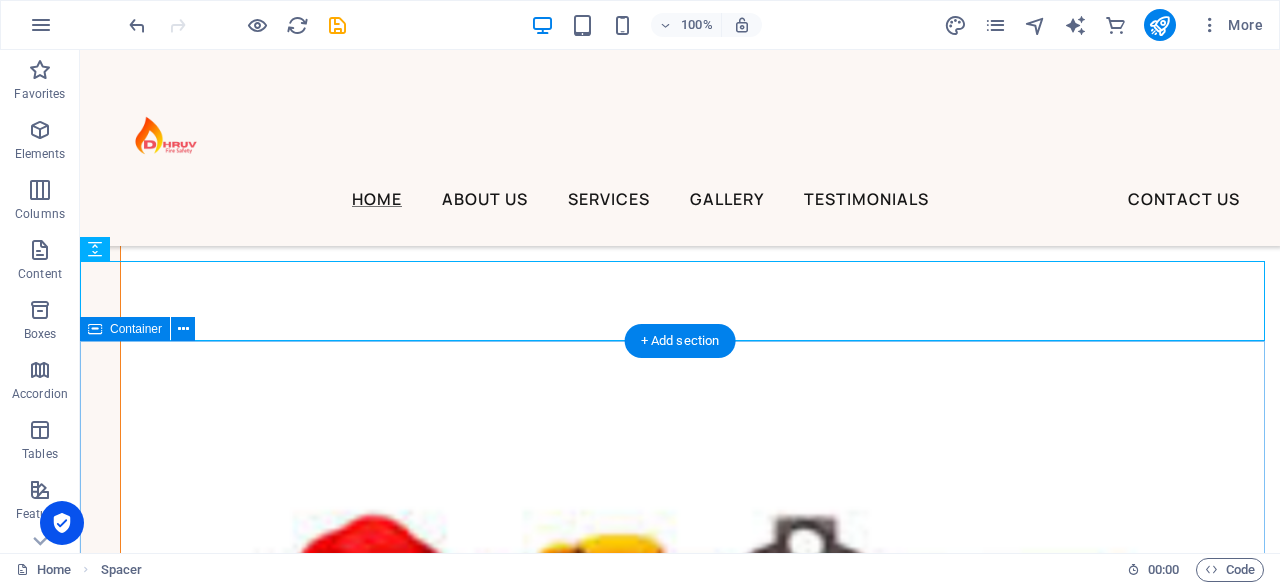 scroll, scrollTop: 5590, scrollLeft: 0, axis: vertical 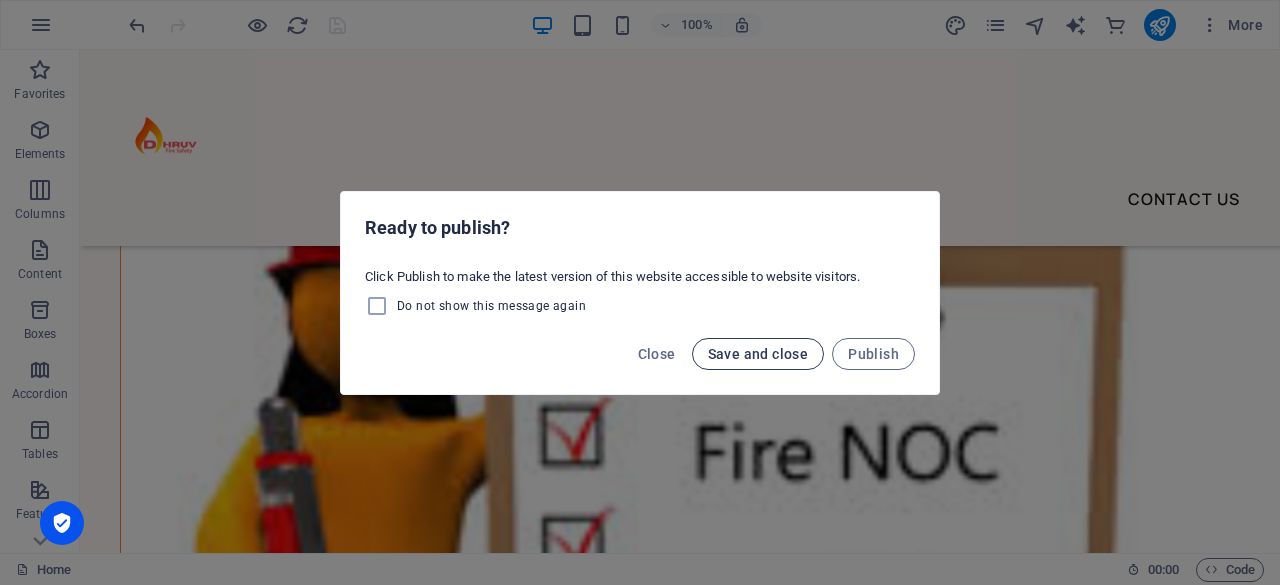 click on "Save and close" at bounding box center [758, 354] 